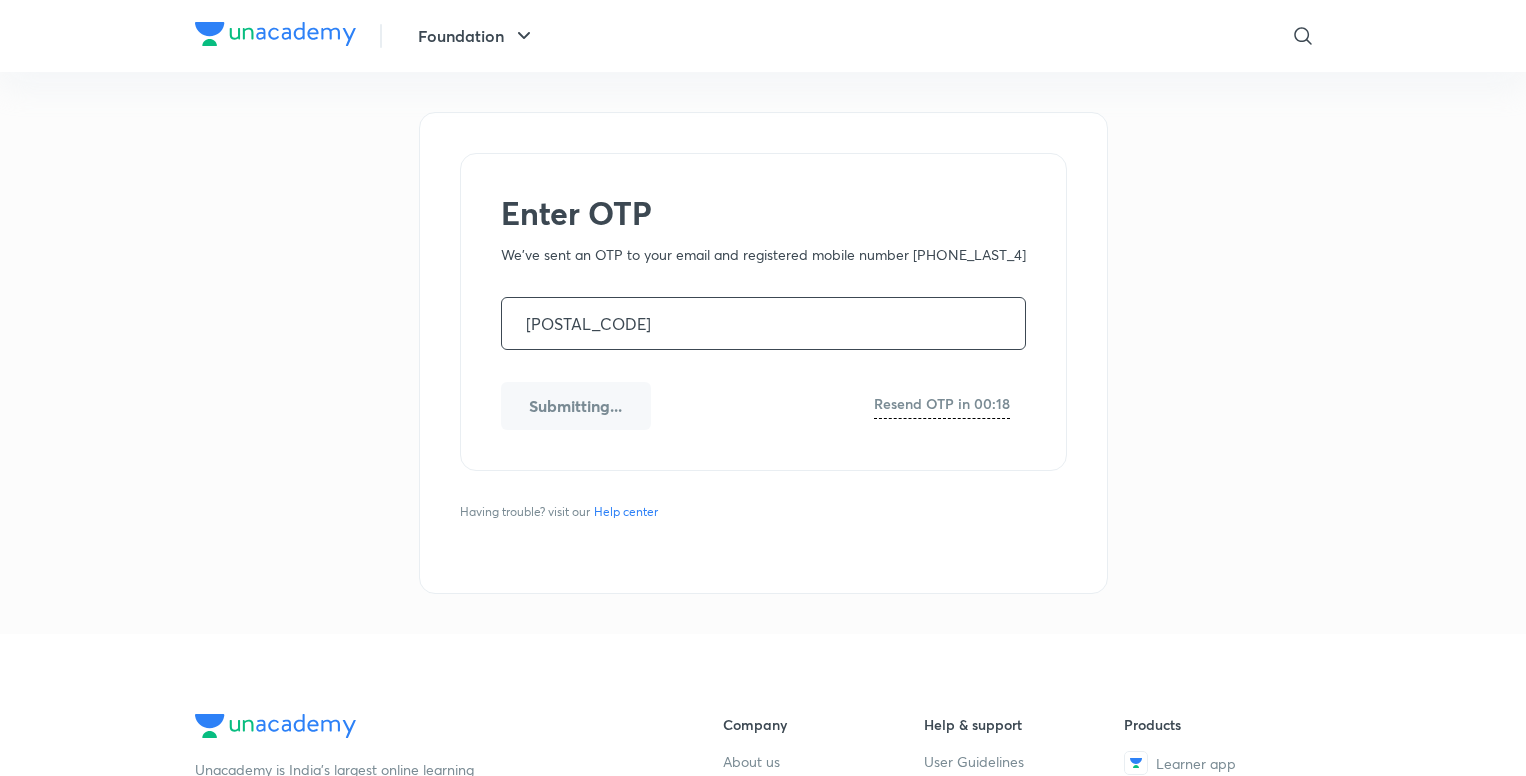 scroll, scrollTop: 0, scrollLeft: 0, axis: both 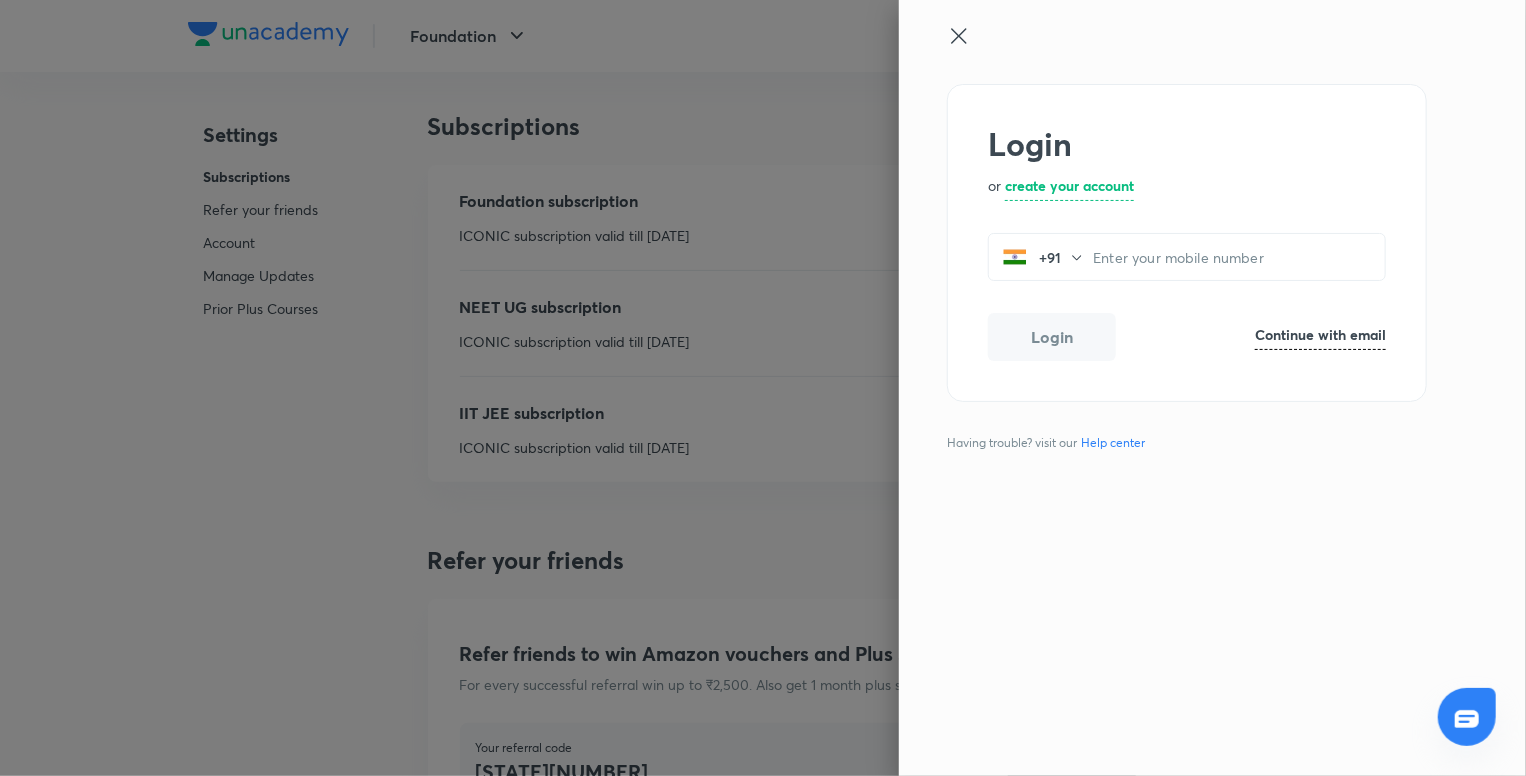 click at bounding box center (763, 388) 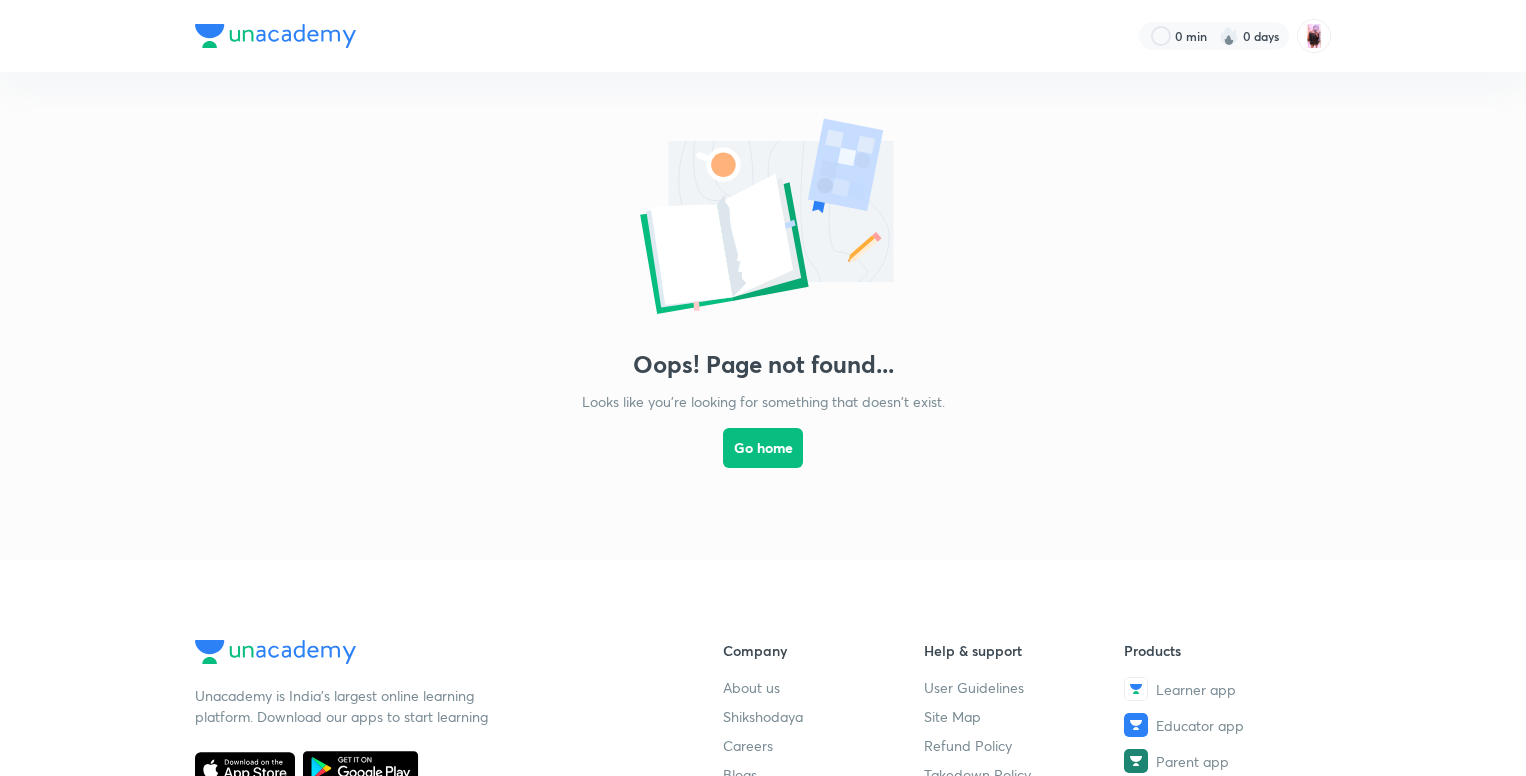 scroll, scrollTop: 0, scrollLeft: 0, axis: both 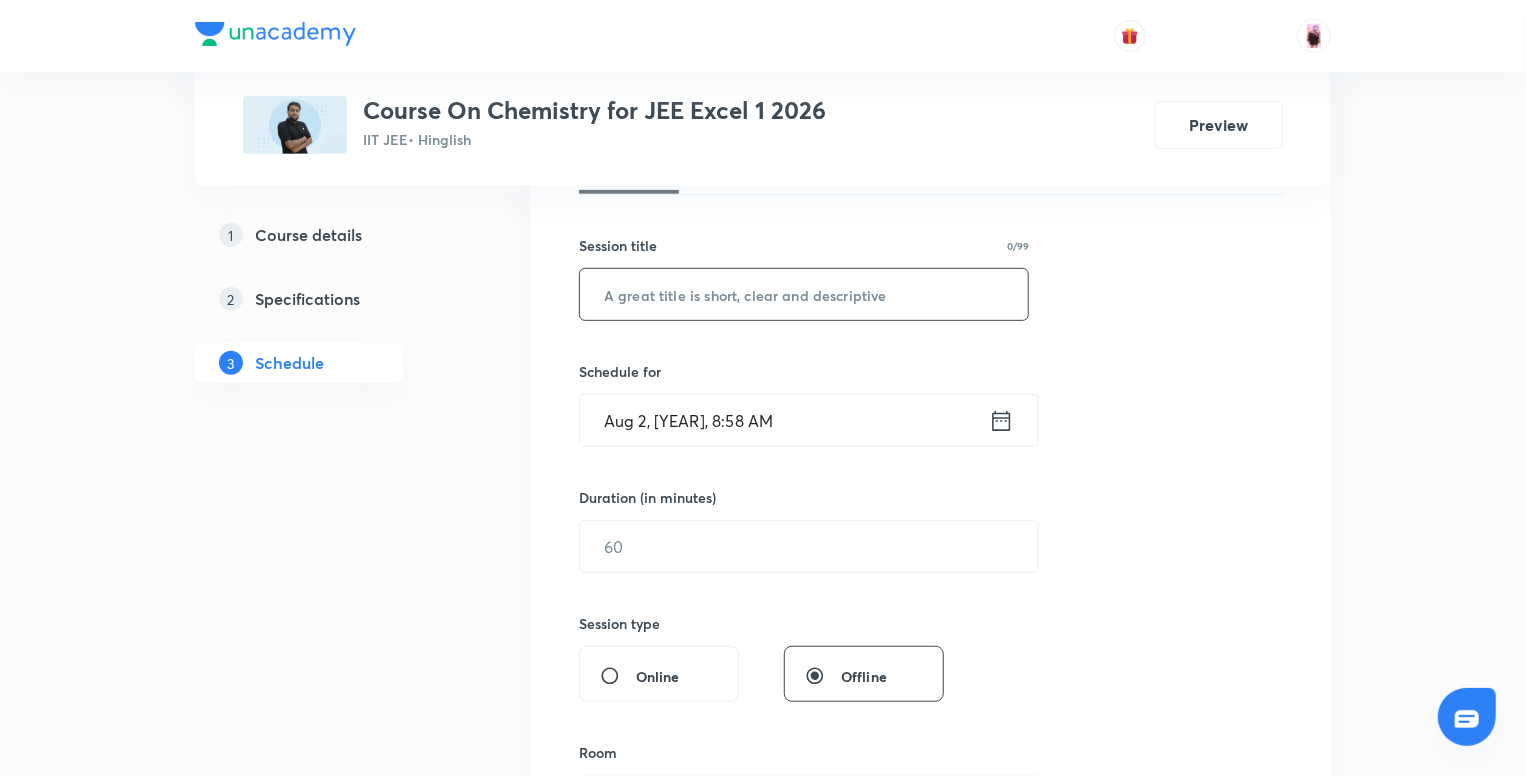 click at bounding box center [804, 294] 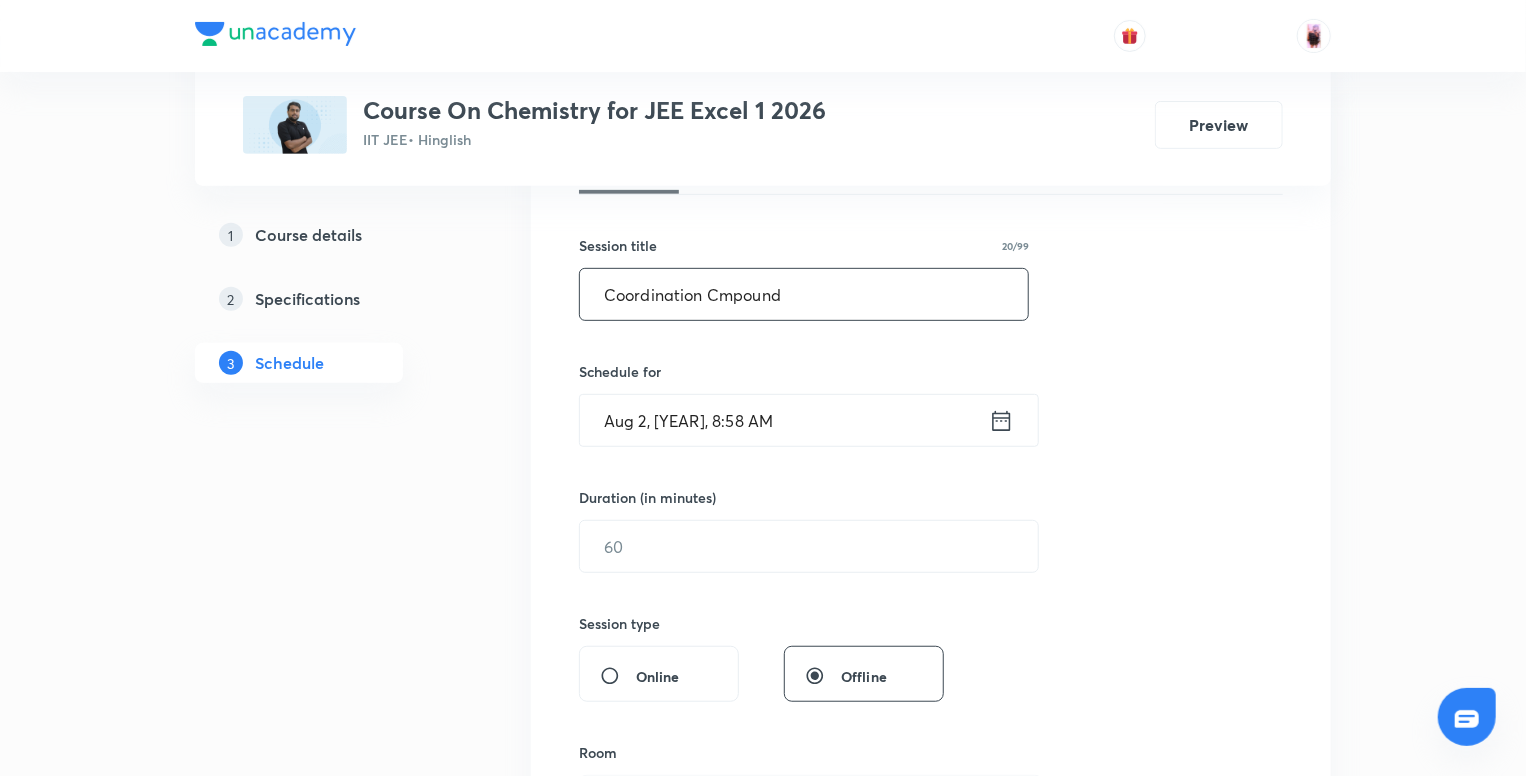 click on "Coordination Cmpound" at bounding box center (804, 294) 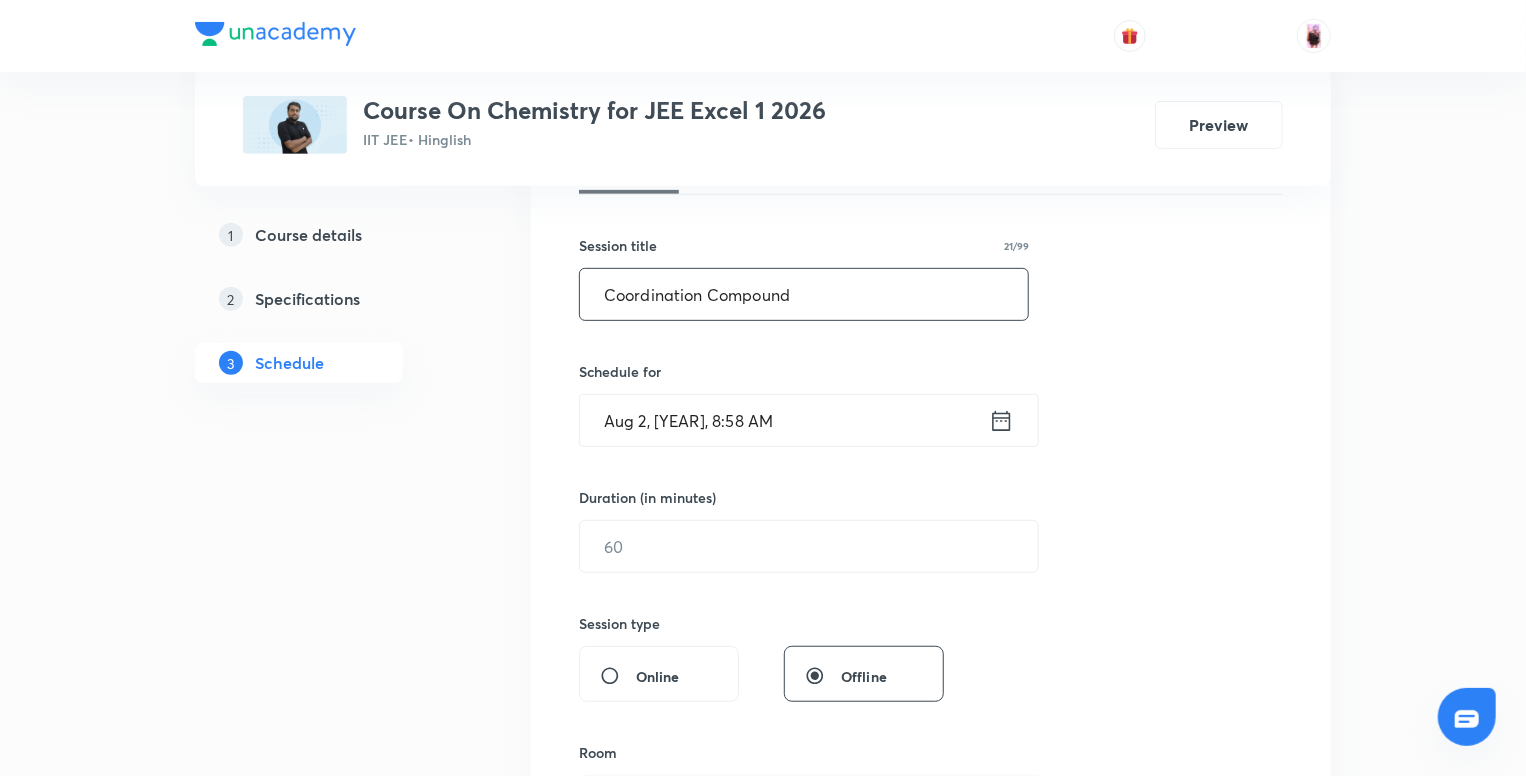 click on "Coordination Compound" at bounding box center (804, 294) 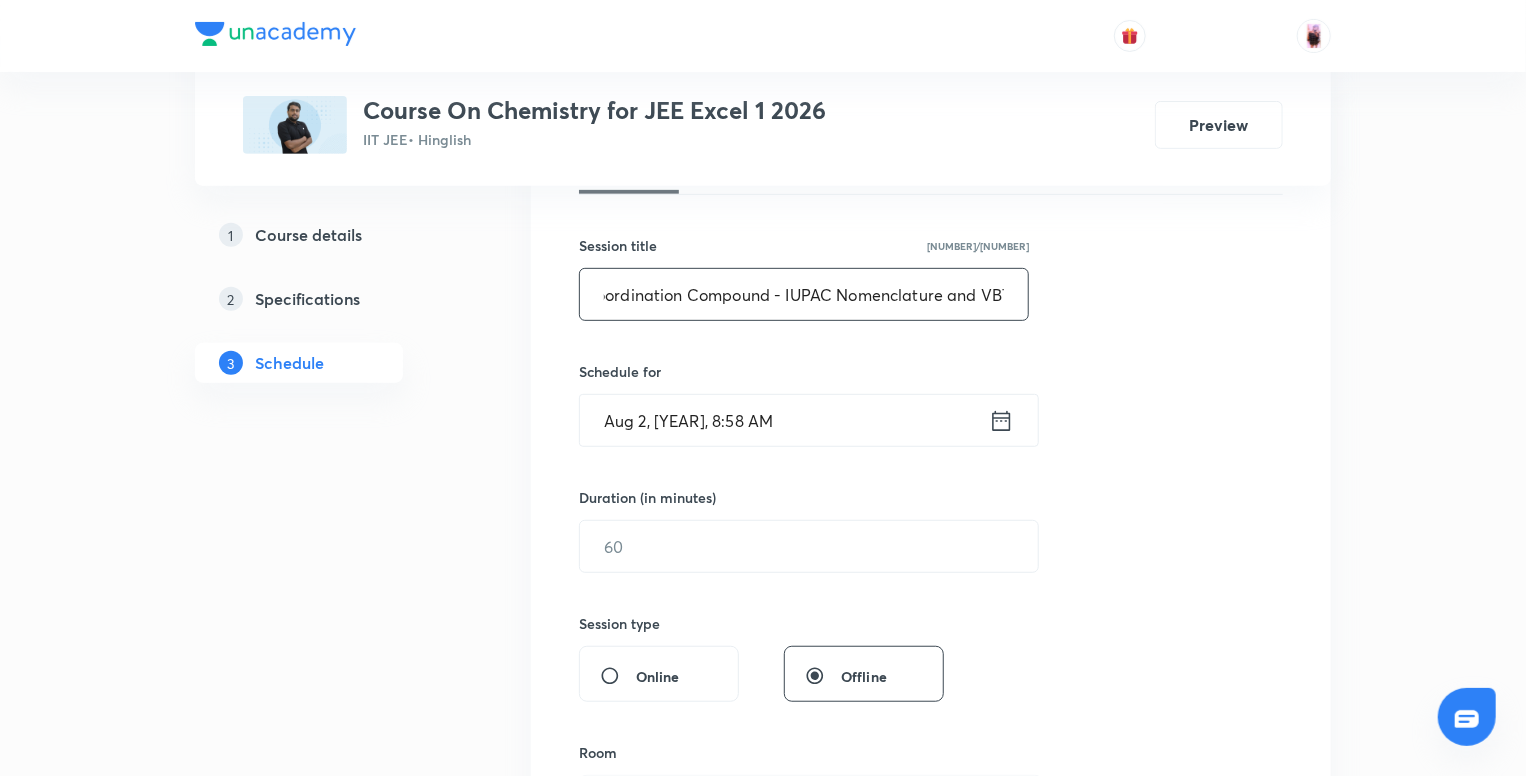 scroll, scrollTop: 0, scrollLeft: 28, axis: horizontal 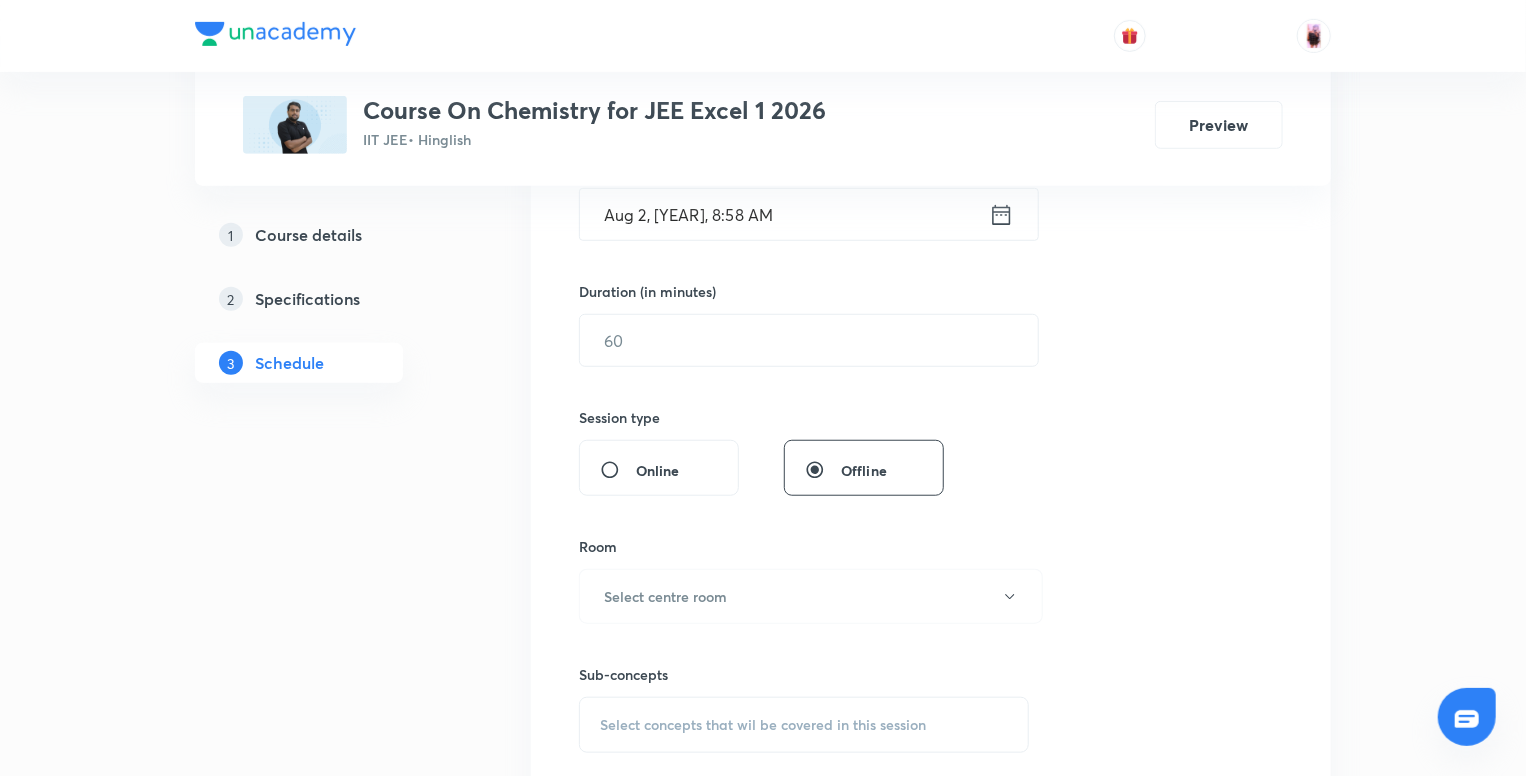 type on "Coordination Compound - IUPAC Nomenclature and VBT" 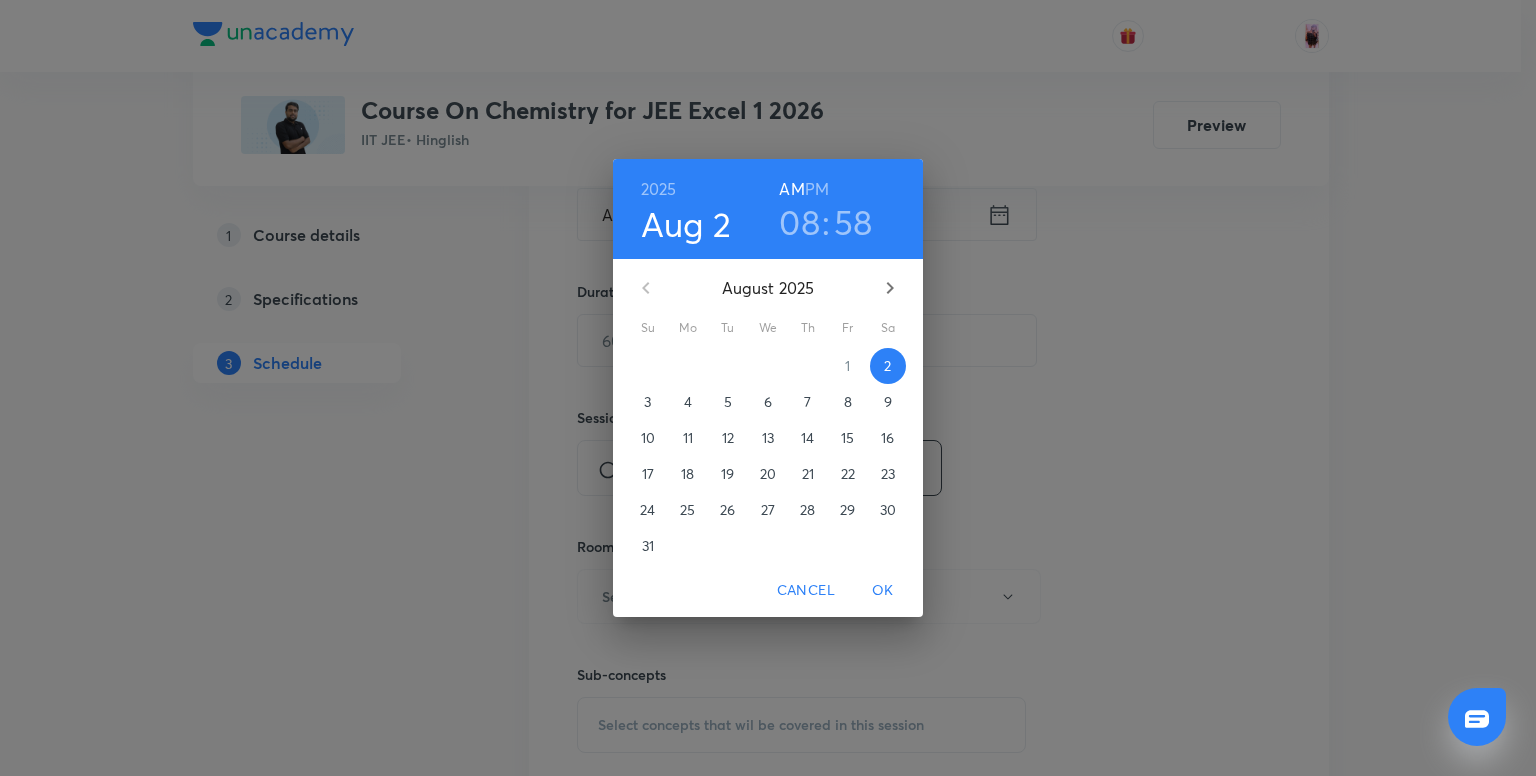 click on "08" at bounding box center (799, 222) 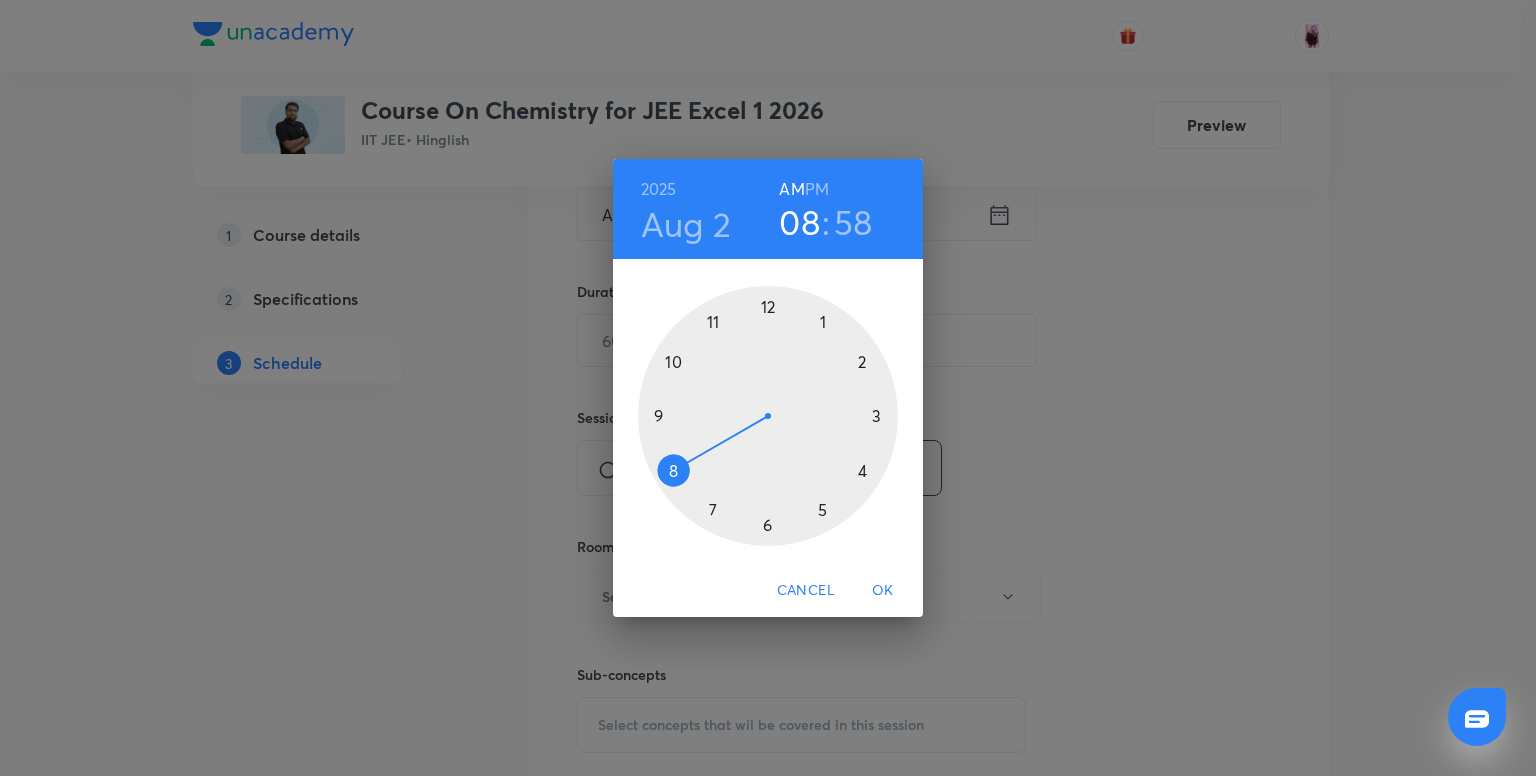 click at bounding box center [768, 416] 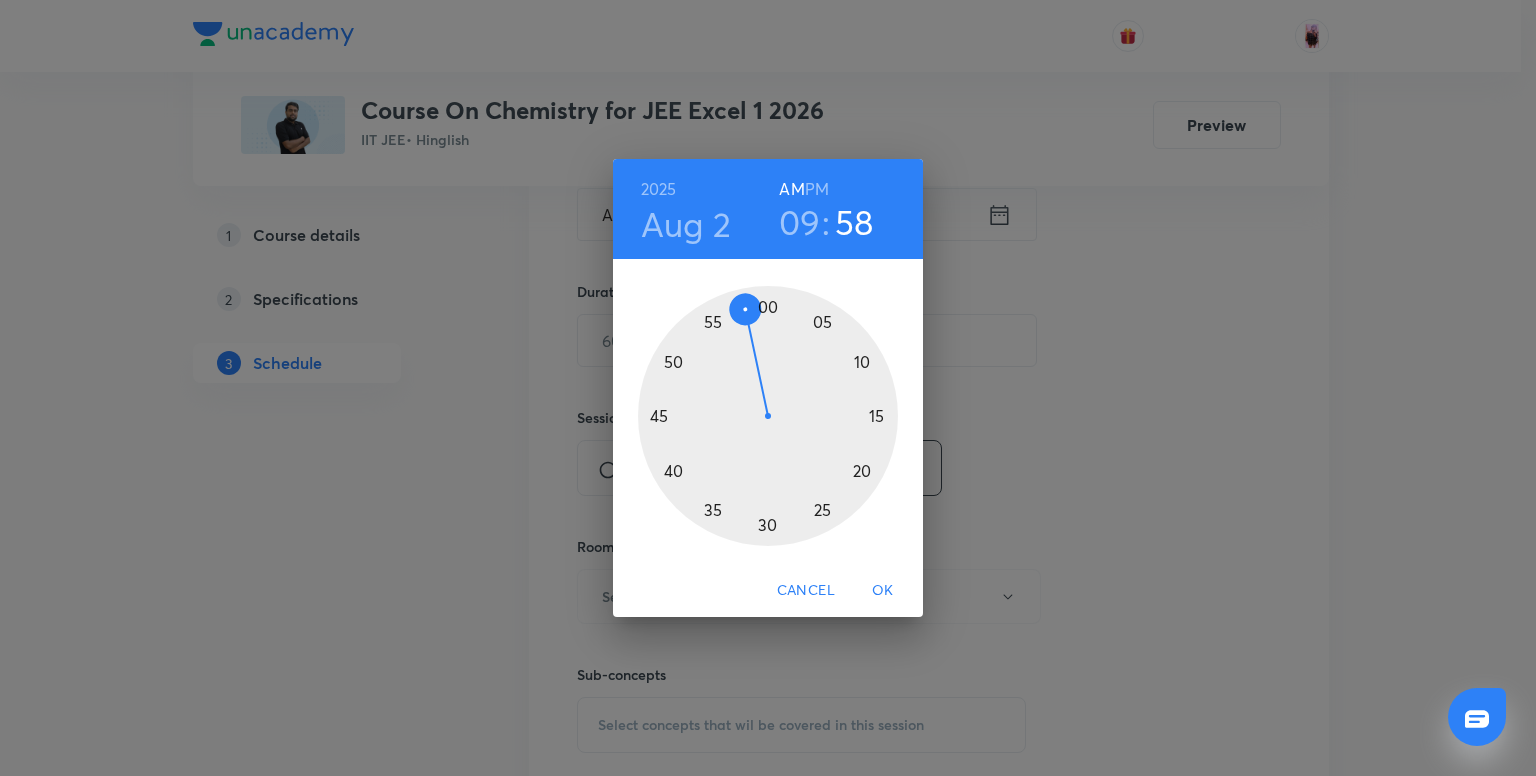 click at bounding box center (768, 416) 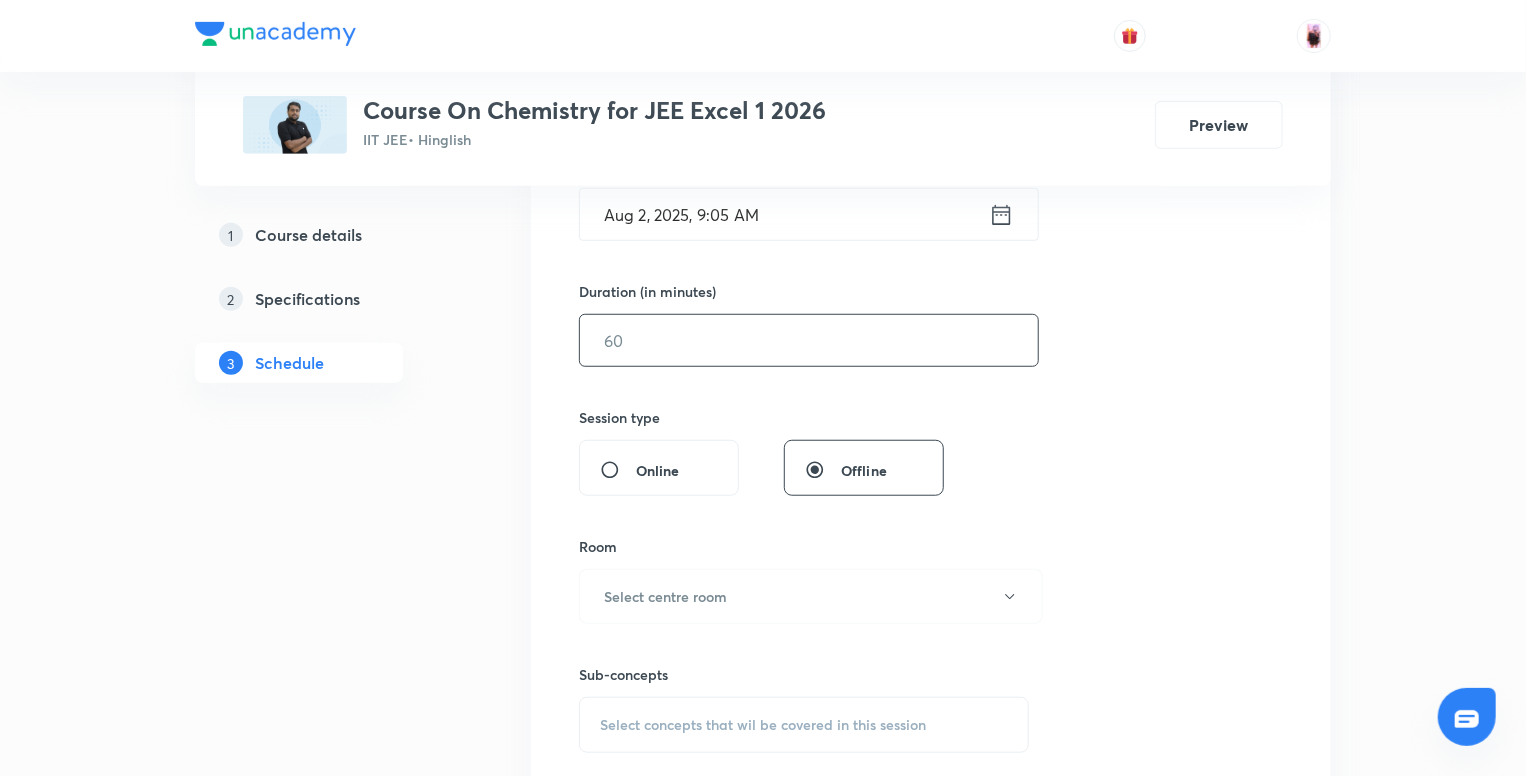 click at bounding box center (809, 340) 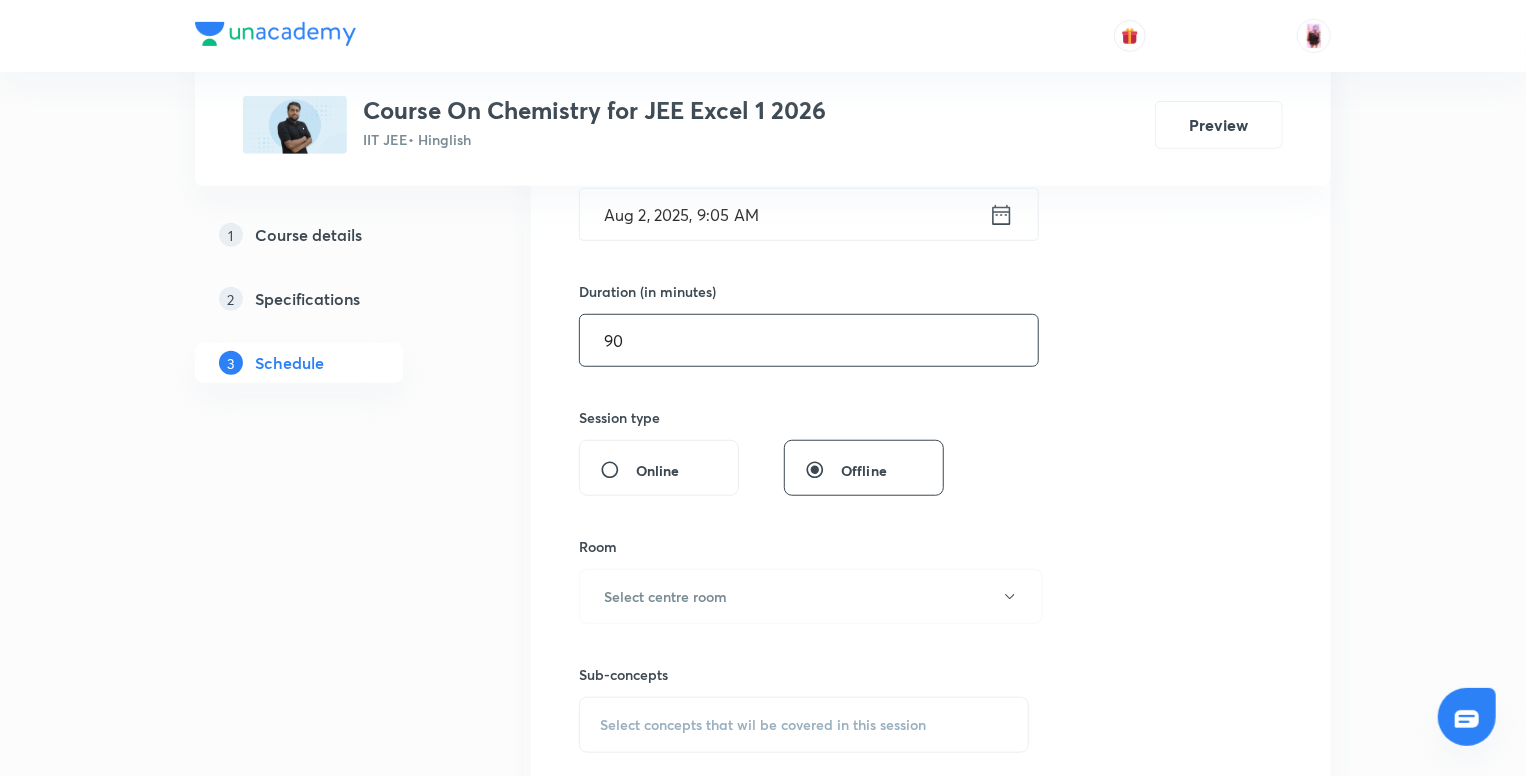scroll, scrollTop: 543, scrollLeft: 0, axis: vertical 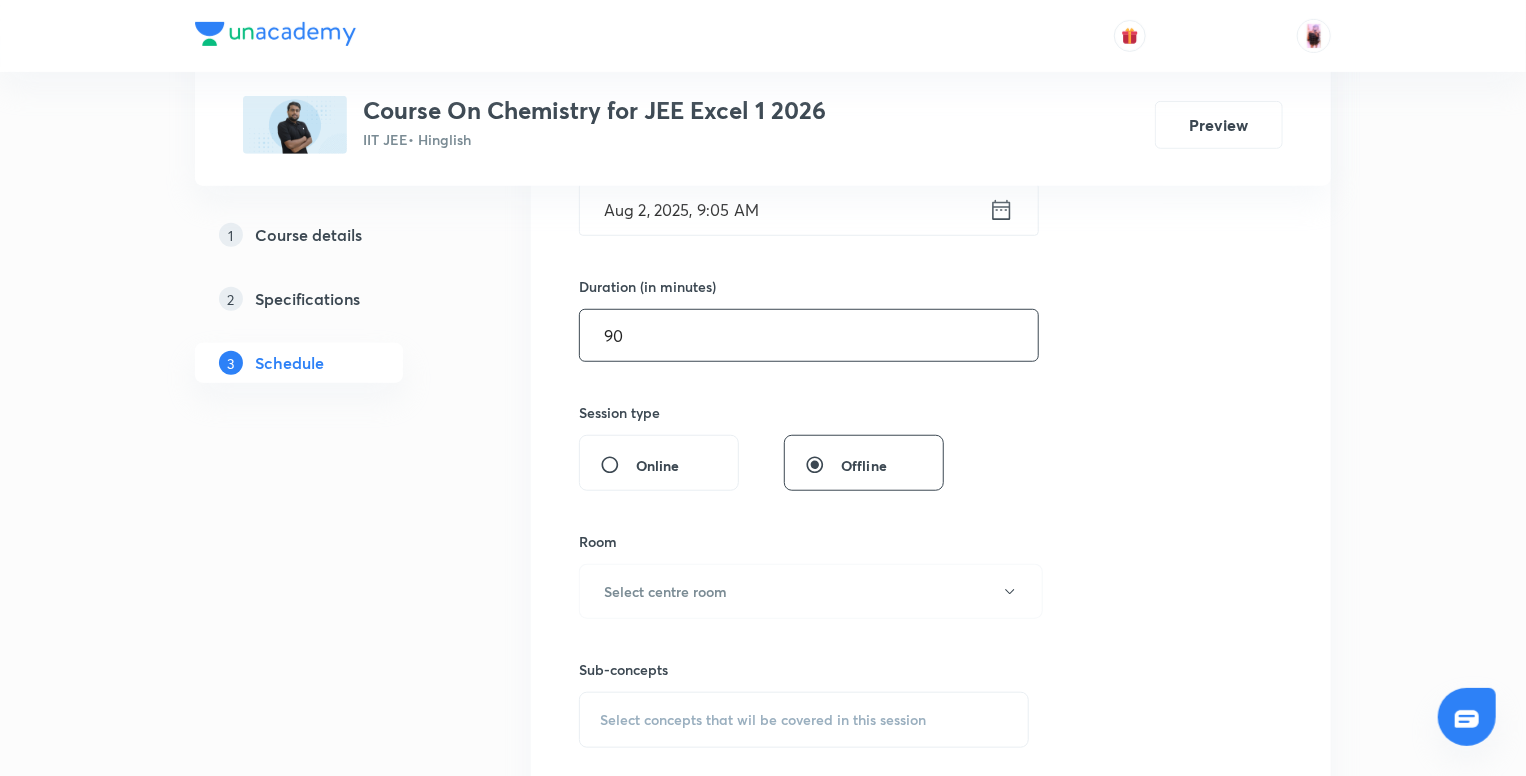 type on "9" 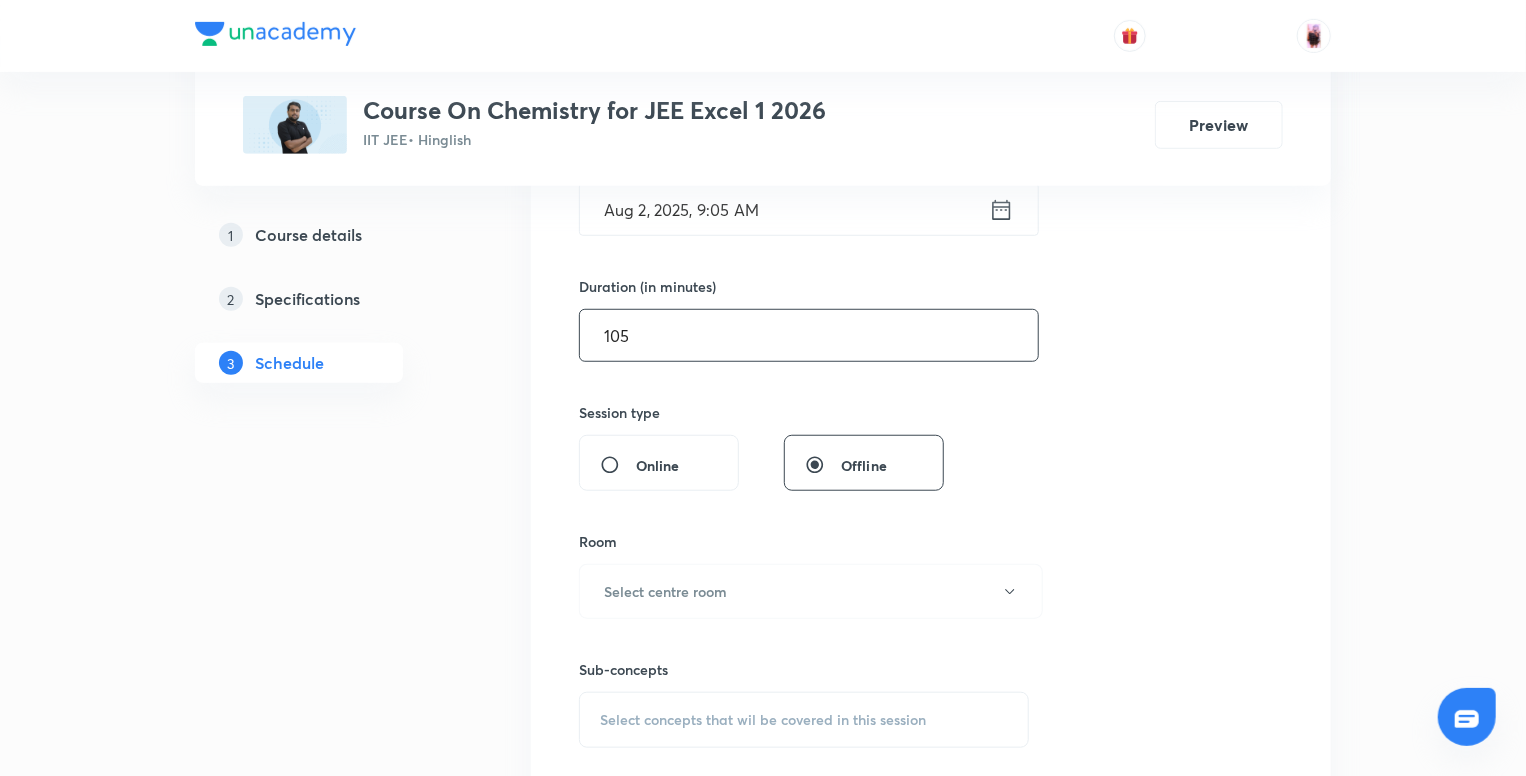 scroll, scrollTop: 650, scrollLeft: 0, axis: vertical 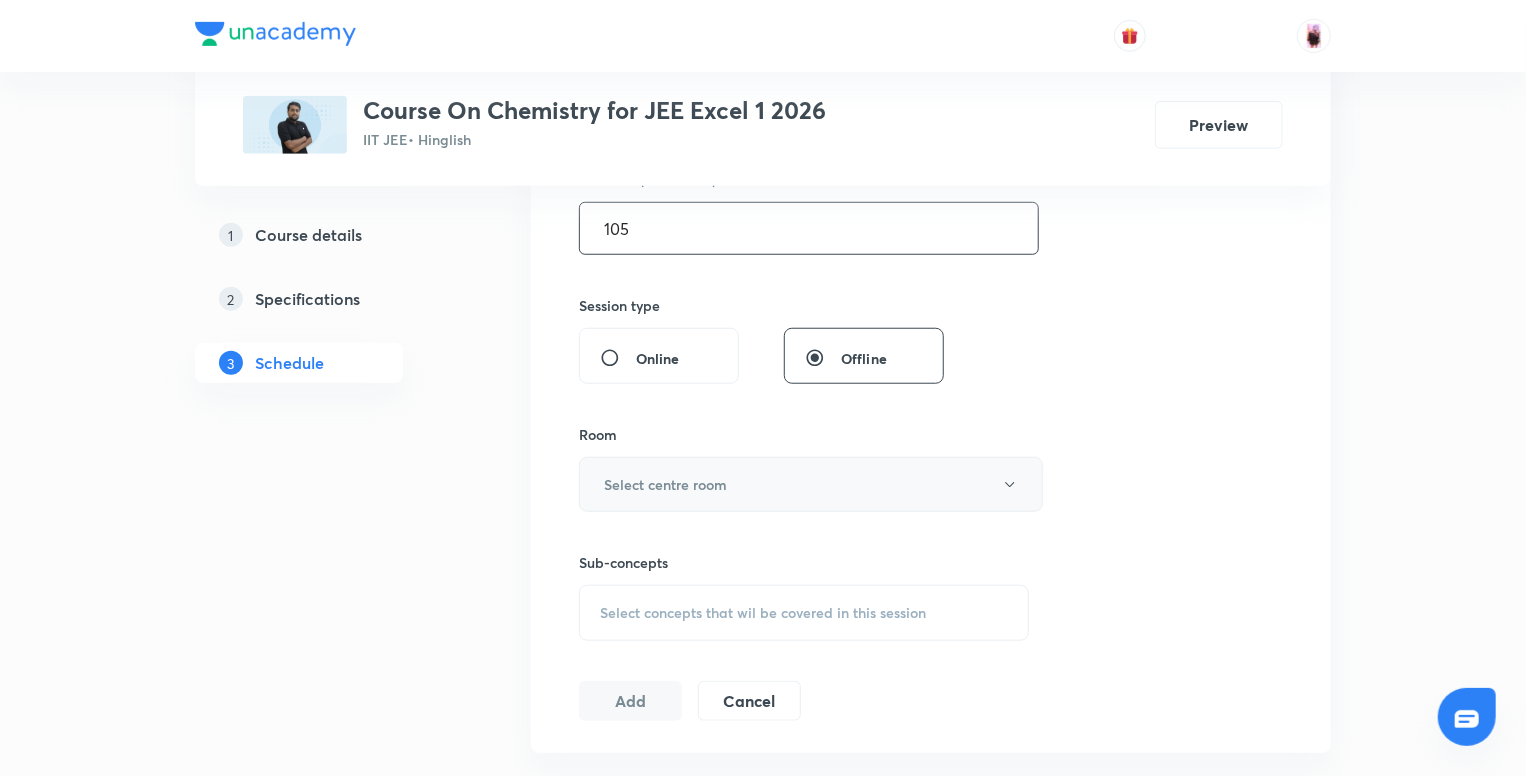 type on "105" 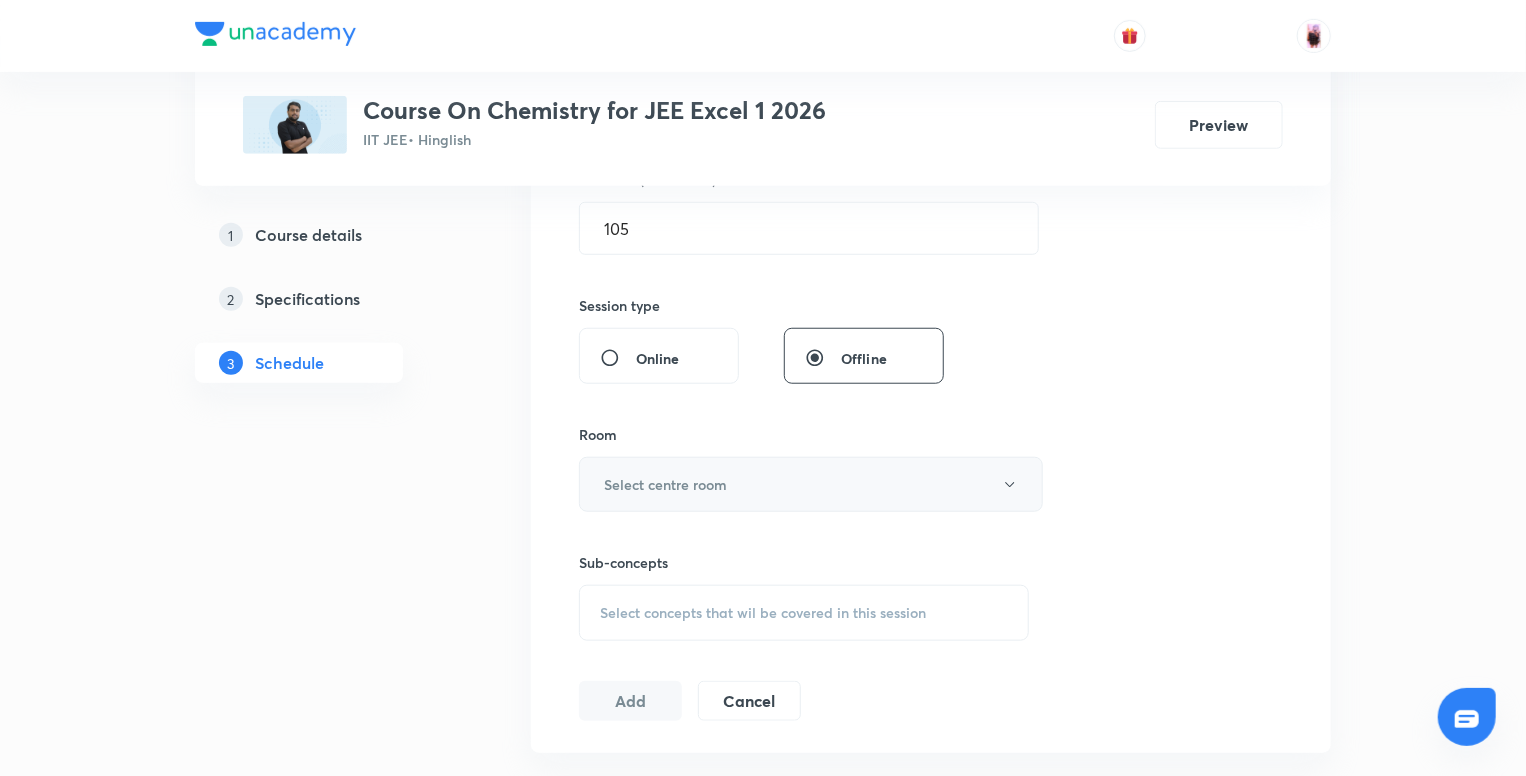 click on "Select centre room" at bounding box center (665, 484) 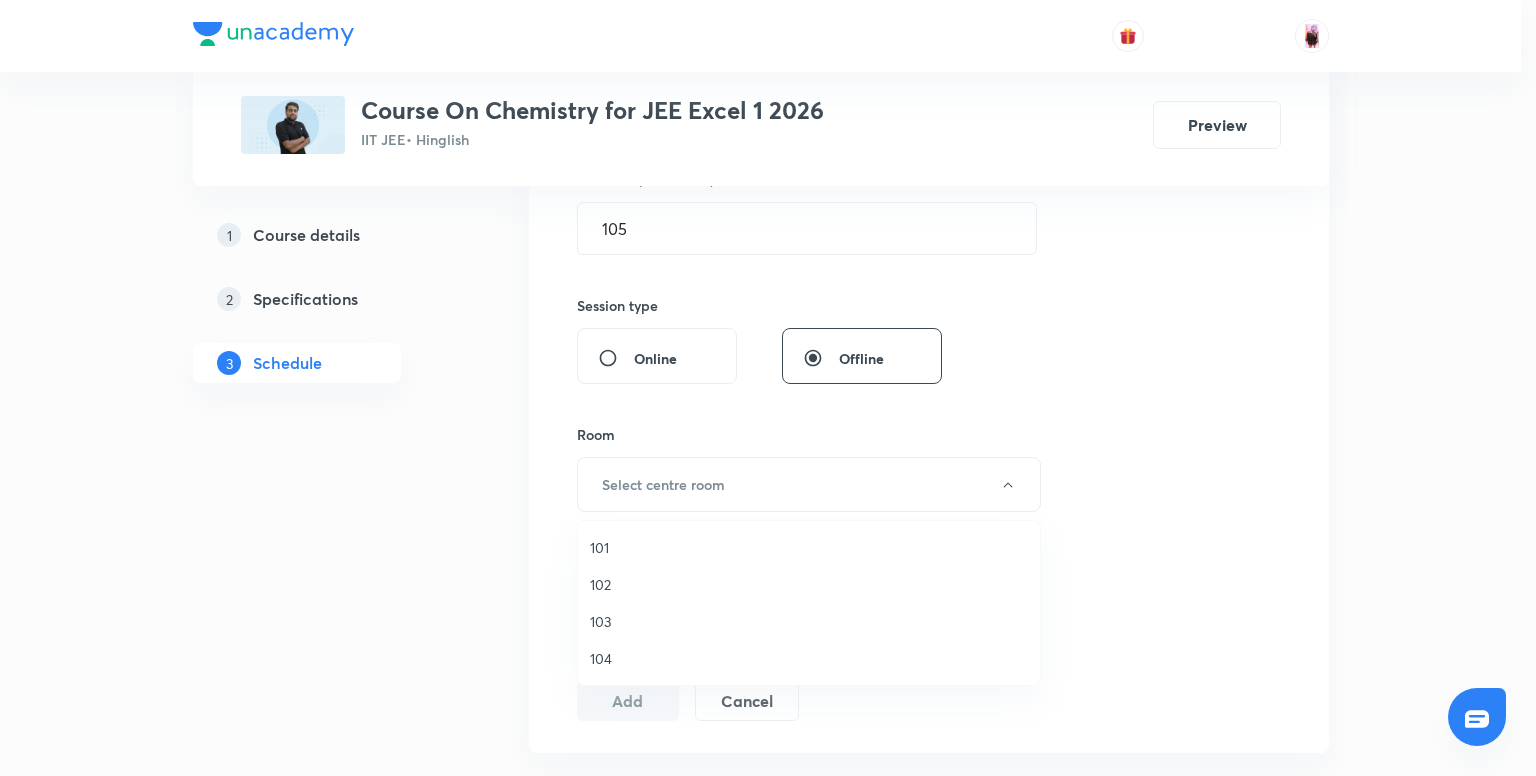 click on "101" at bounding box center [809, 547] 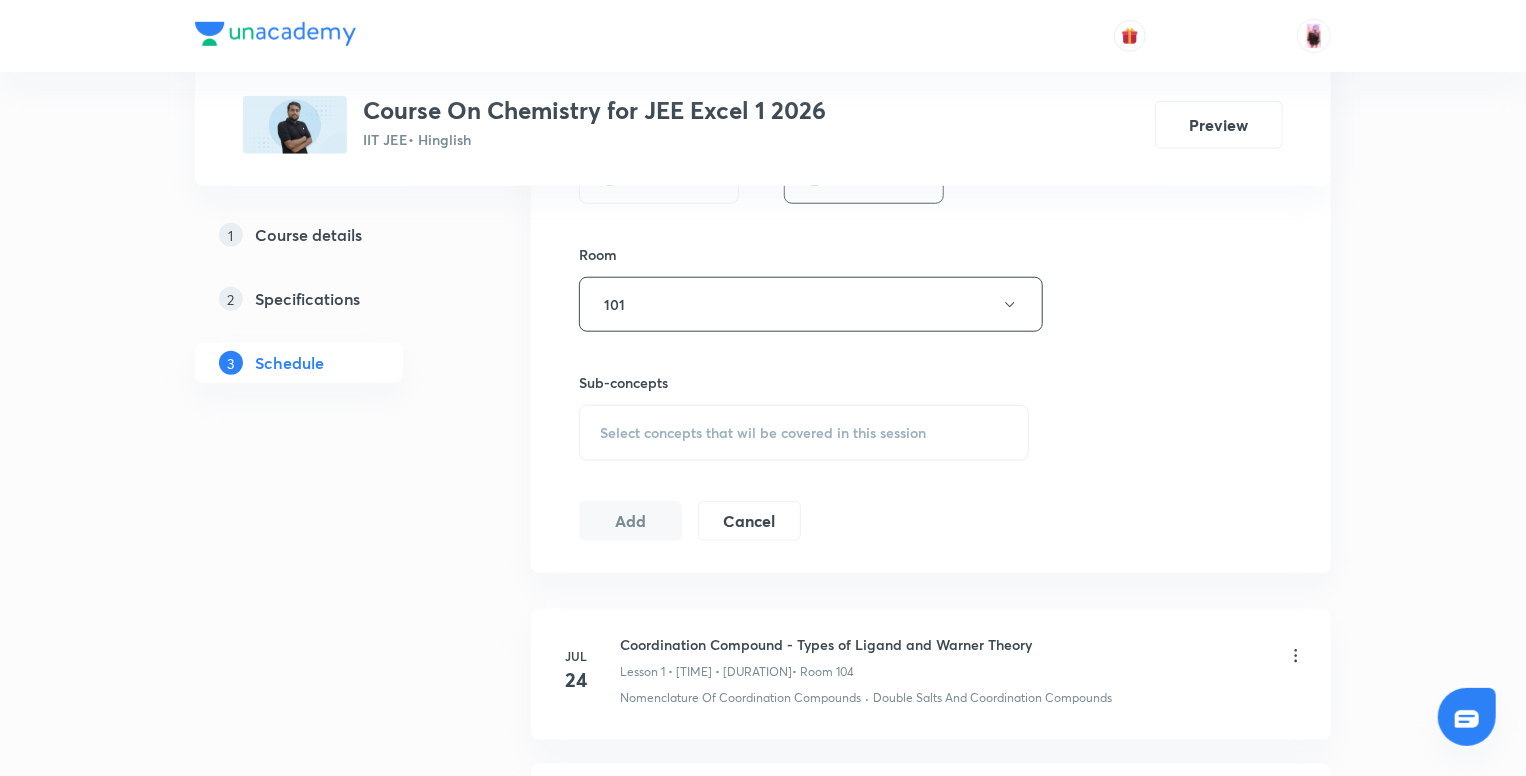 scroll, scrollTop: 835, scrollLeft: 0, axis: vertical 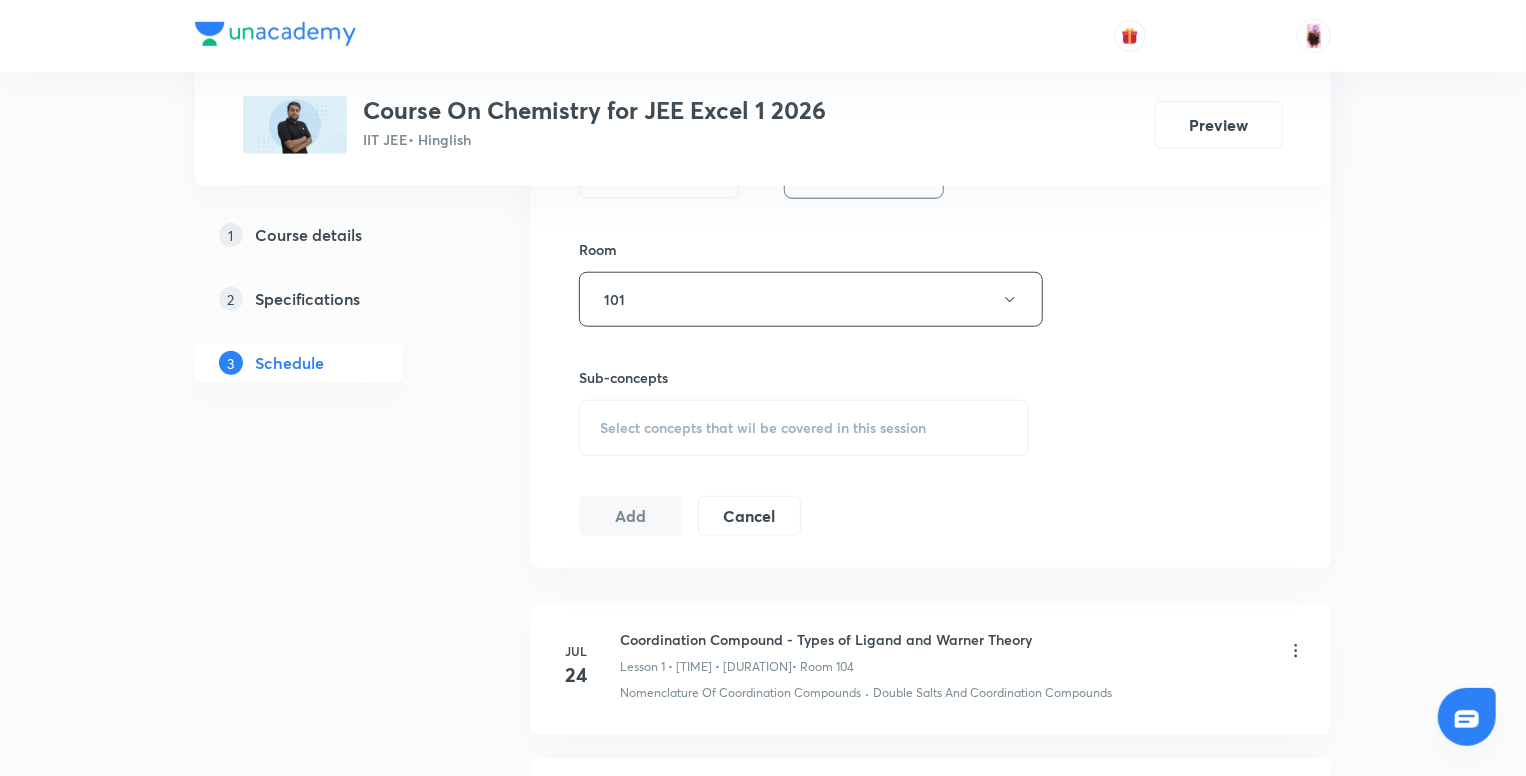 click on "Select concepts that wil be covered in this session" at bounding box center [804, 428] 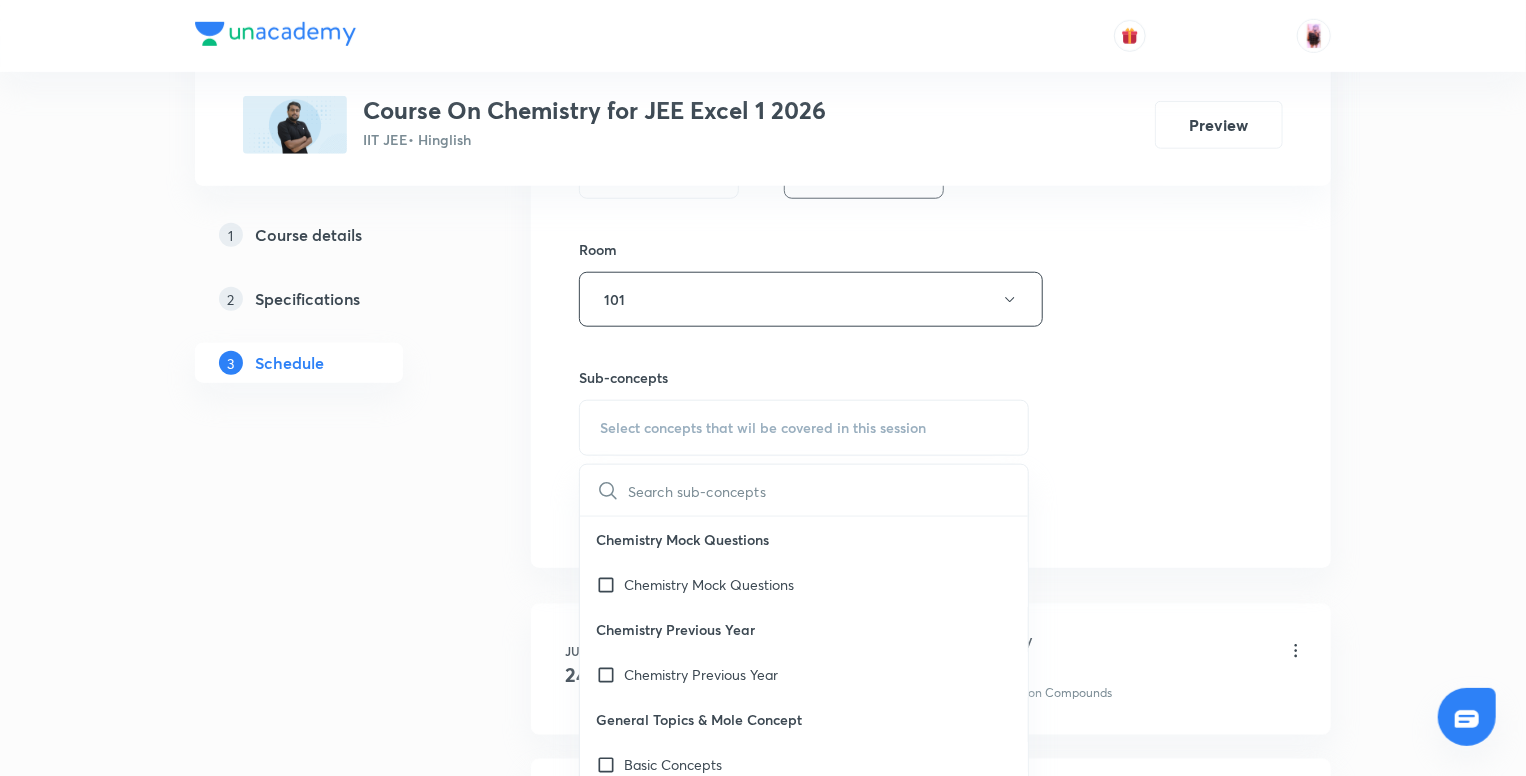 click at bounding box center (828, 490) 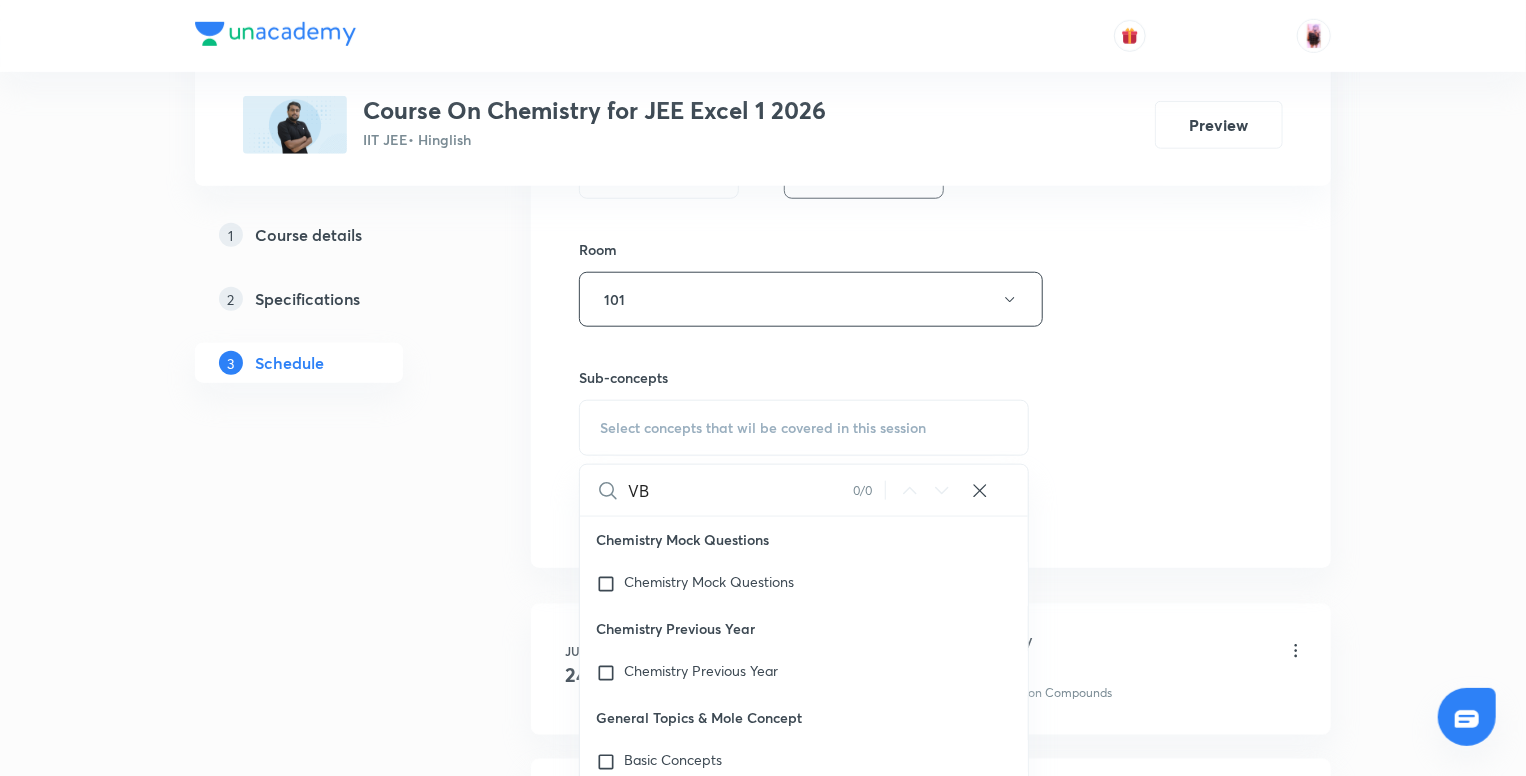 type on "V" 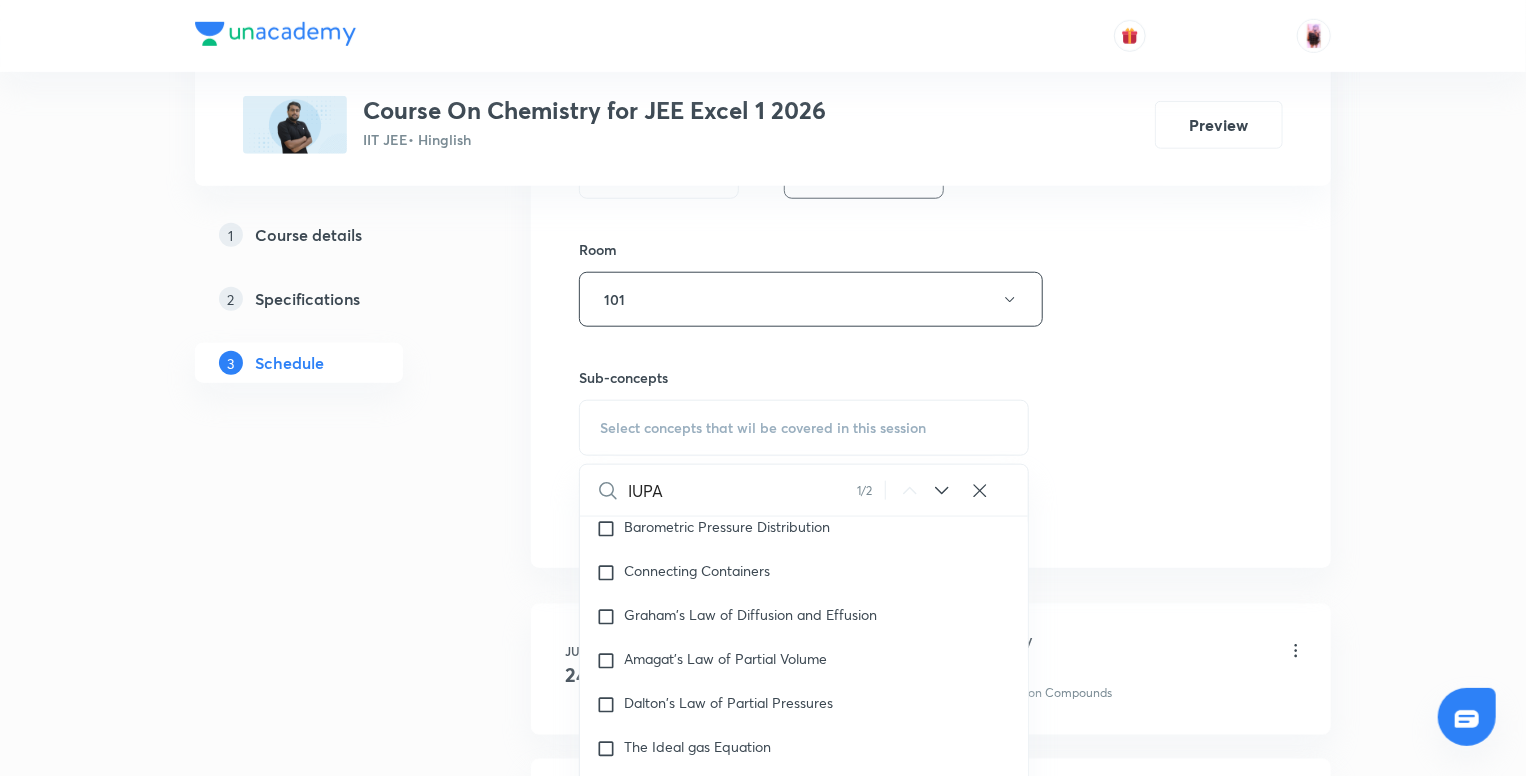scroll, scrollTop: 32811, scrollLeft: 0, axis: vertical 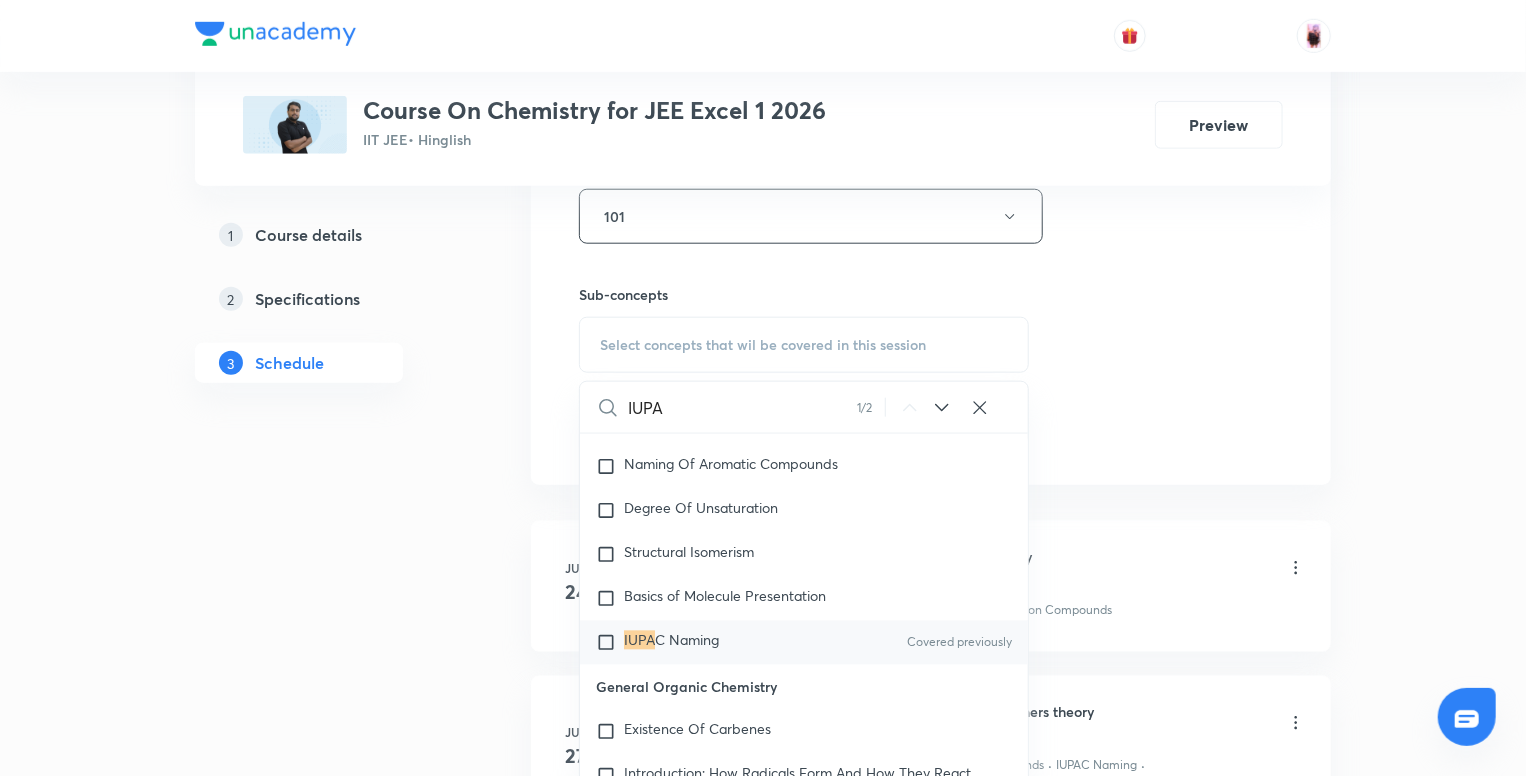 type on "IUPA" 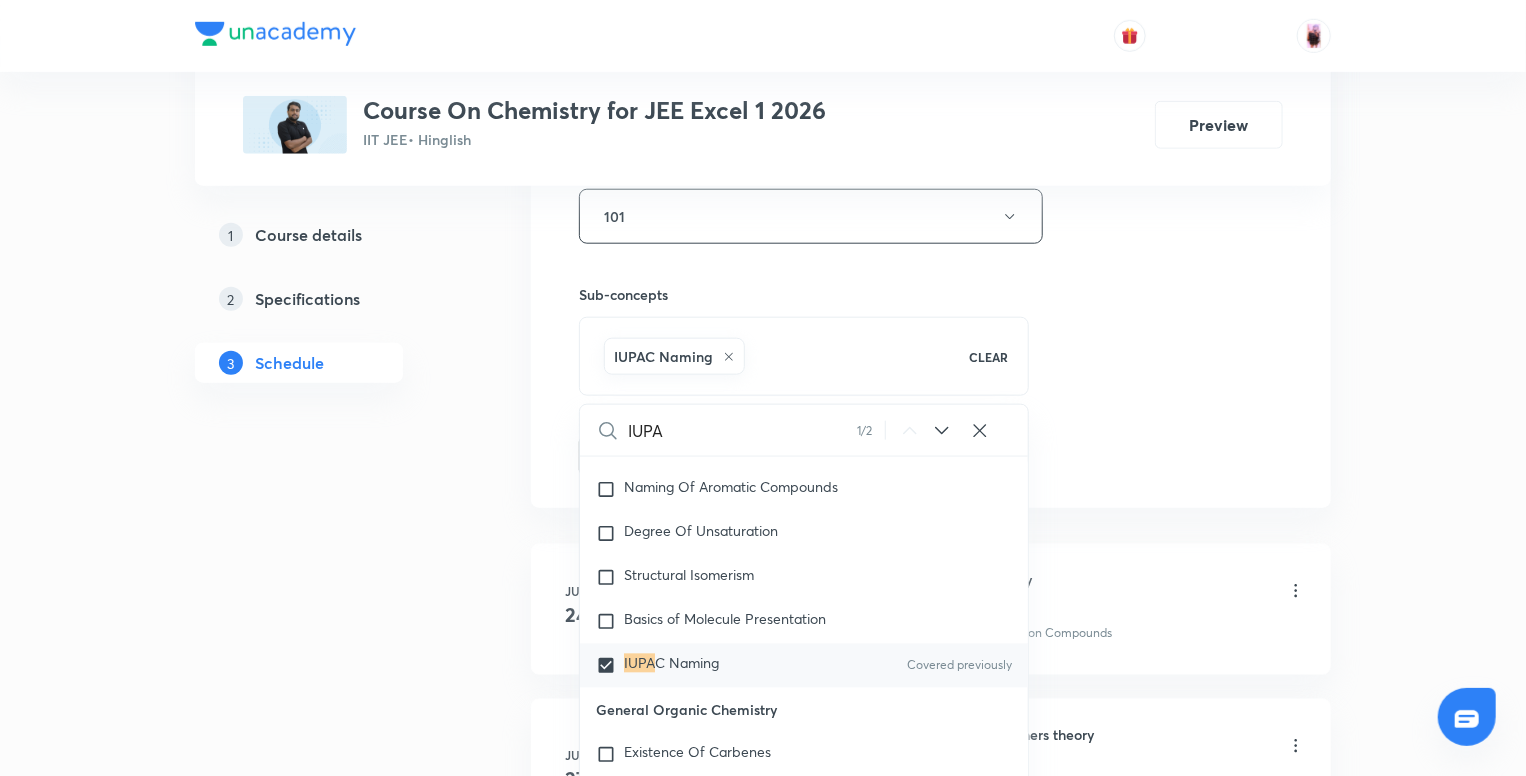 click 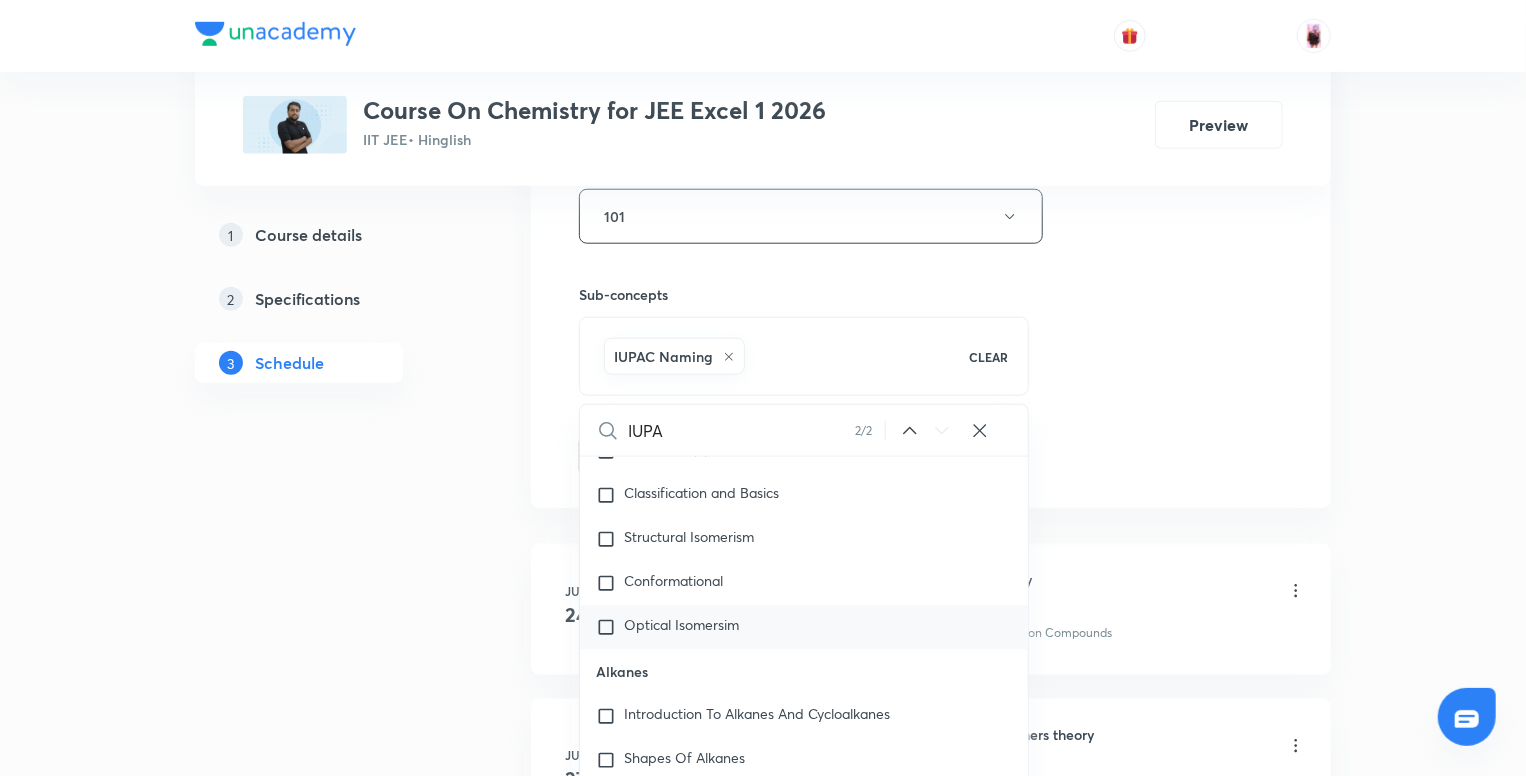 scroll, scrollTop: 37544, scrollLeft: 0, axis: vertical 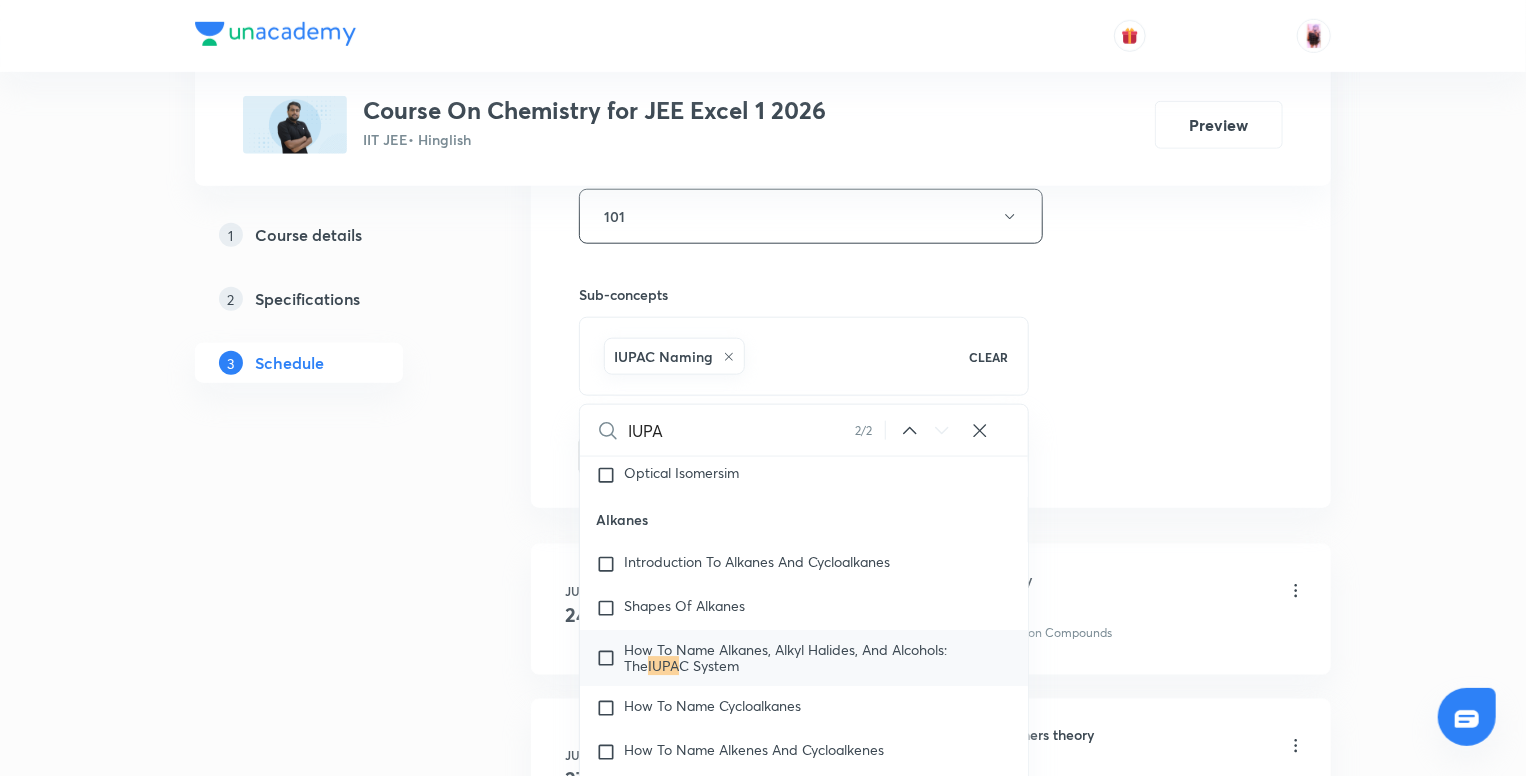 click on "How To Name Alkanes, Alkyl Halides,  And Alcohols: The" at bounding box center [785, 658] 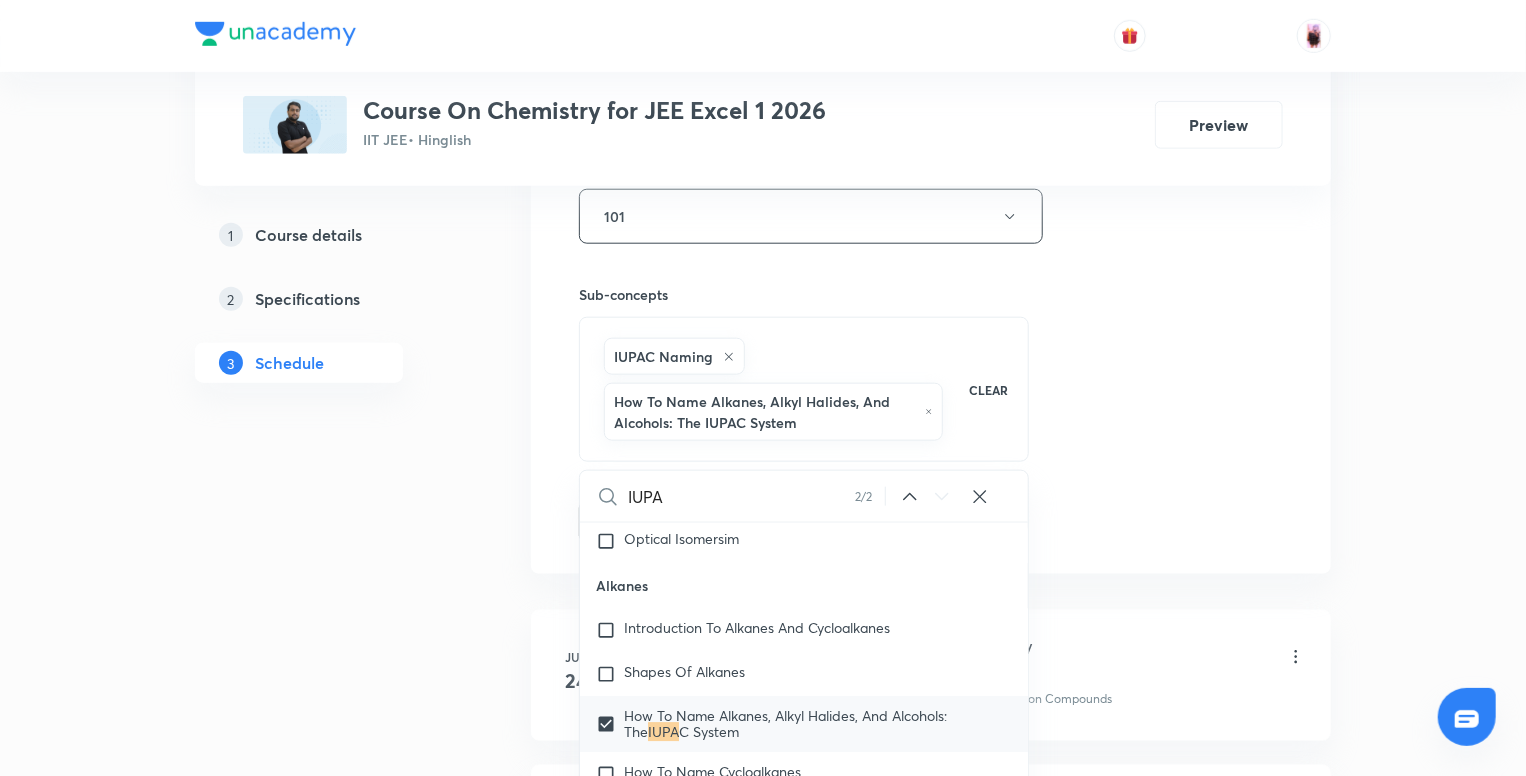 click on "Plus Courses Course On Chemistry for JEE Excel 1 2026 IIT JEE  • Hinglish Preview 1 Course details 2 Specifications 3 Schedule Schedule 3  classes Session  4 Live class Session title 50/99 Coordination Compound - IUPAC Nomenclature and VBT ​ Schedule for Aug 2, 2025, 9:05 AM ​ Duration (in minutes) 105 ​   Session type Online Offline Room 101 Sub-concepts IUPAC Naming How To Name Alkanes, Alkyl Halides,  And Alcohols: The IUPAC System CLEAR IUPA 2 / 2 ​ Chemistry Mock Questions Chemistry Mock Questions Chemistry Previous Year Chemistry Previous Year General Topics & Mole Concept Basic Concepts Basic Introduction Percentage Composition Stoichiometry Principle of Atom Conservation (POAC) Relation between Stoichiometric Quantities Application of Mole Concept: Gravimetric Analysis Different Laws Formula and Composition Concentration Terms Some basic concepts of Chemistry Atomic Structure Discovery Of Electron Some Prerequisites of Physics Discovery Of Protons And Neutrons Atomic Models and Theories  Add" at bounding box center [763, 208] 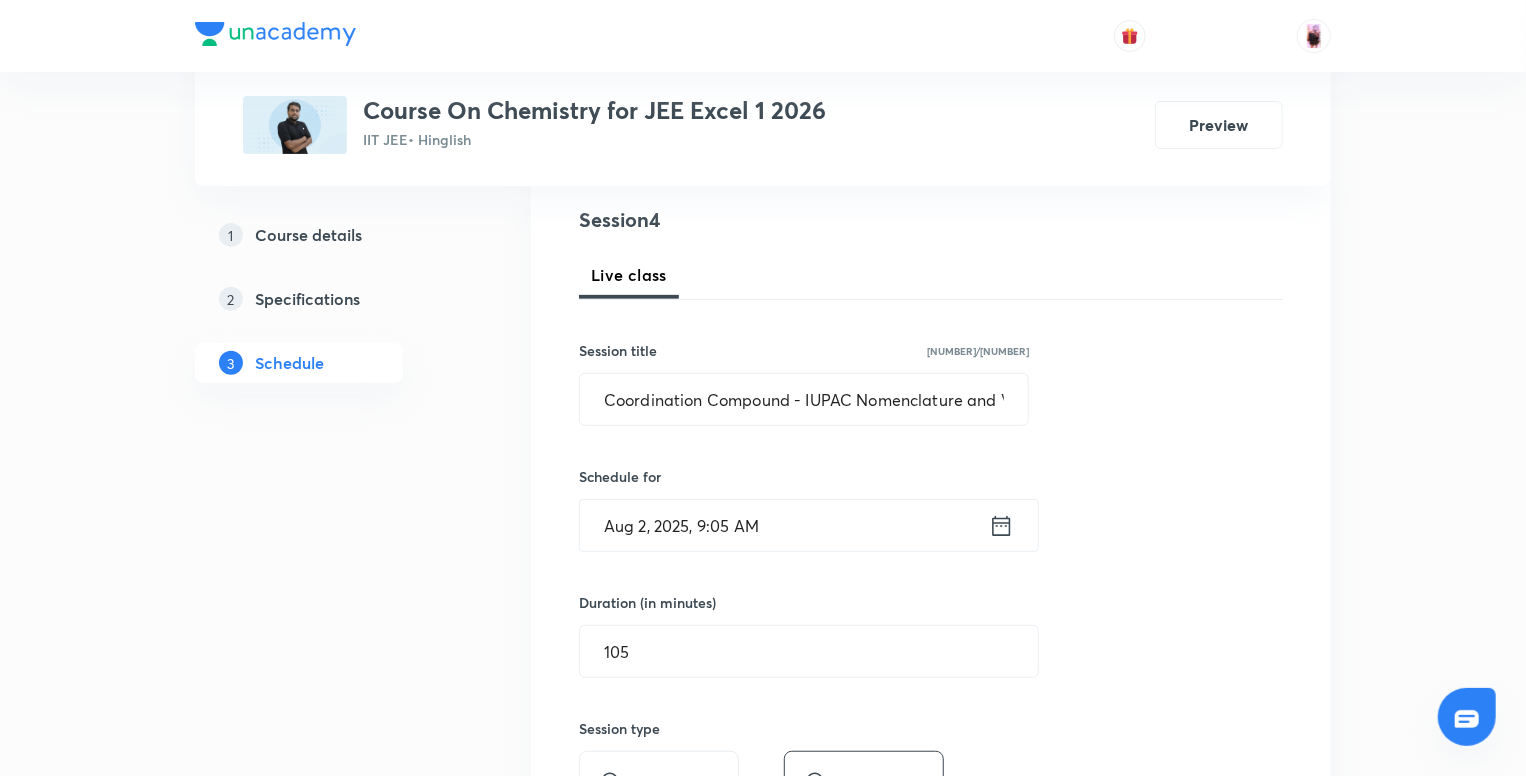 scroll, scrollTop: 226, scrollLeft: 0, axis: vertical 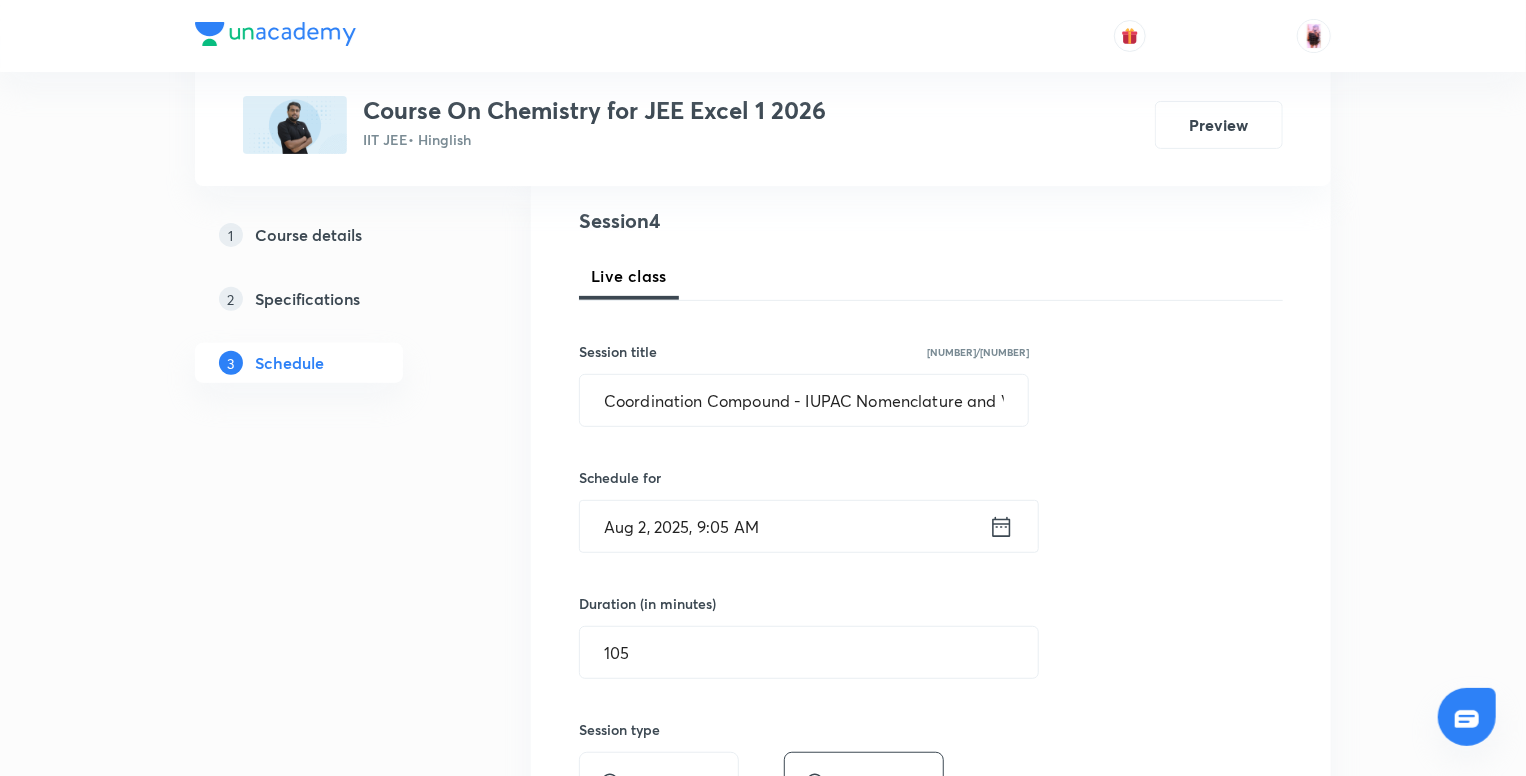 click on "Aug 2, 2025, 9:05 AM" at bounding box center [784, 526] 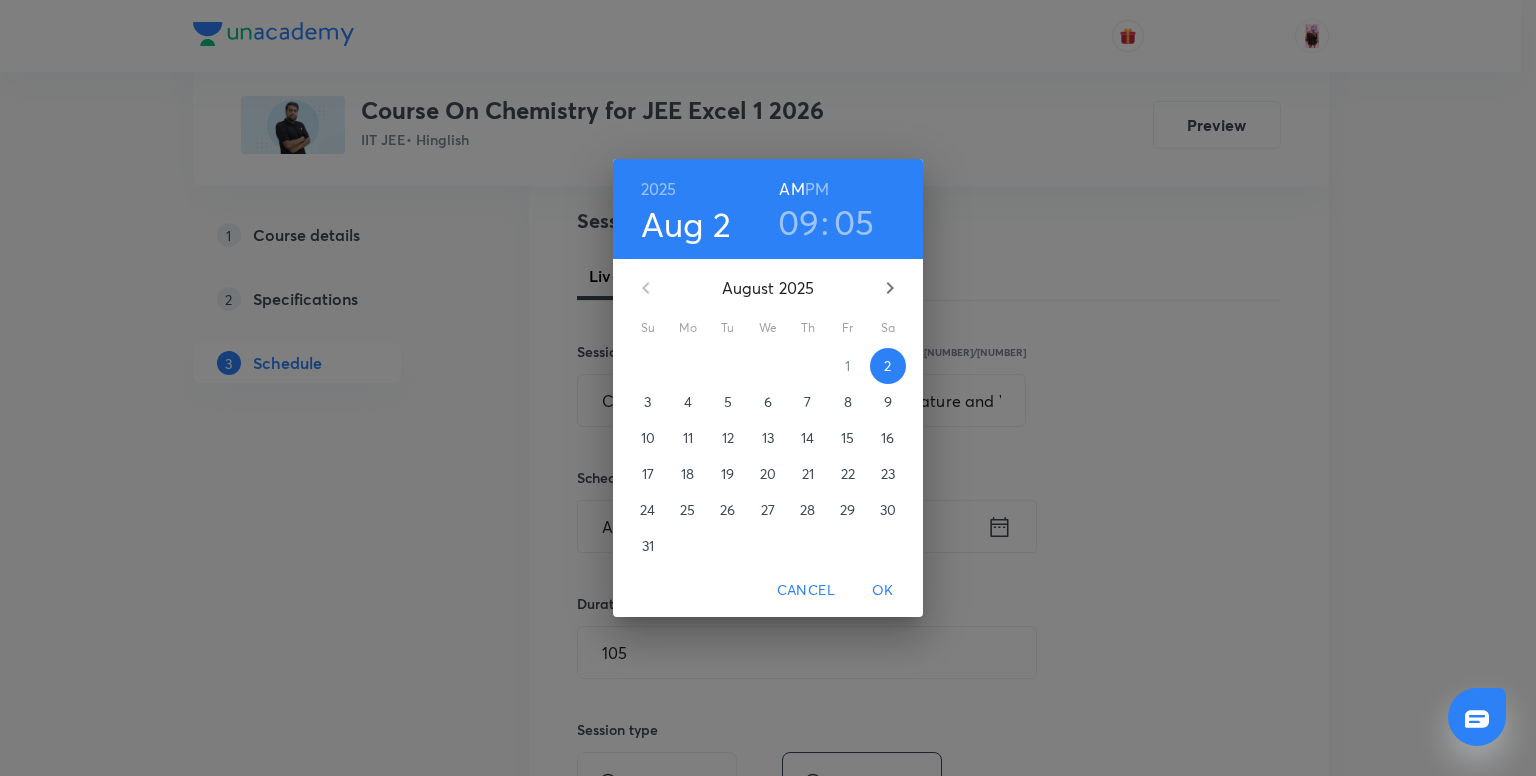 click on "05" at bounding box center [854, 222] 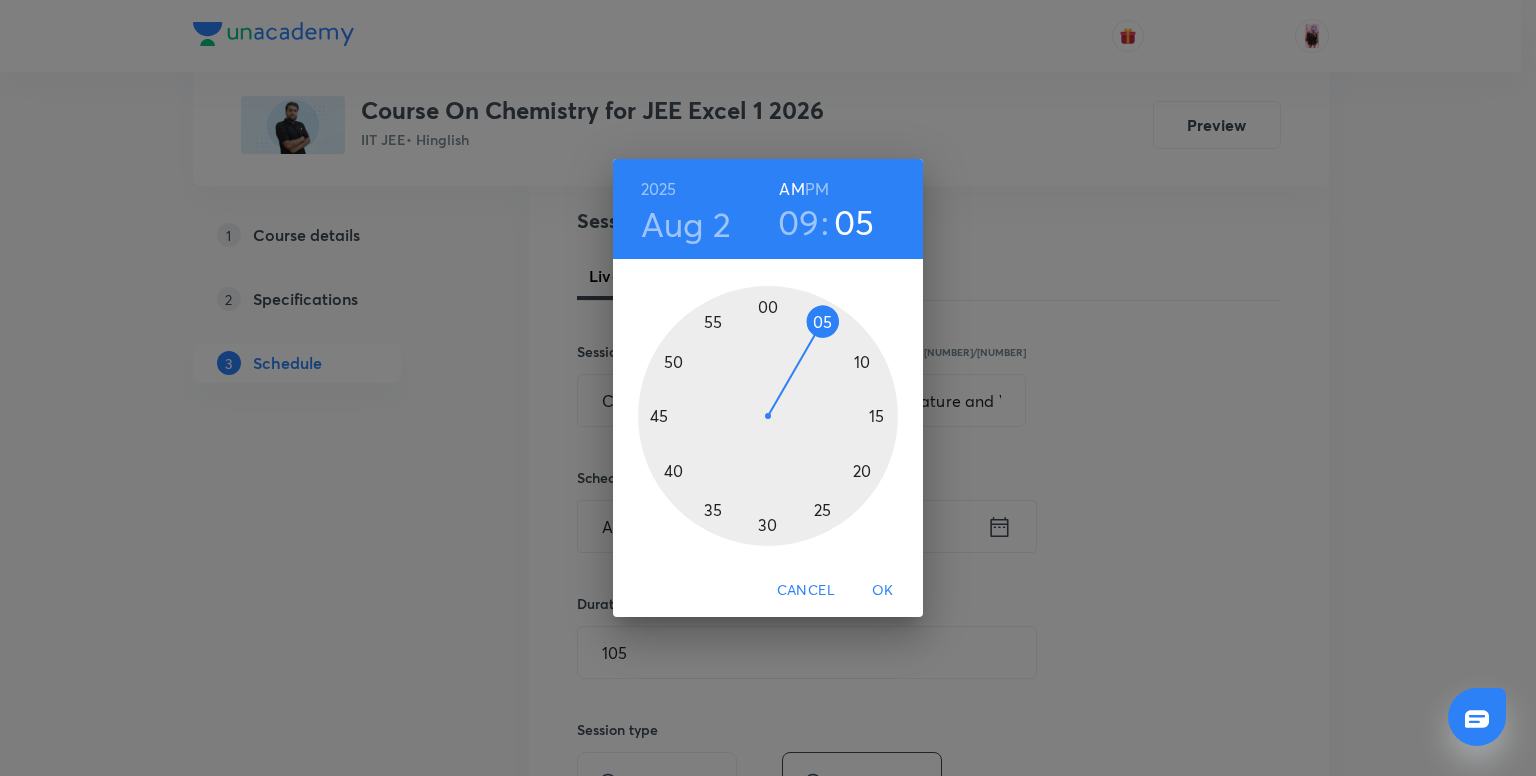 click at bounding box center [768, 416] 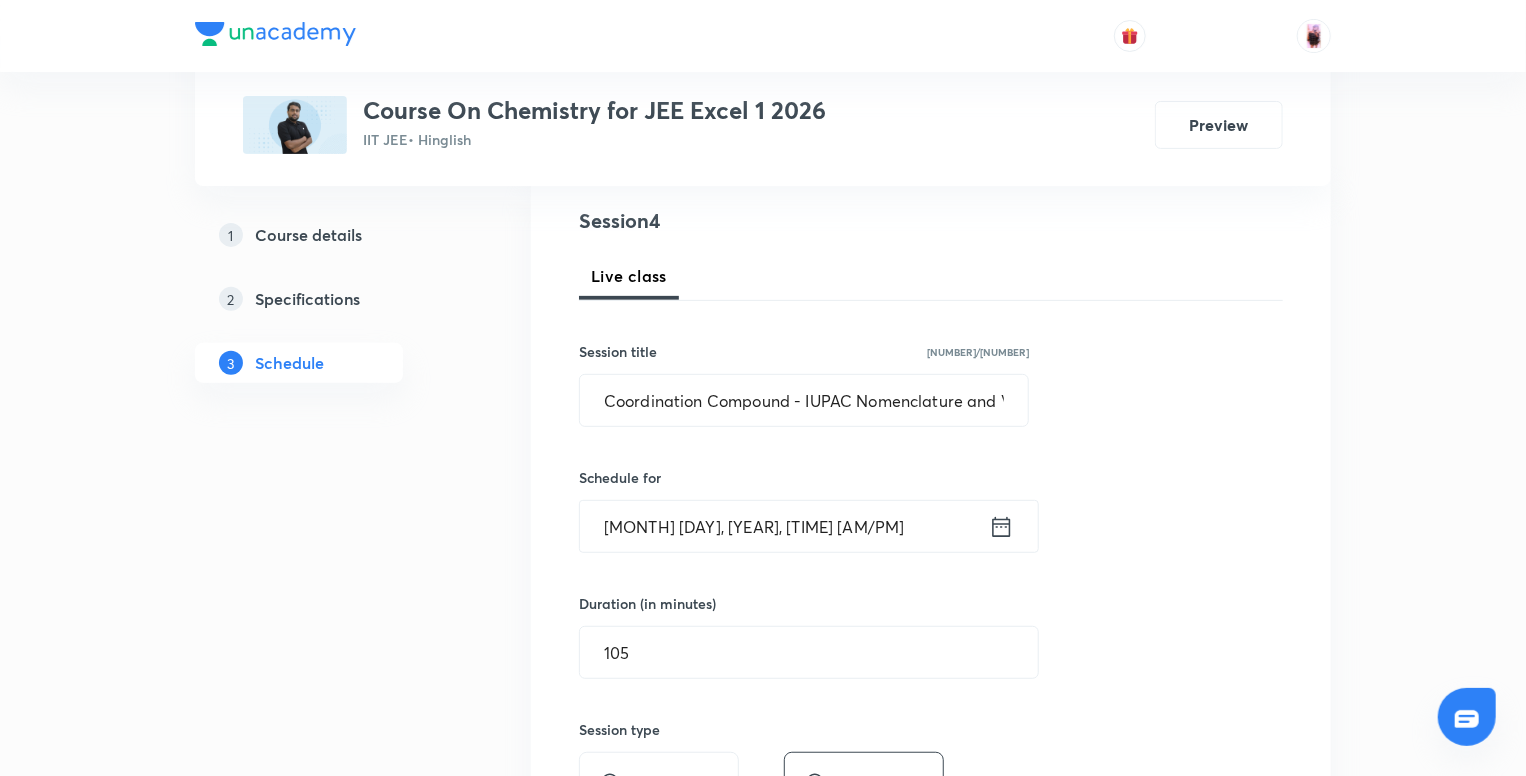 click on "Aug 2, 2025, 9:08 AM" at bounding box center (784, 526) 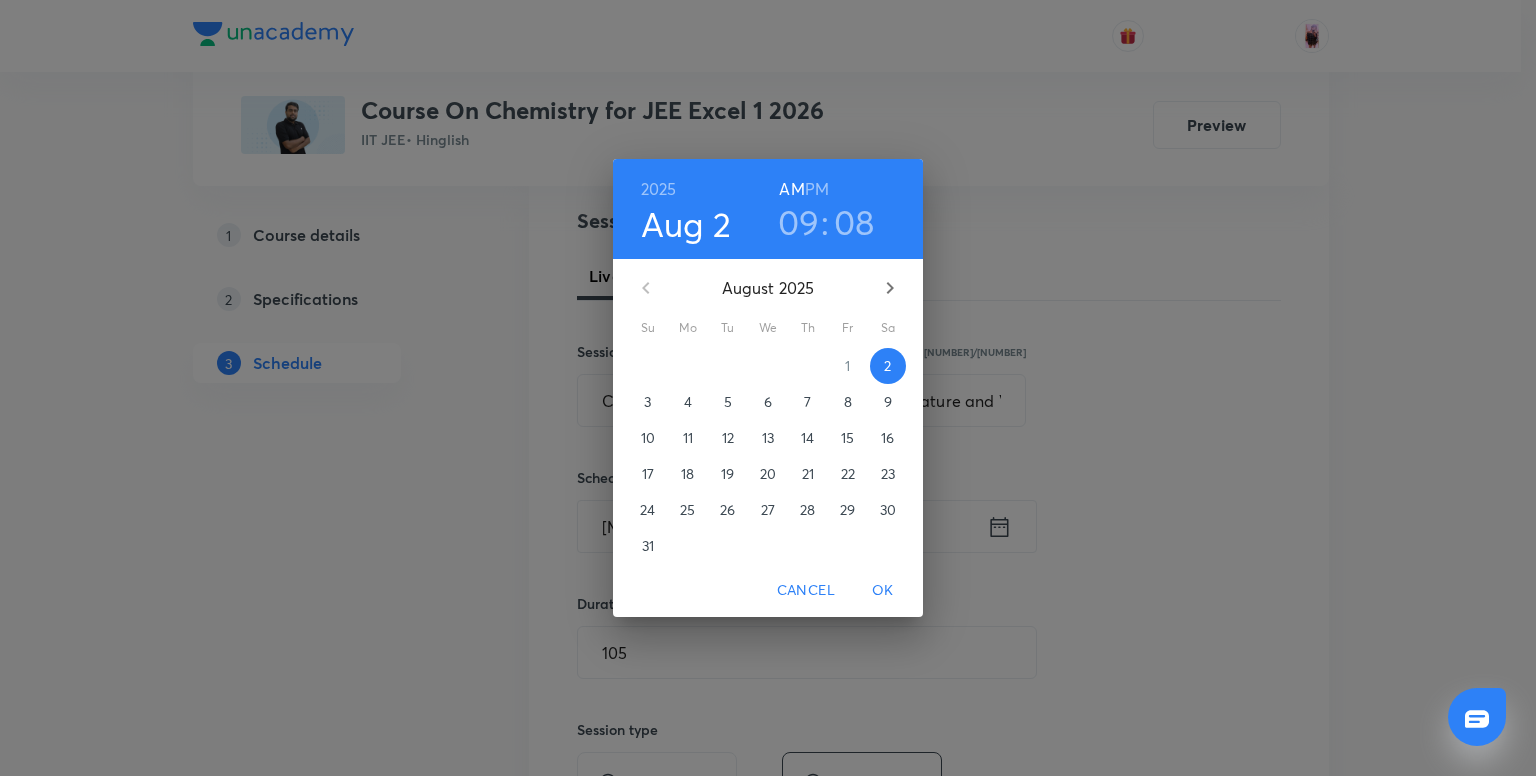 click on "08" at bounding box center [854, 222] 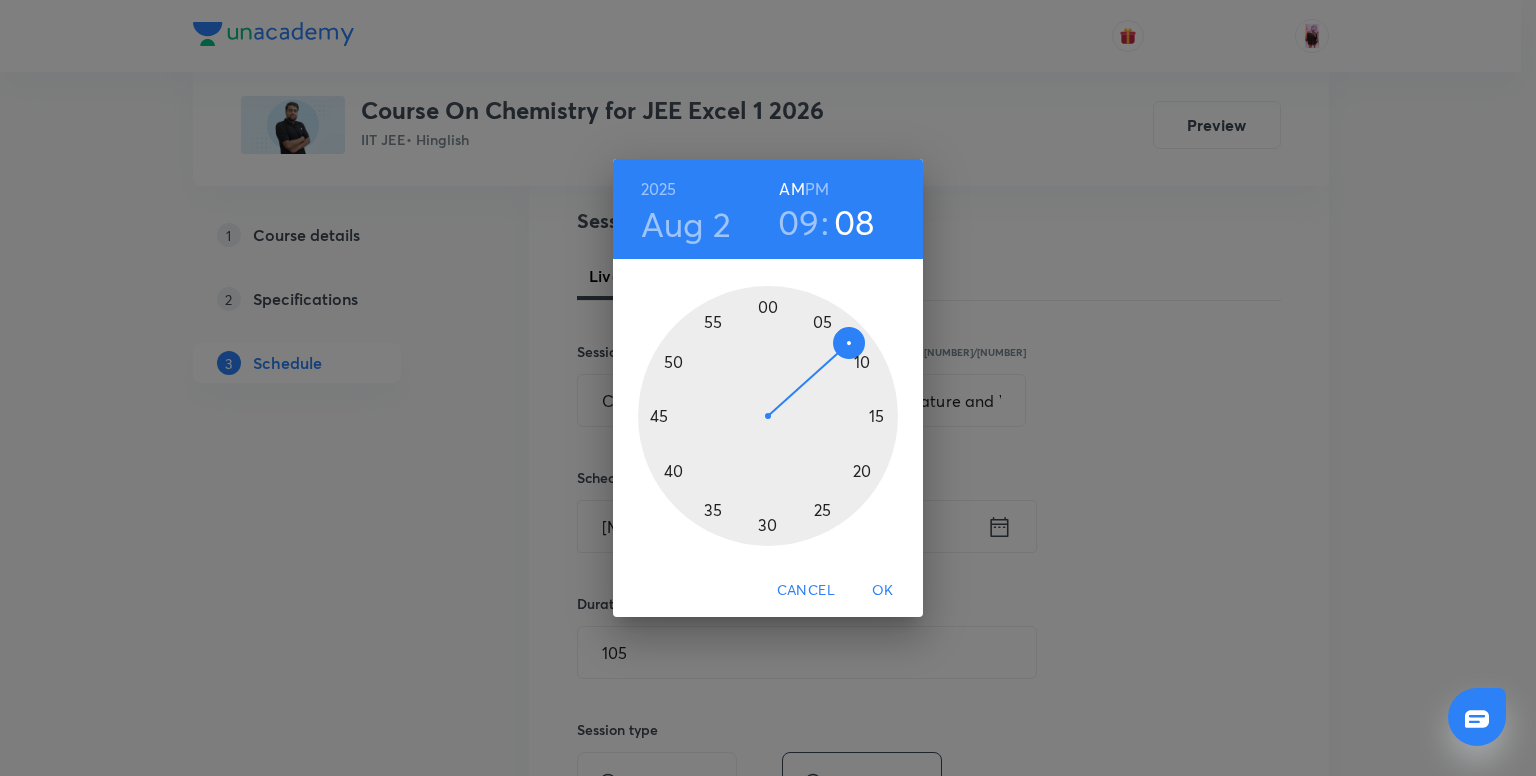 click at bounding box center [768, 416] 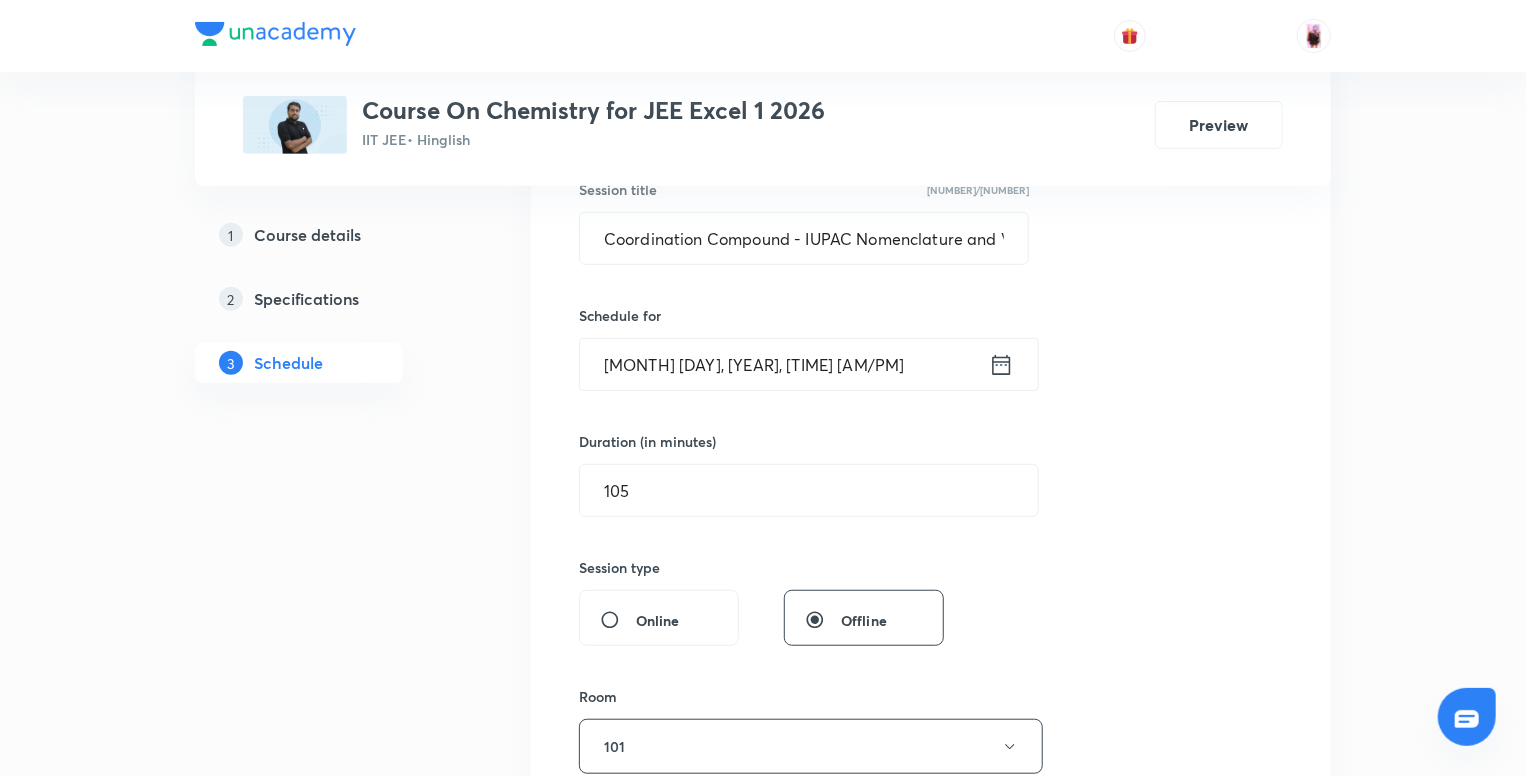 scroll, scrollTop: 390, scrollLeft: 0, axis: vertical 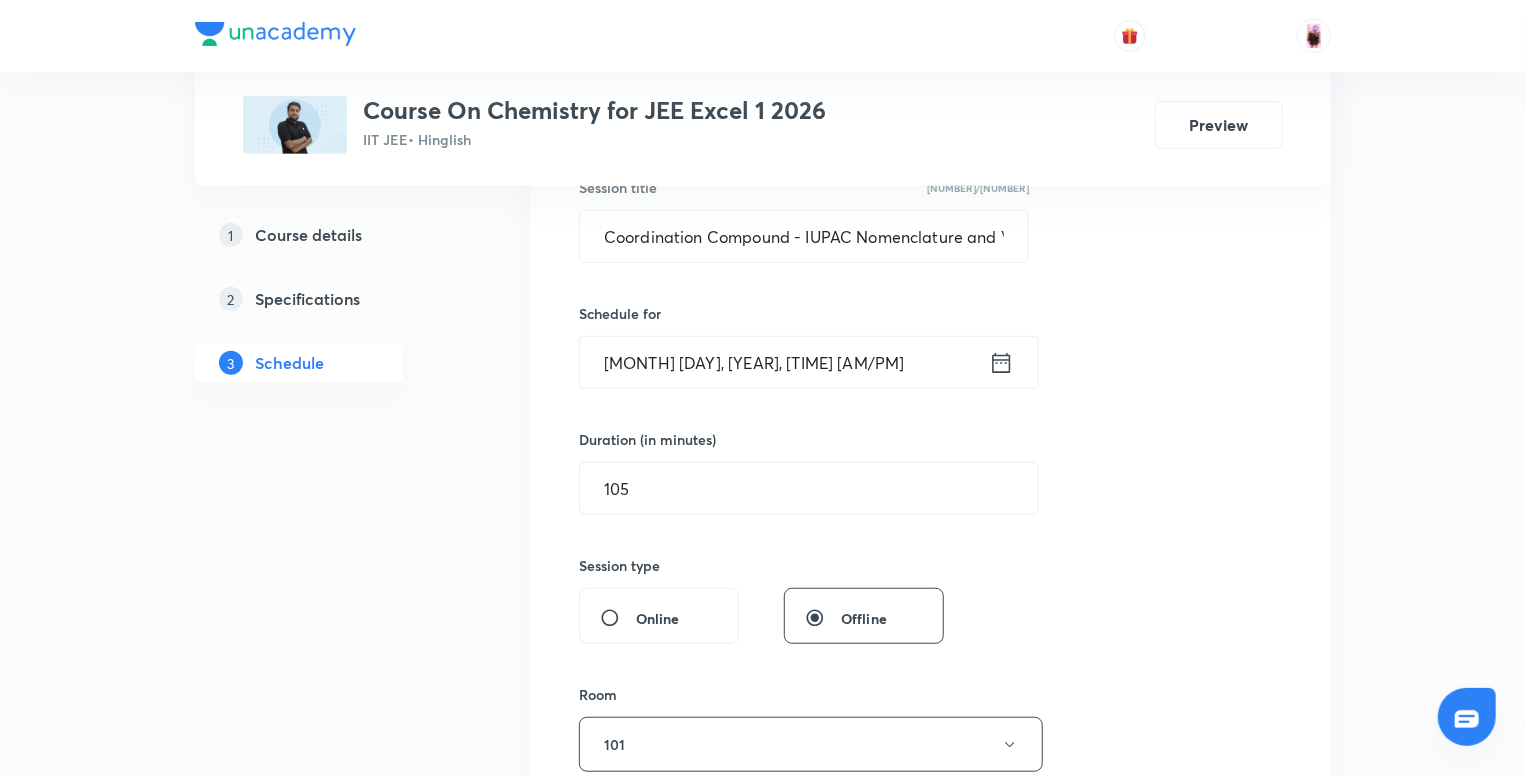 click on "Aug 2, 2025, 9:09 AM" at bounding box center (784, 362) 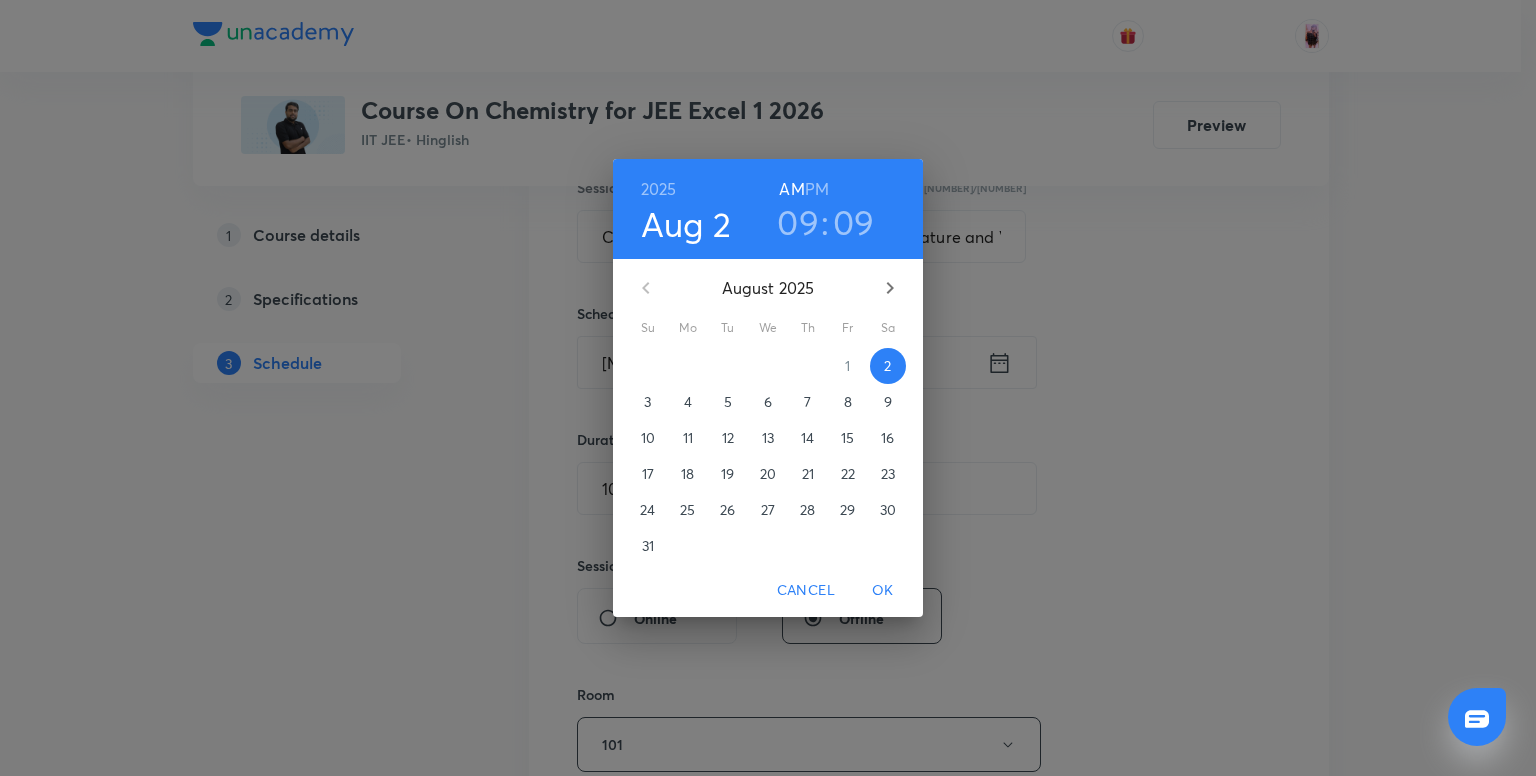 click on "09" at bounding box center [854, 222] 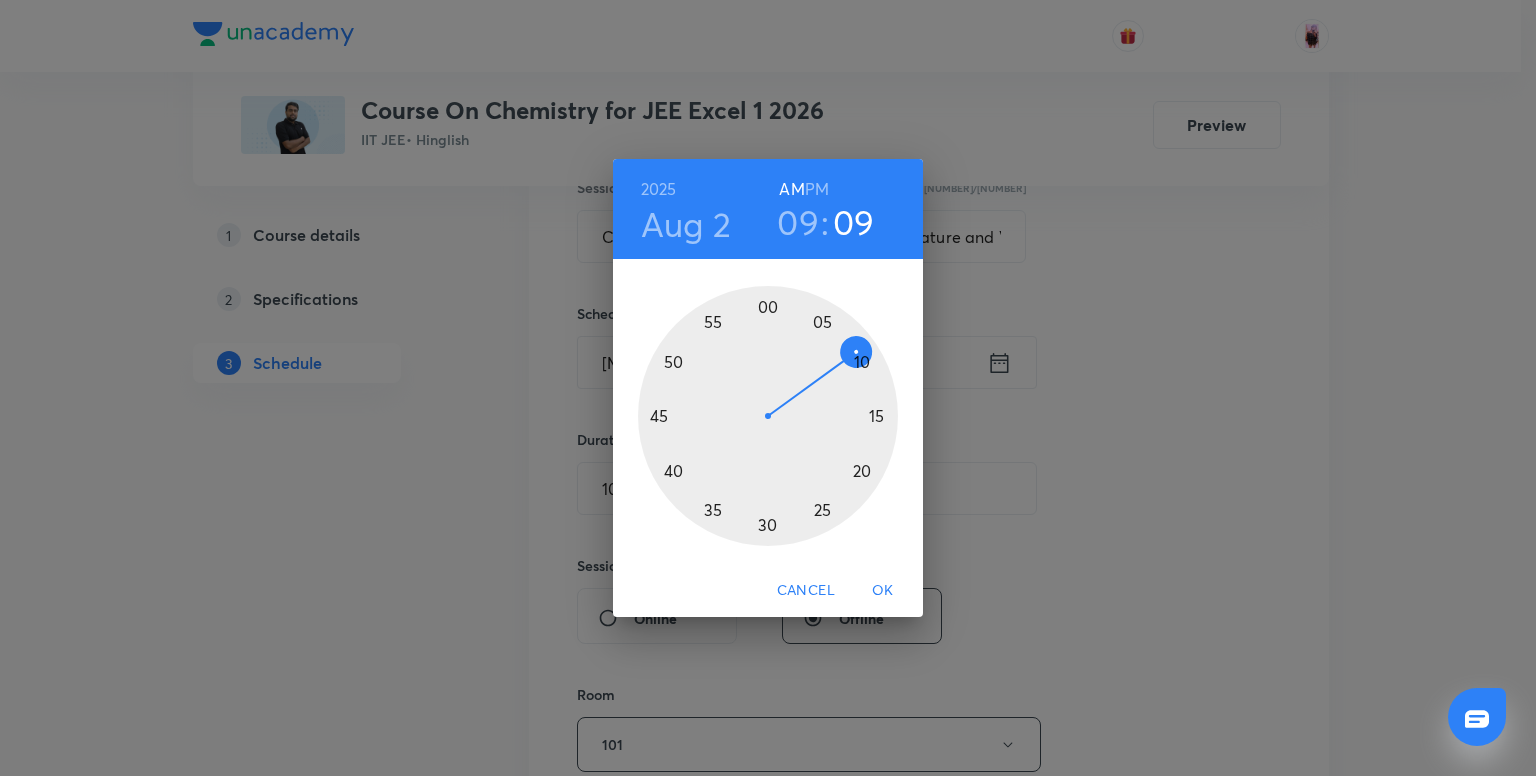 click at bounding box center (768, 416) 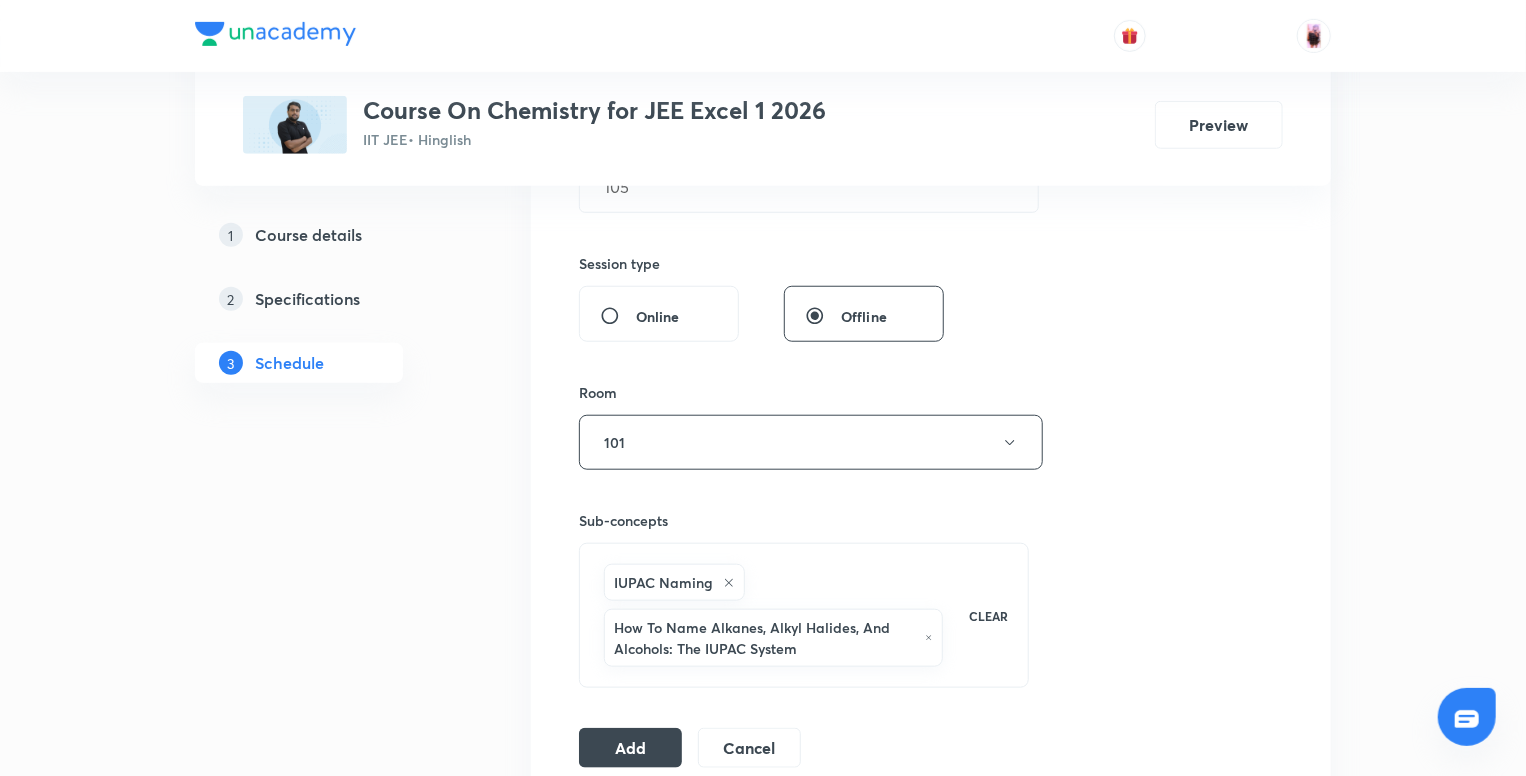 scroll, scrollTop: 816, scrollLeft: 0, axis: vertical 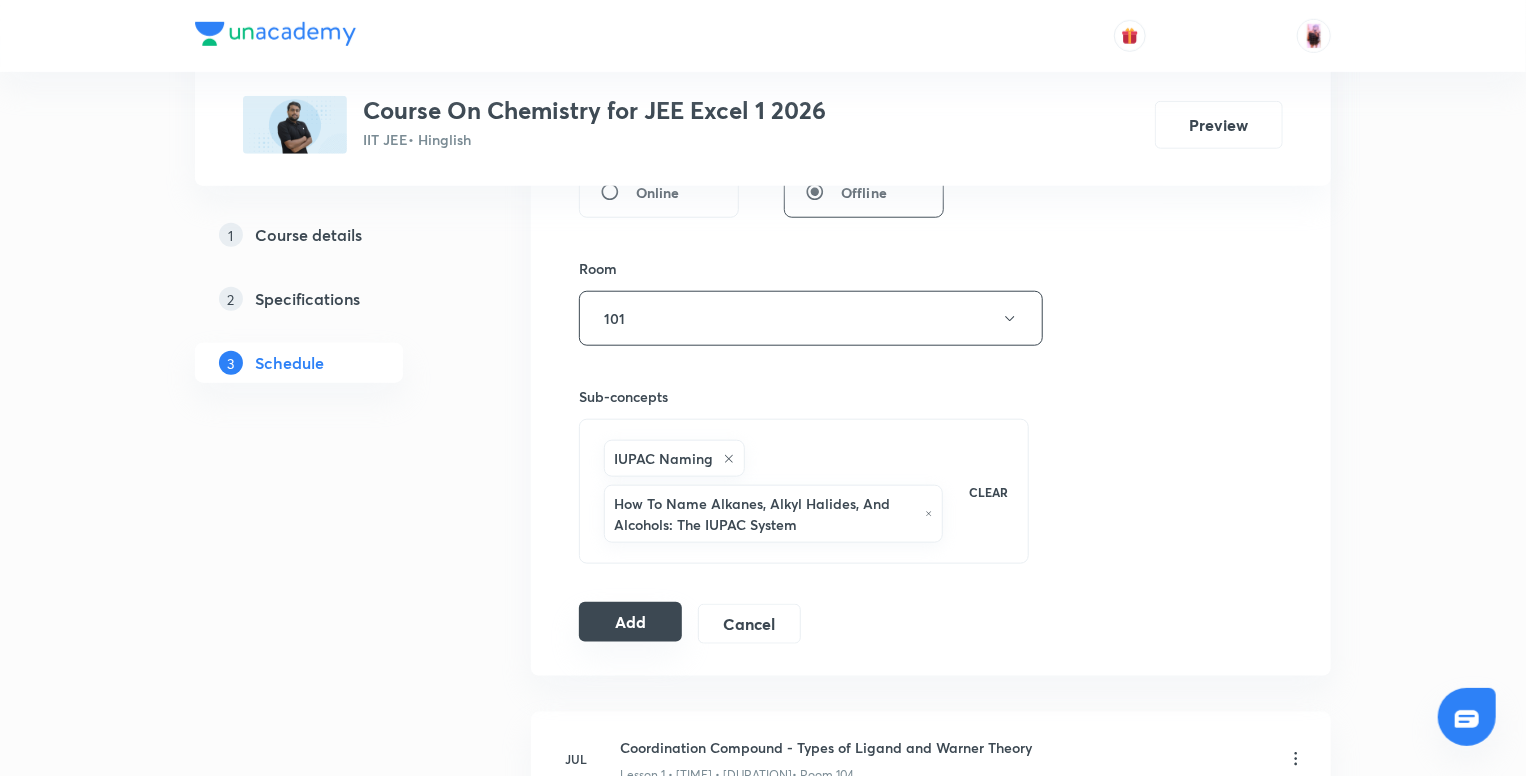 click on "Add" at bounding box center [630, 622] 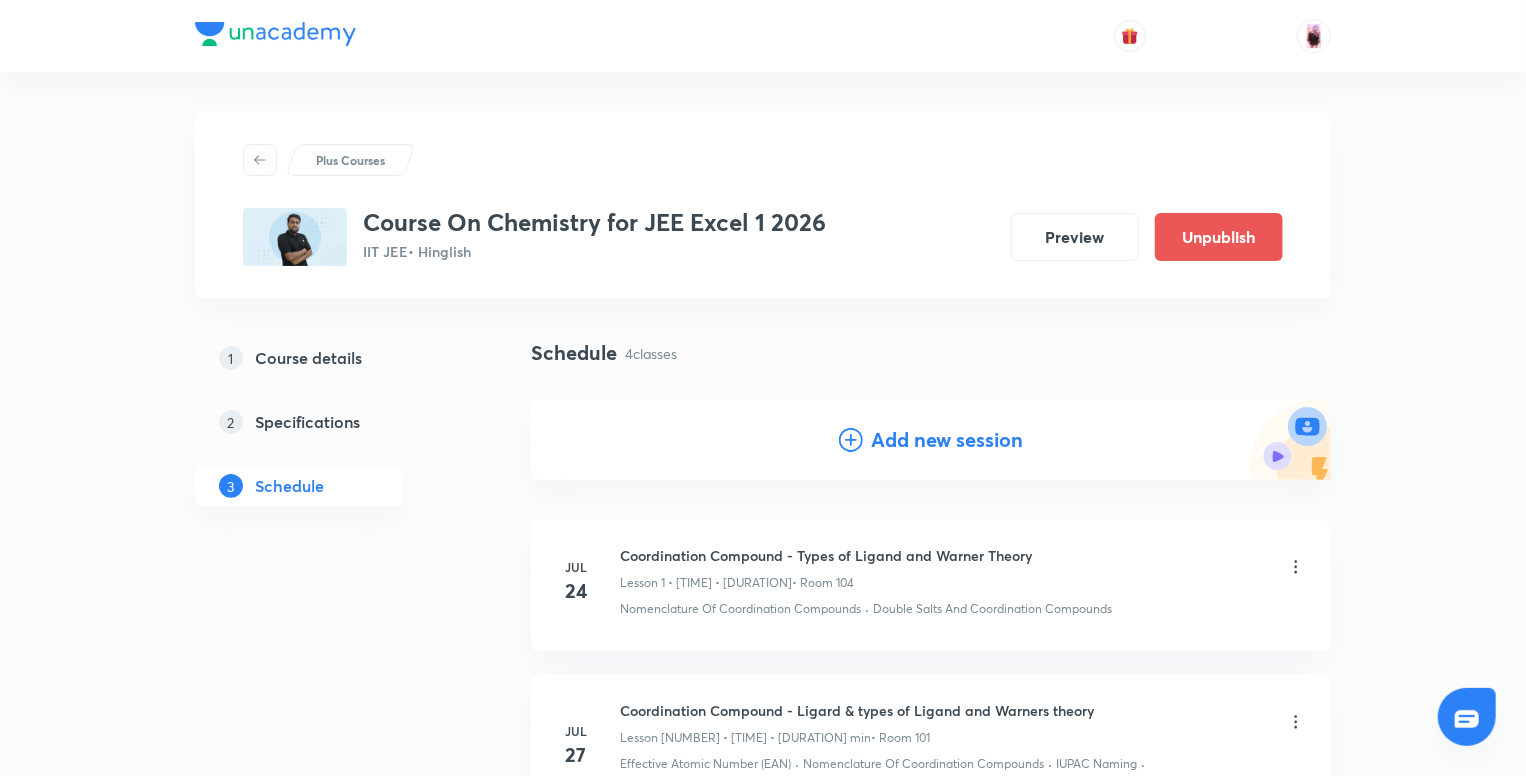 scroll, scrollTop: 545, scrollLeft: 0, axis: vertical 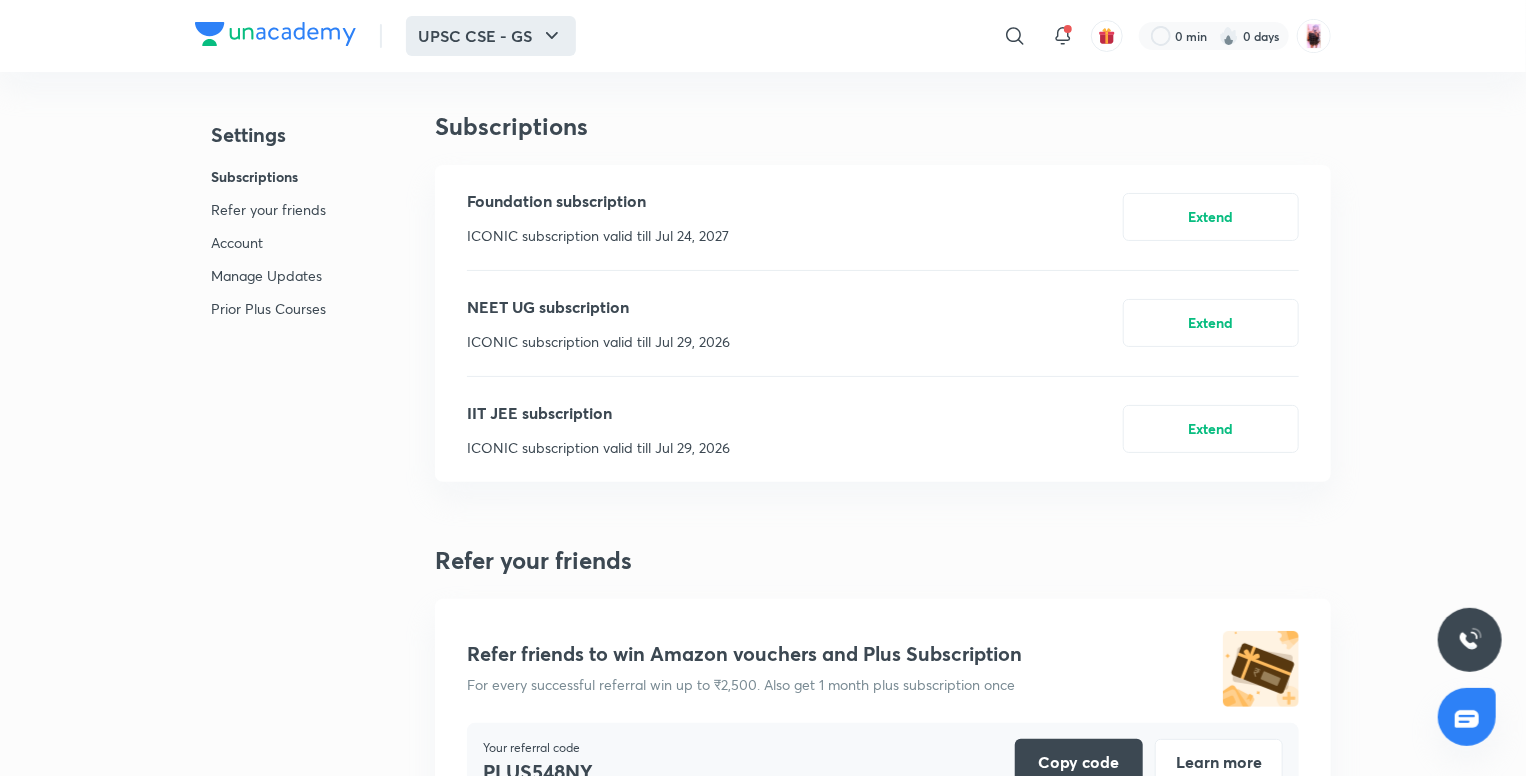 click on "UPSC CSE - GS" at bounding box center [491, 36] 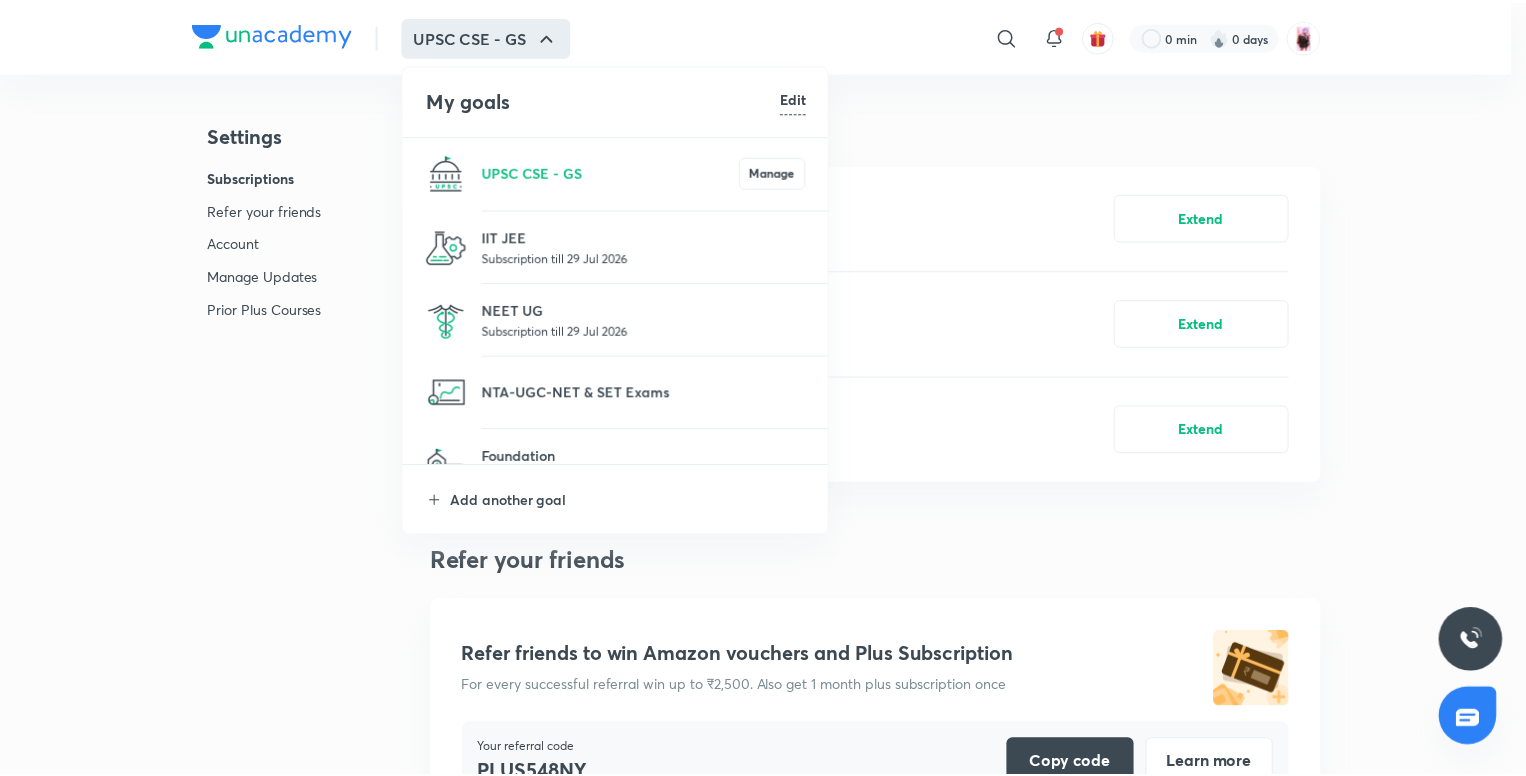 scroll, scrollTop: 183, scrollLeft: 0, axis: vertical 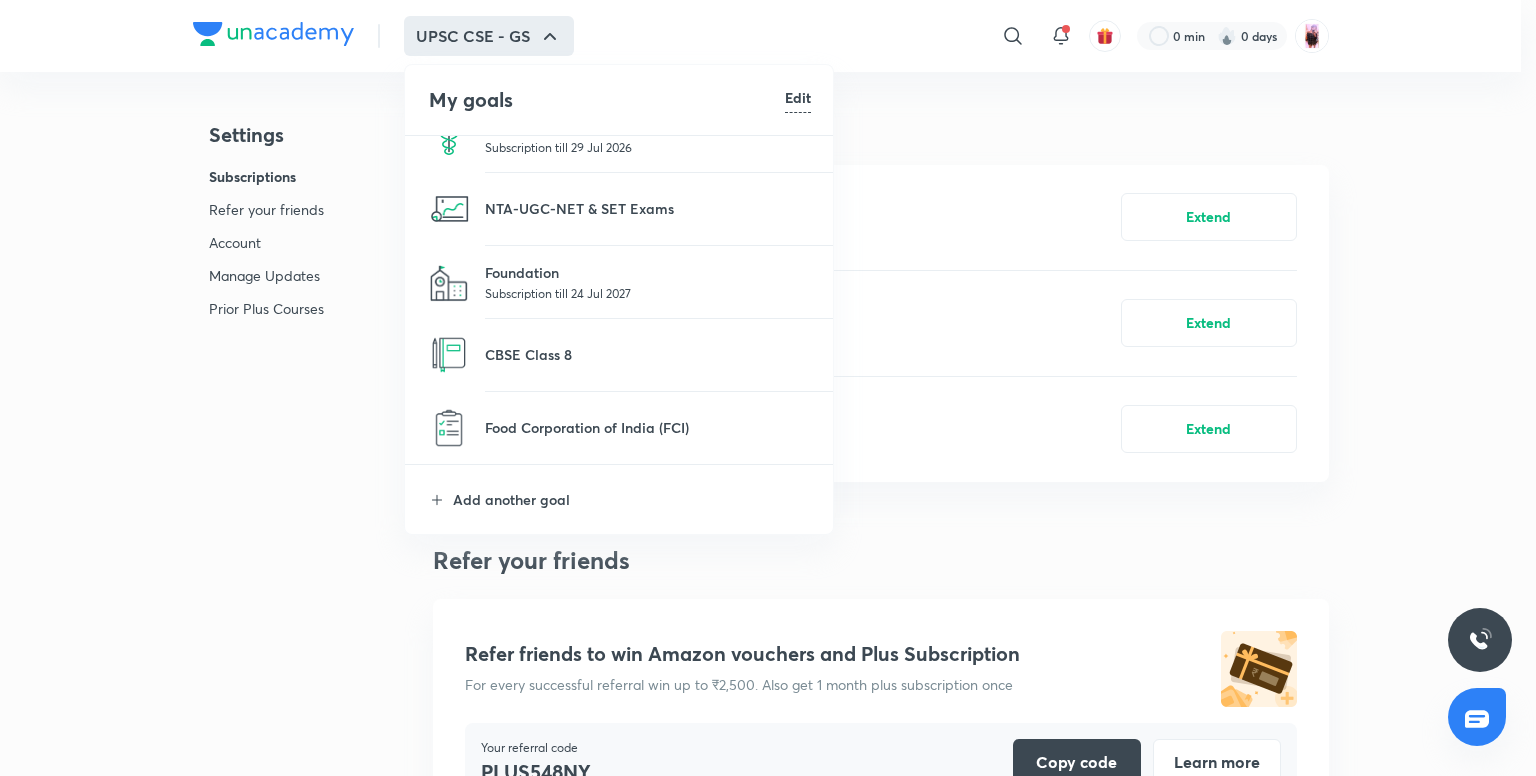 click on "Subscription till 24 Jul 2027" at bounding box center [648, 293] 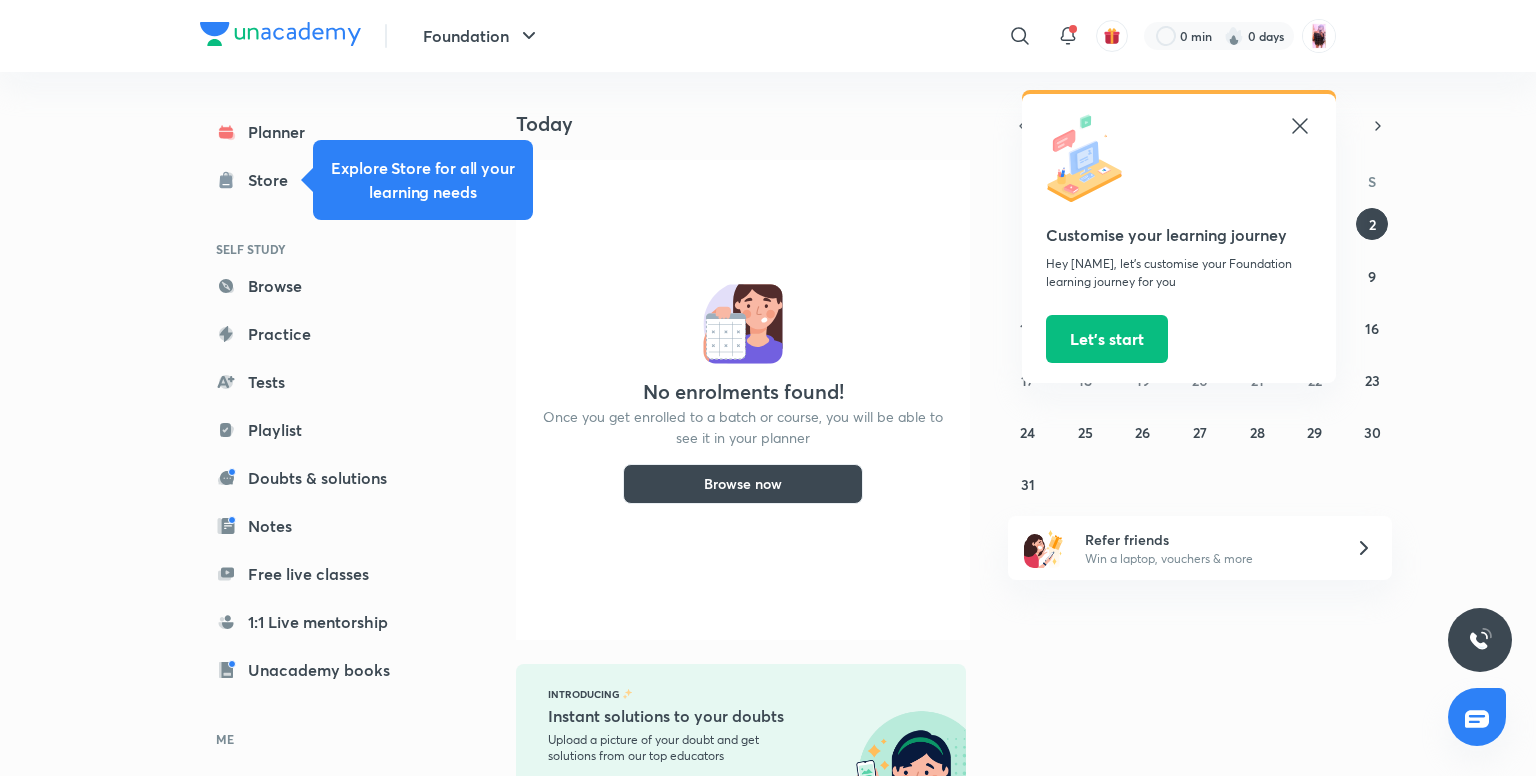 click 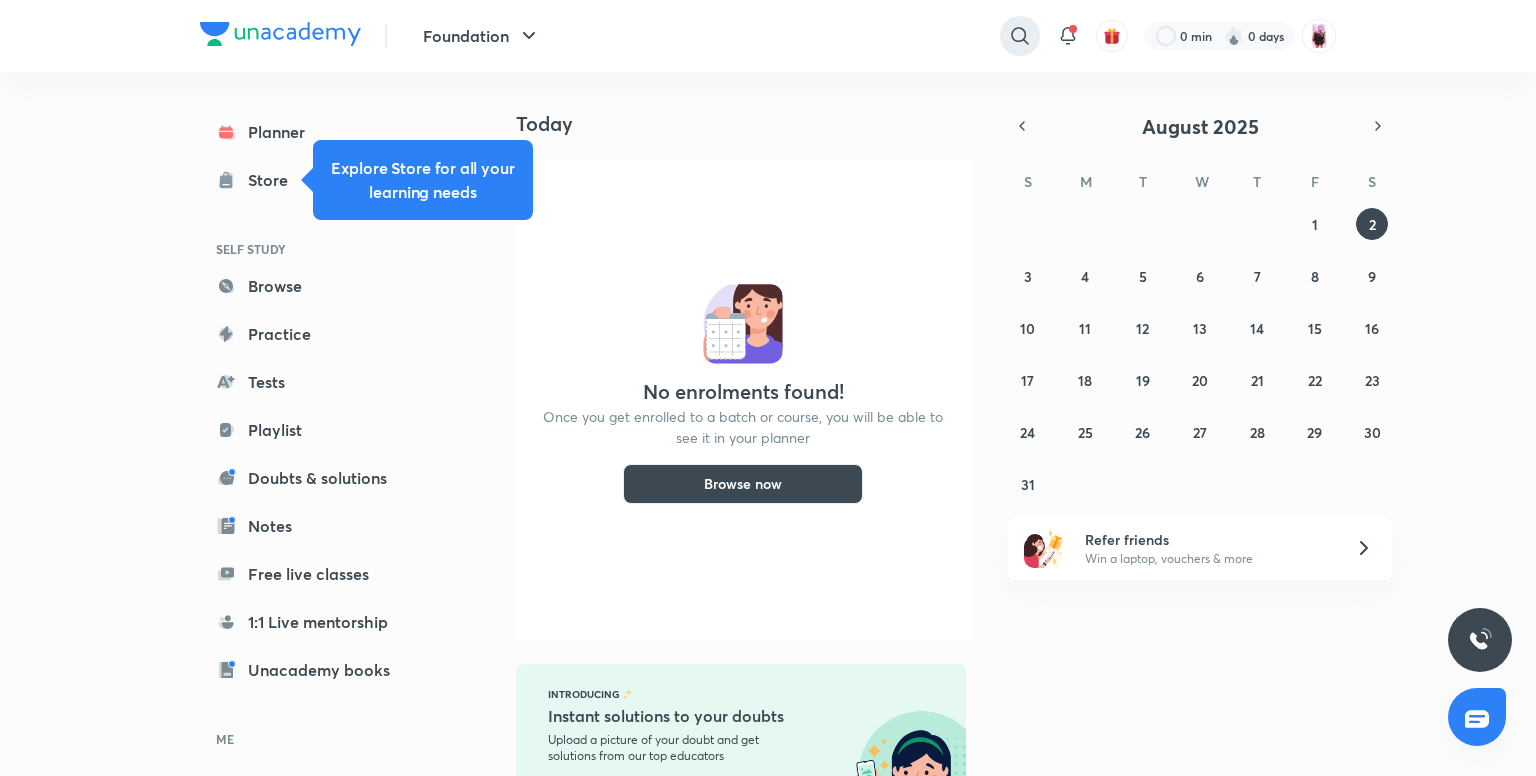 click 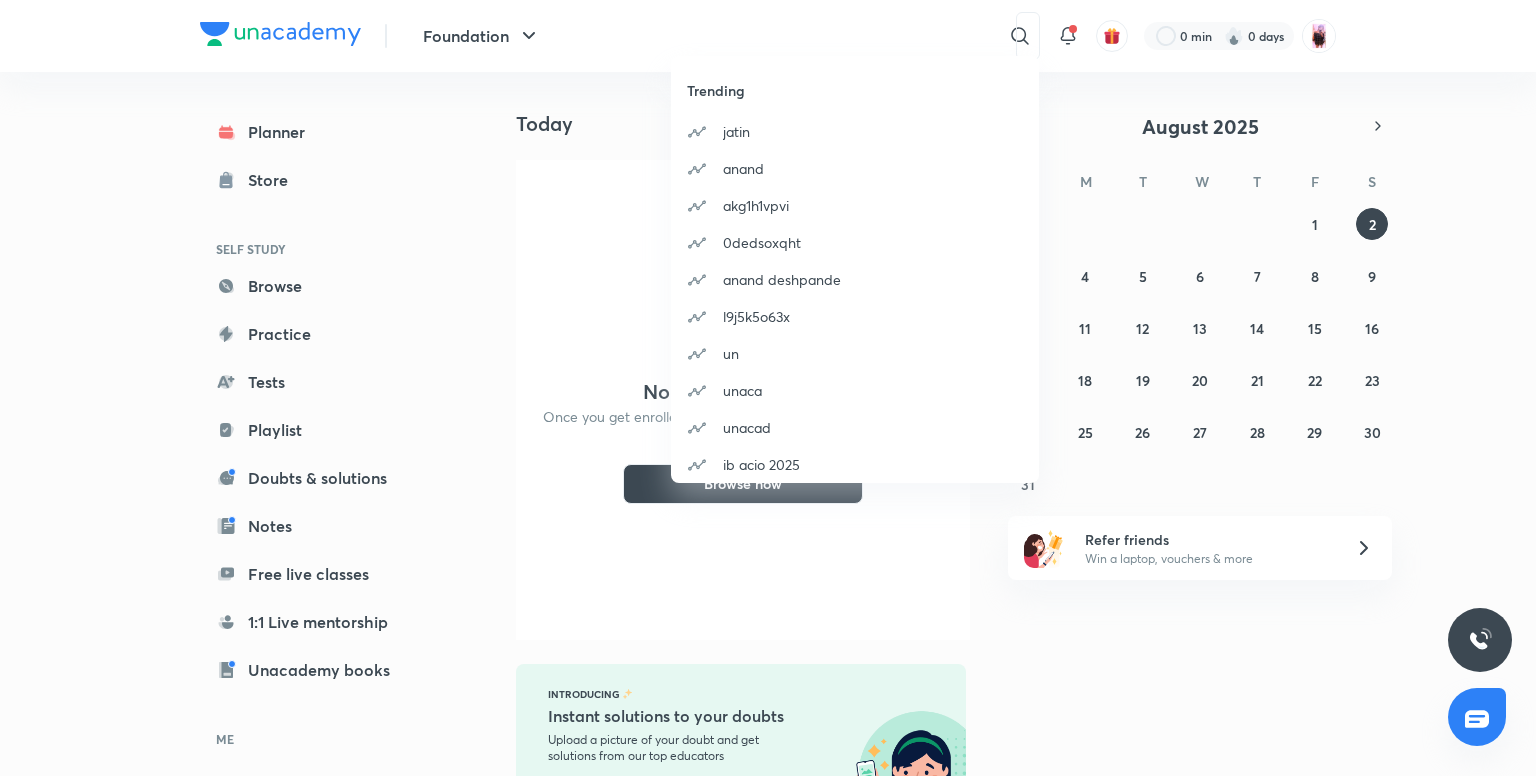 click on "Trending jatin anand akg1h1vpvi 0dedsoxqht anand deshpande l9j5k5o63x un unaca unacad ib acio 2025" at bounding box center (768, 388) 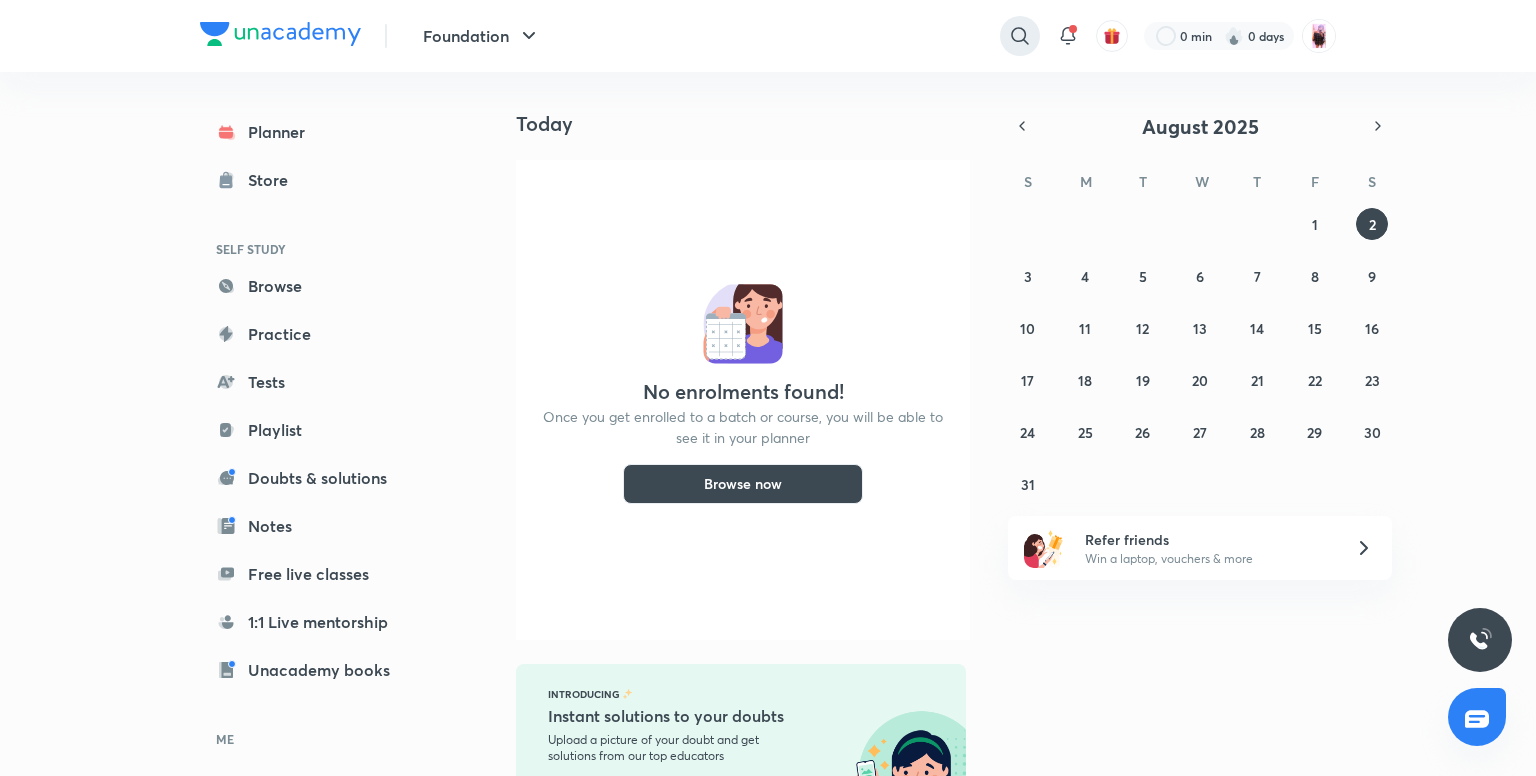 click 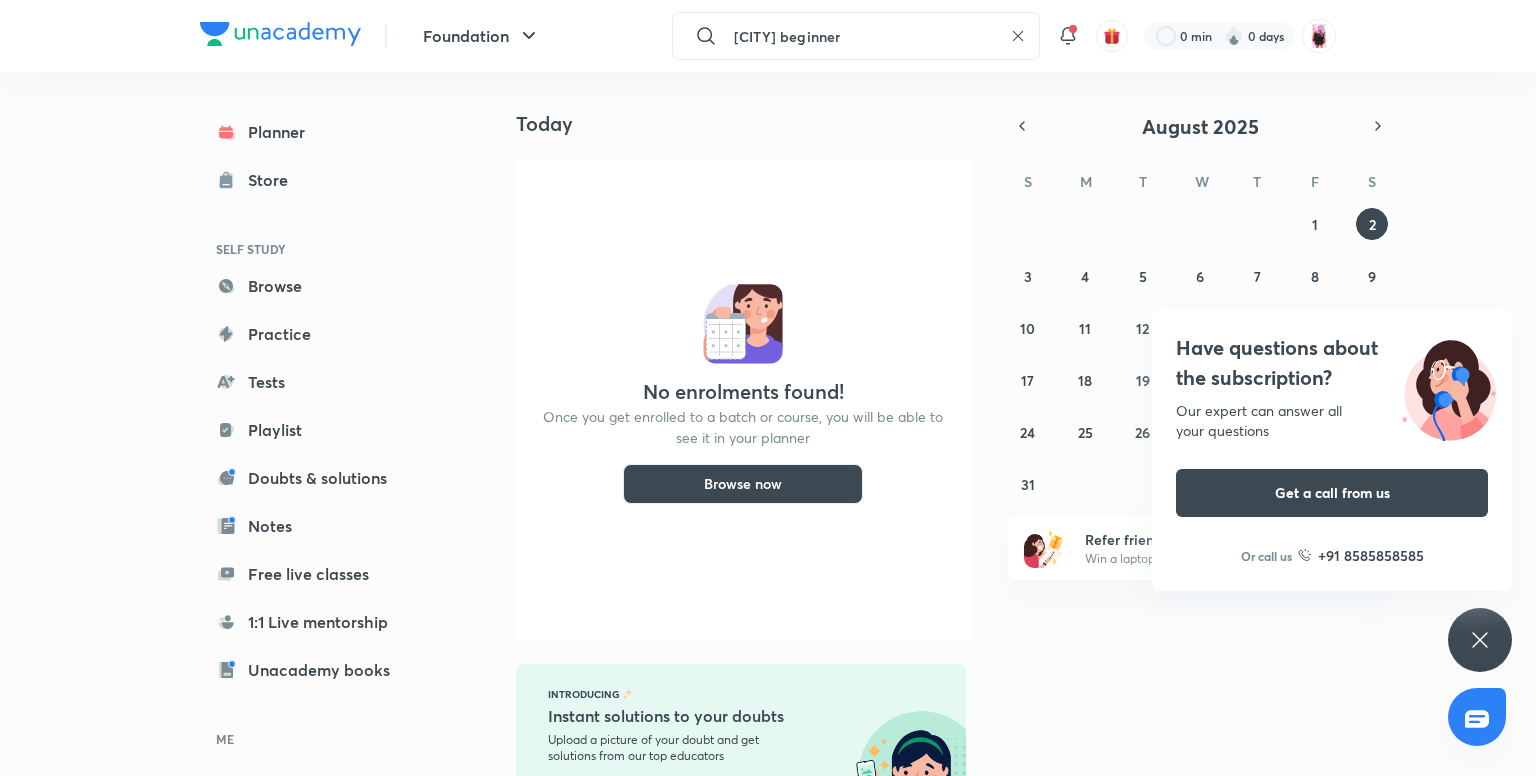 type on "agartala beginner" 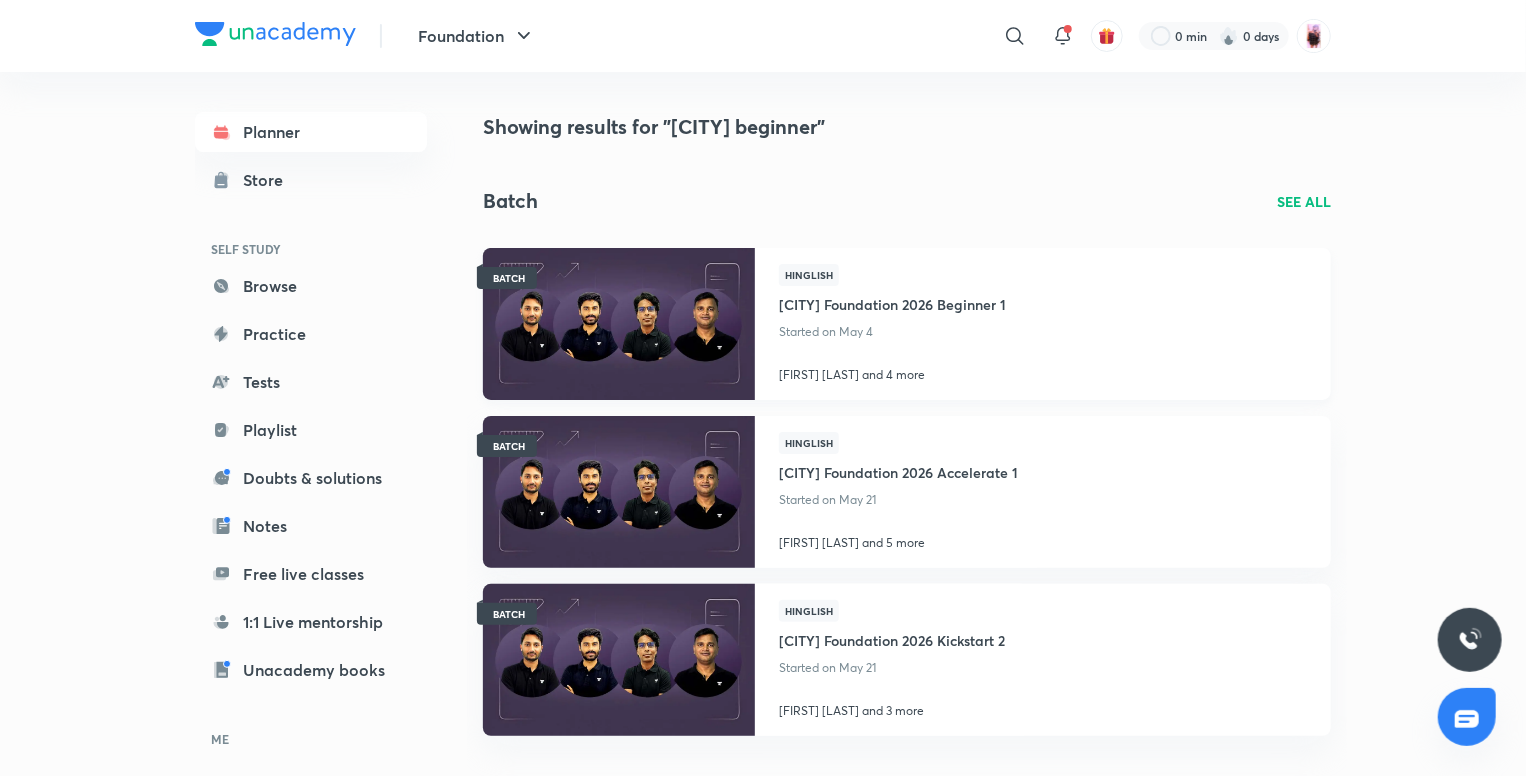 click at bounding box center [618, 323] 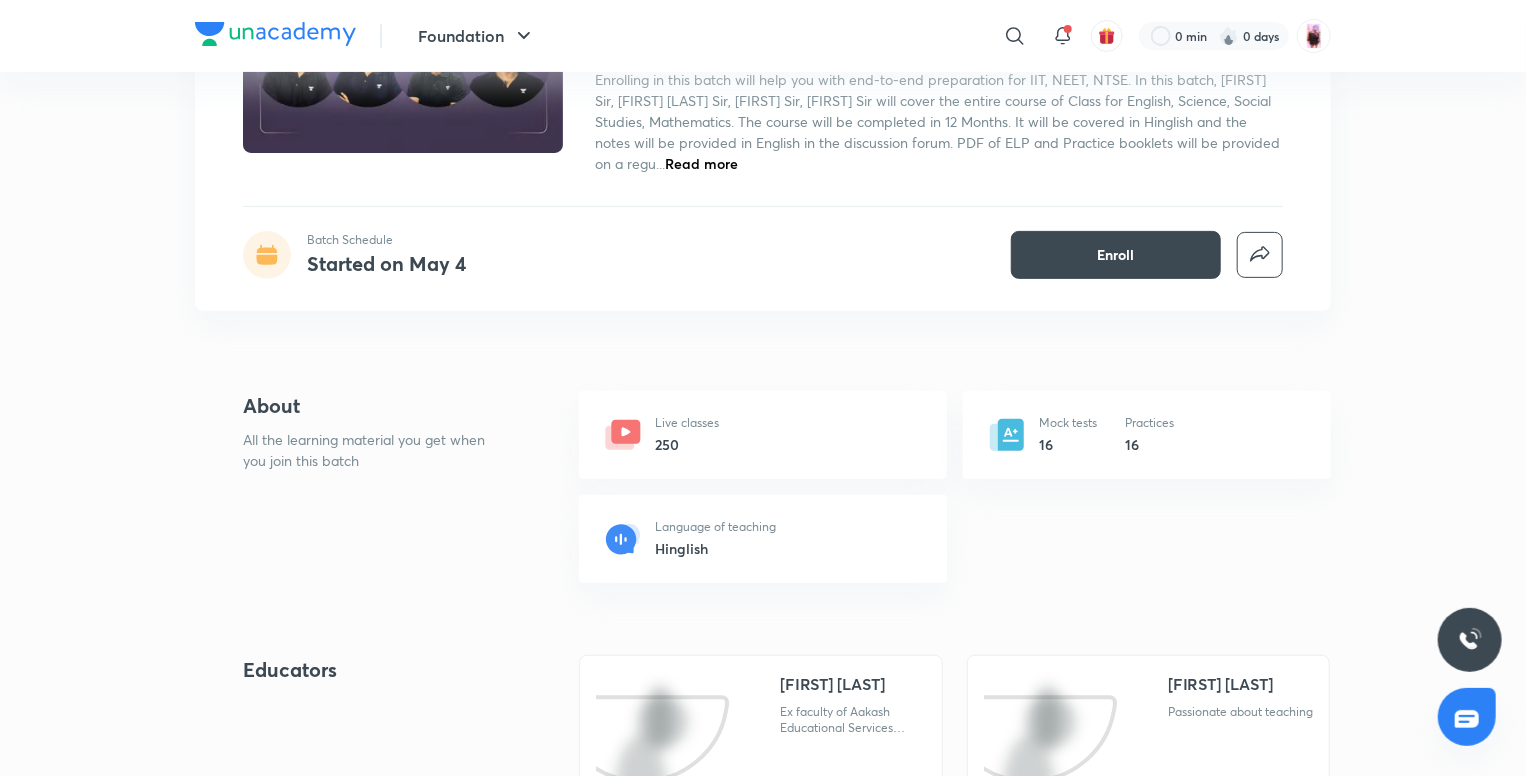 scroll, scrollTop: 236, scrollLeft: 0, axis: vertical 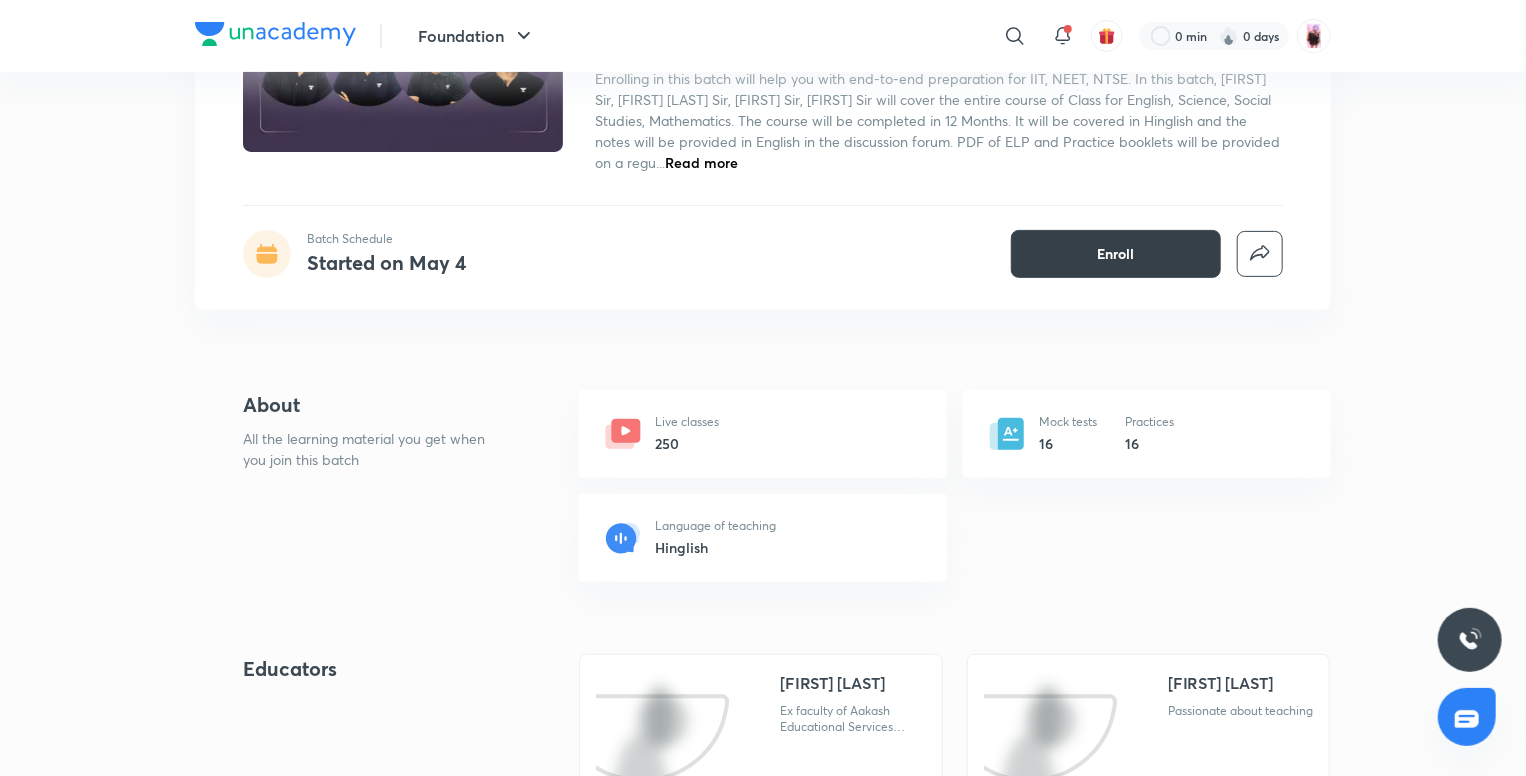 click on "Enroll" at bounding box center [1116, 254] 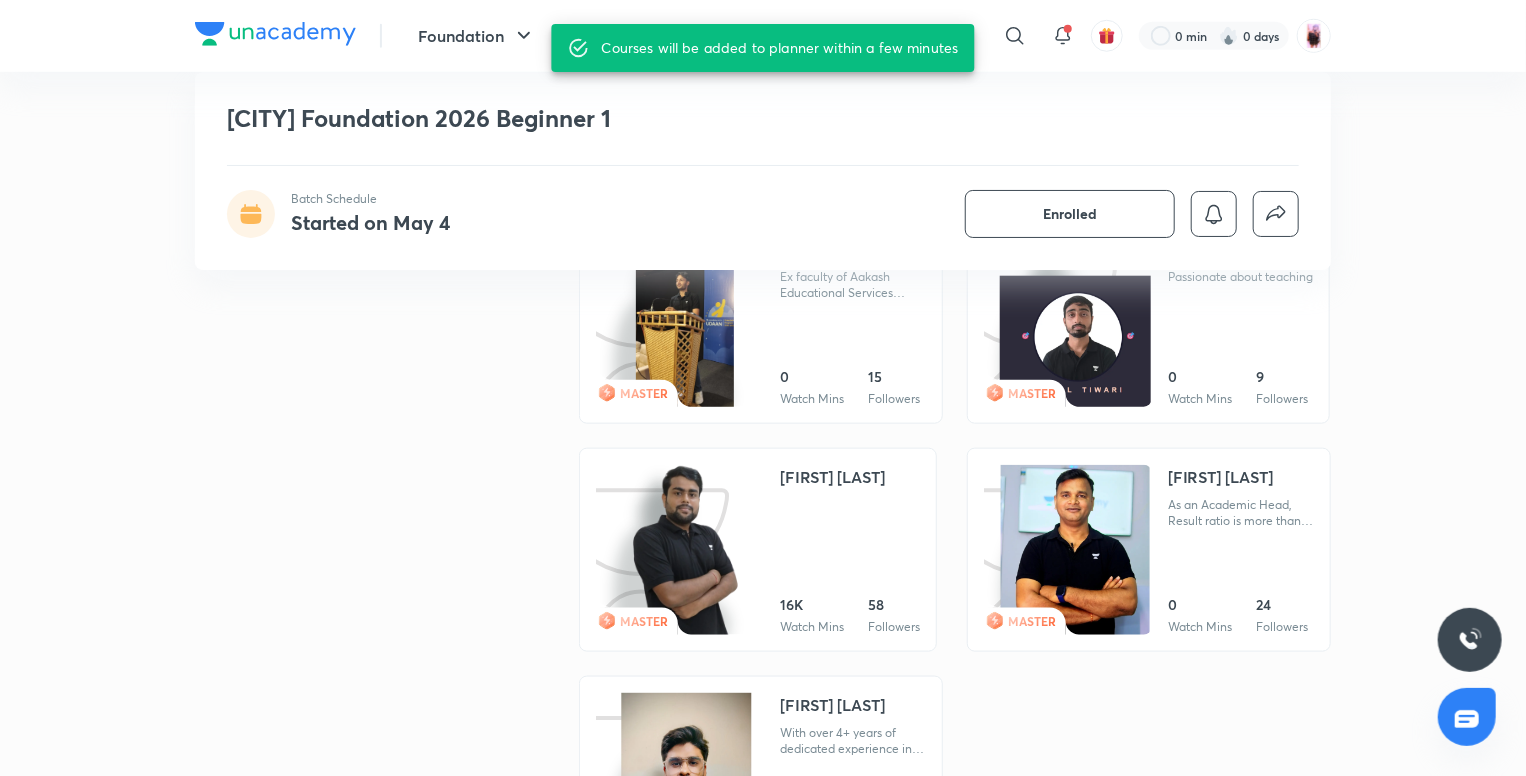 scroll, scrollTop: 1174, scrollLeft: 0, axis: vertical 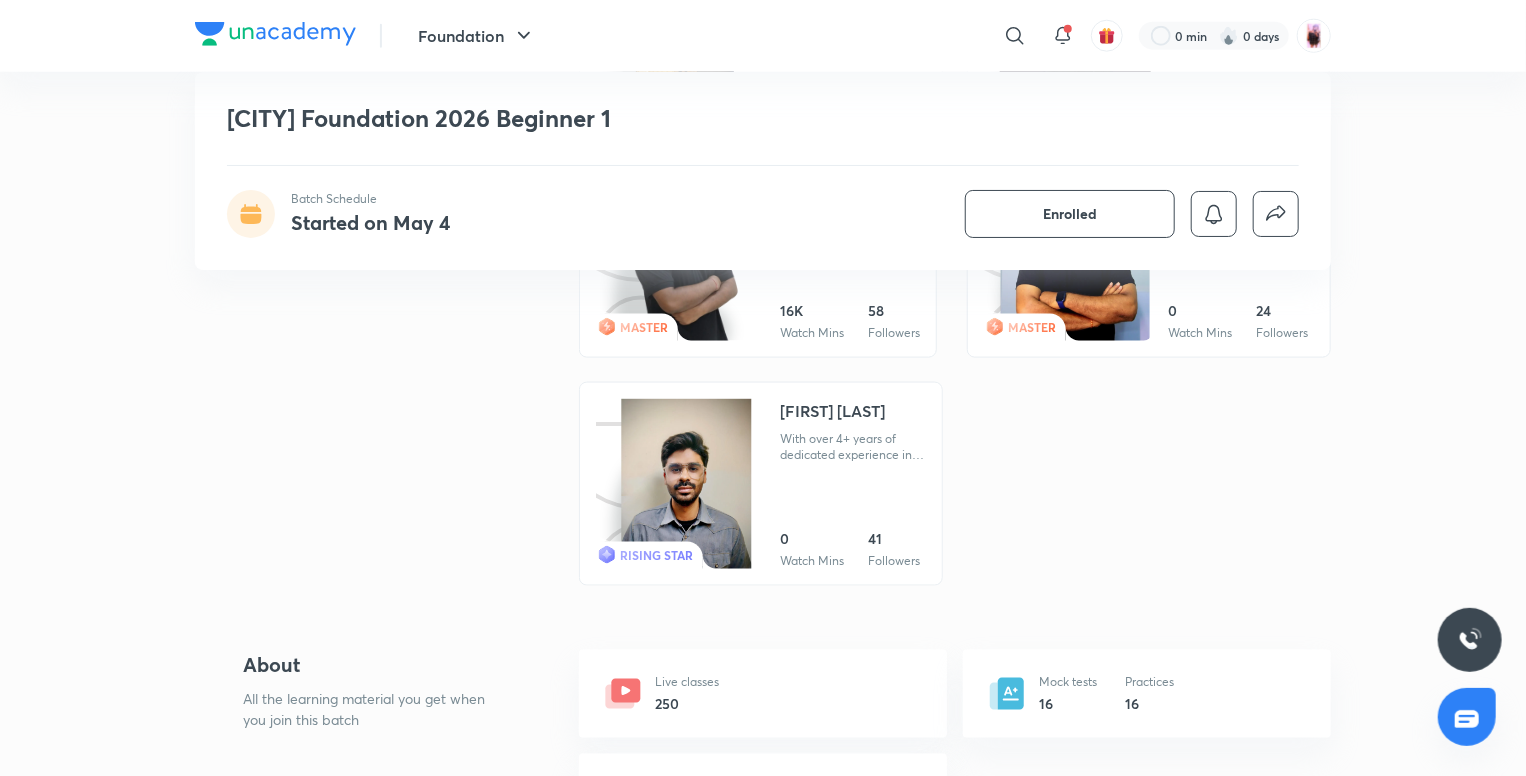 click at bounding box center [686, 485] 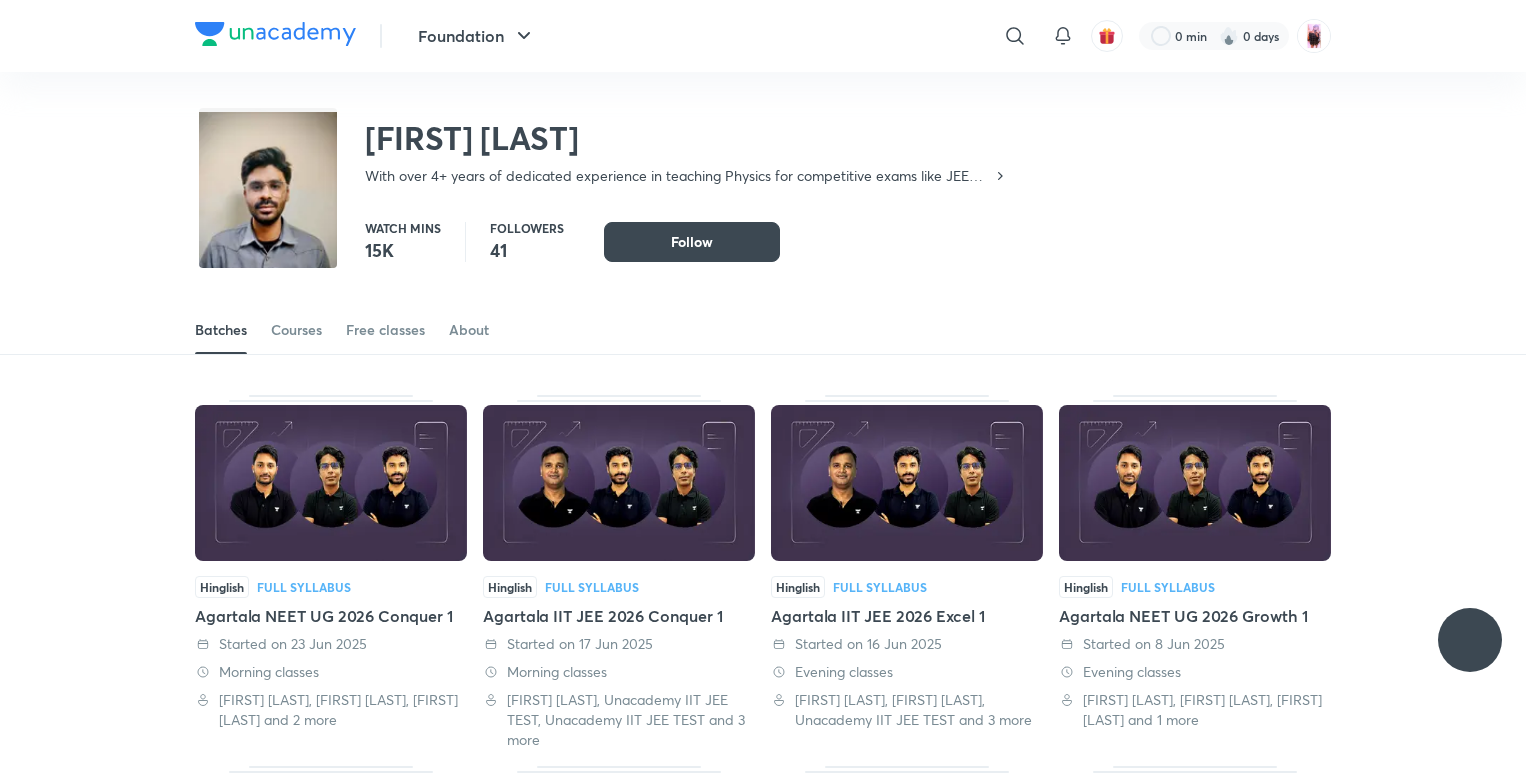 scroll, scrollTop: 0, scrollLeft: 0, axis: both 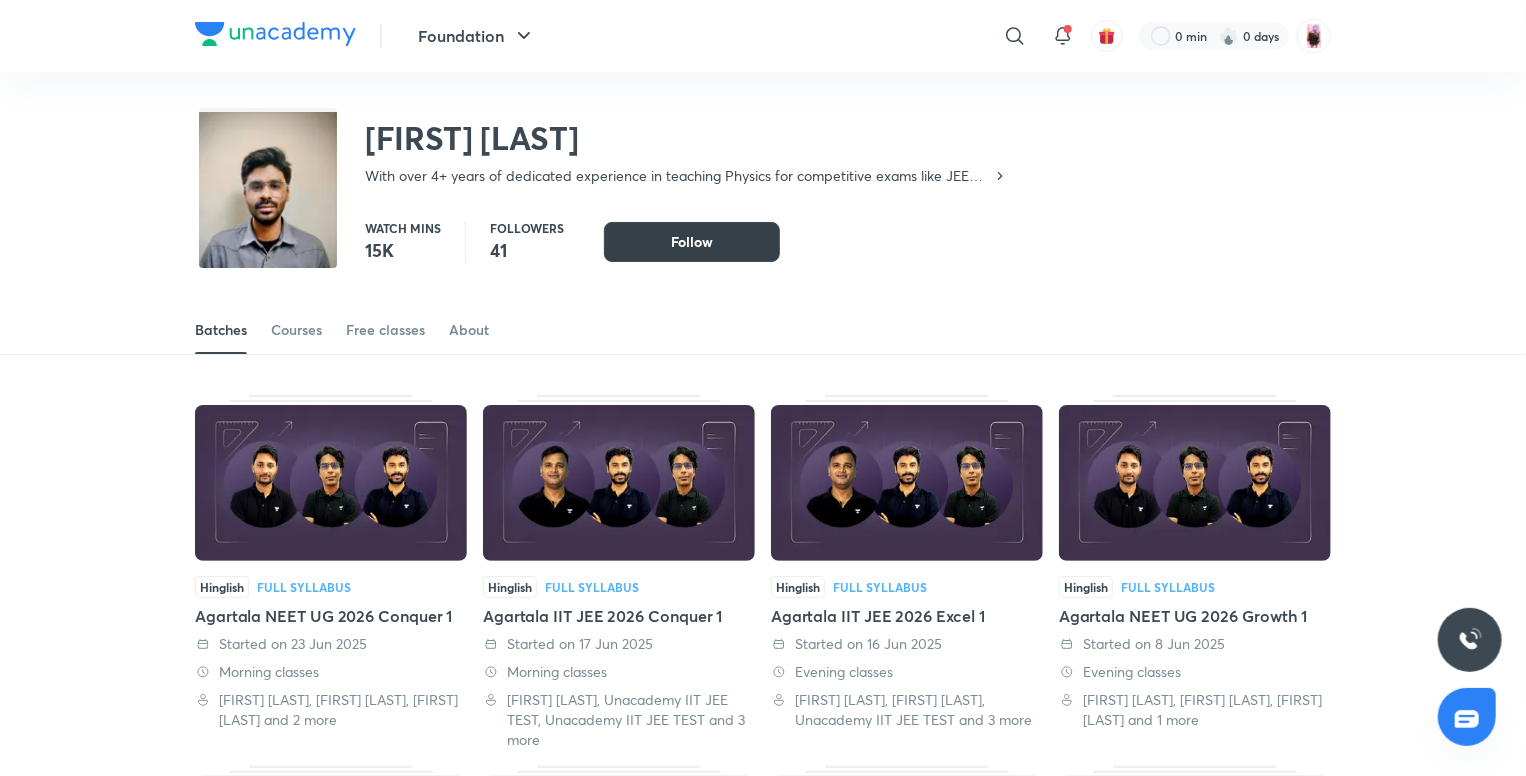 click on "Follow" at bounding box center (692, 242) 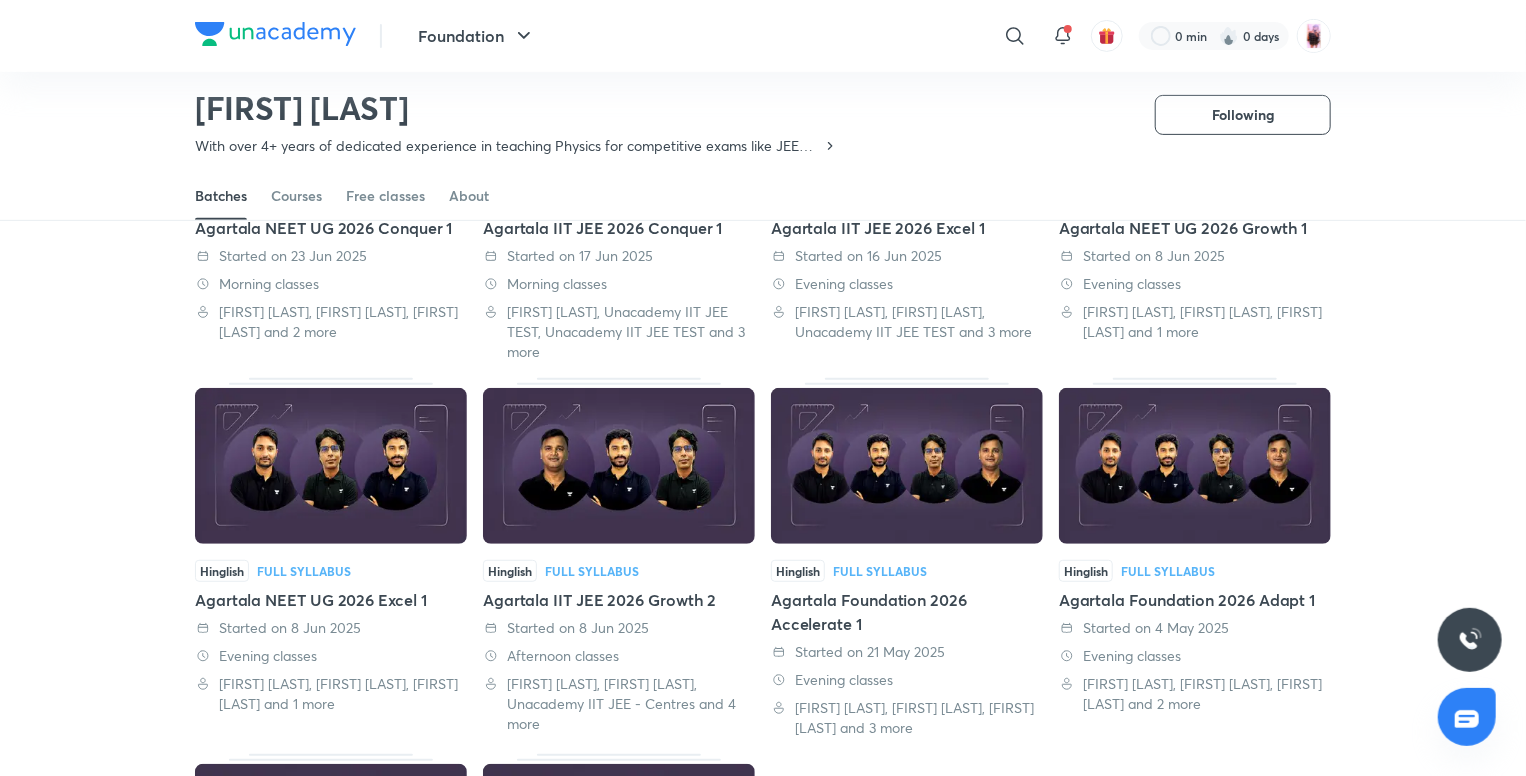 scroll, scrollTop: 0, scrollLeft: 0, axis: both 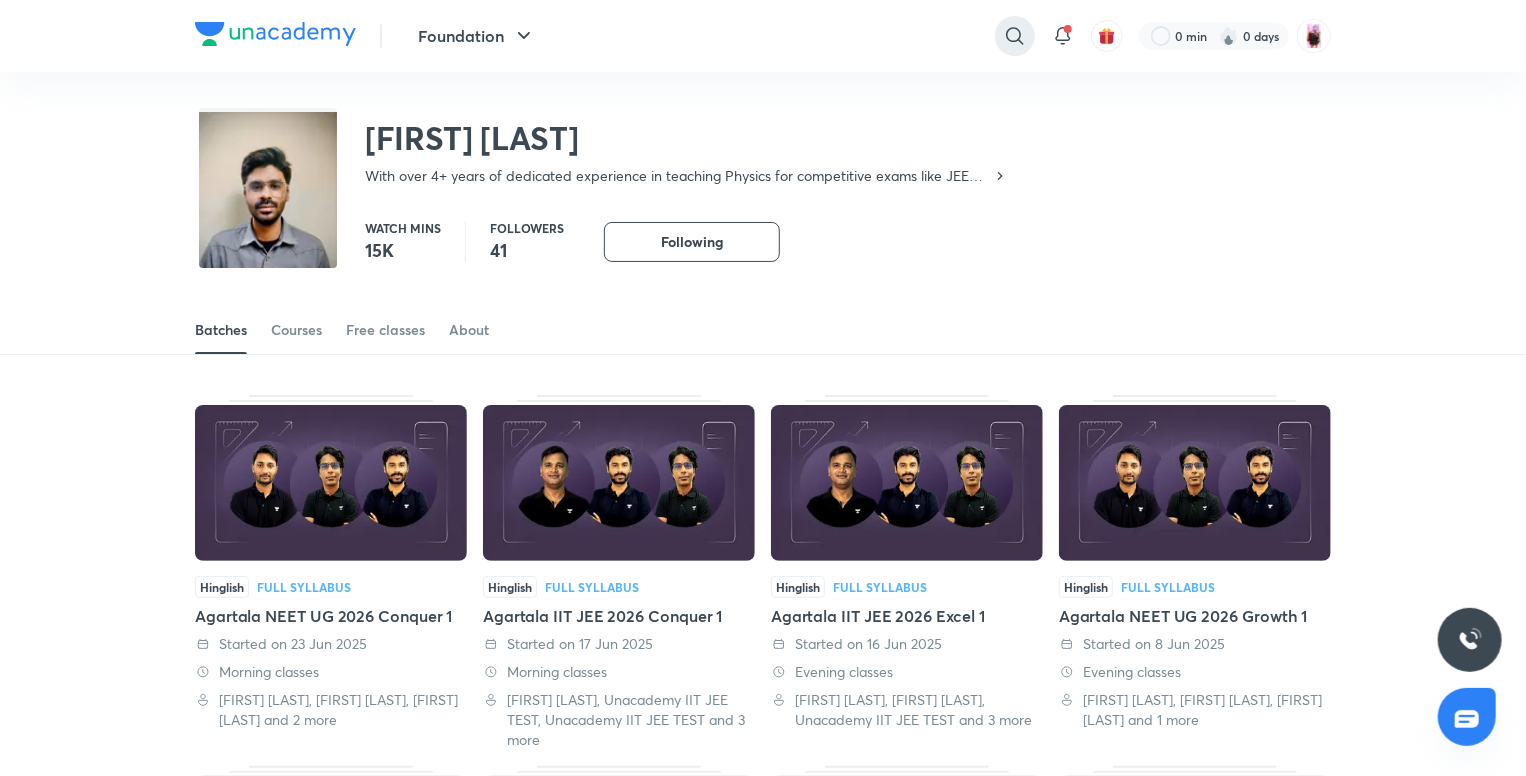 click 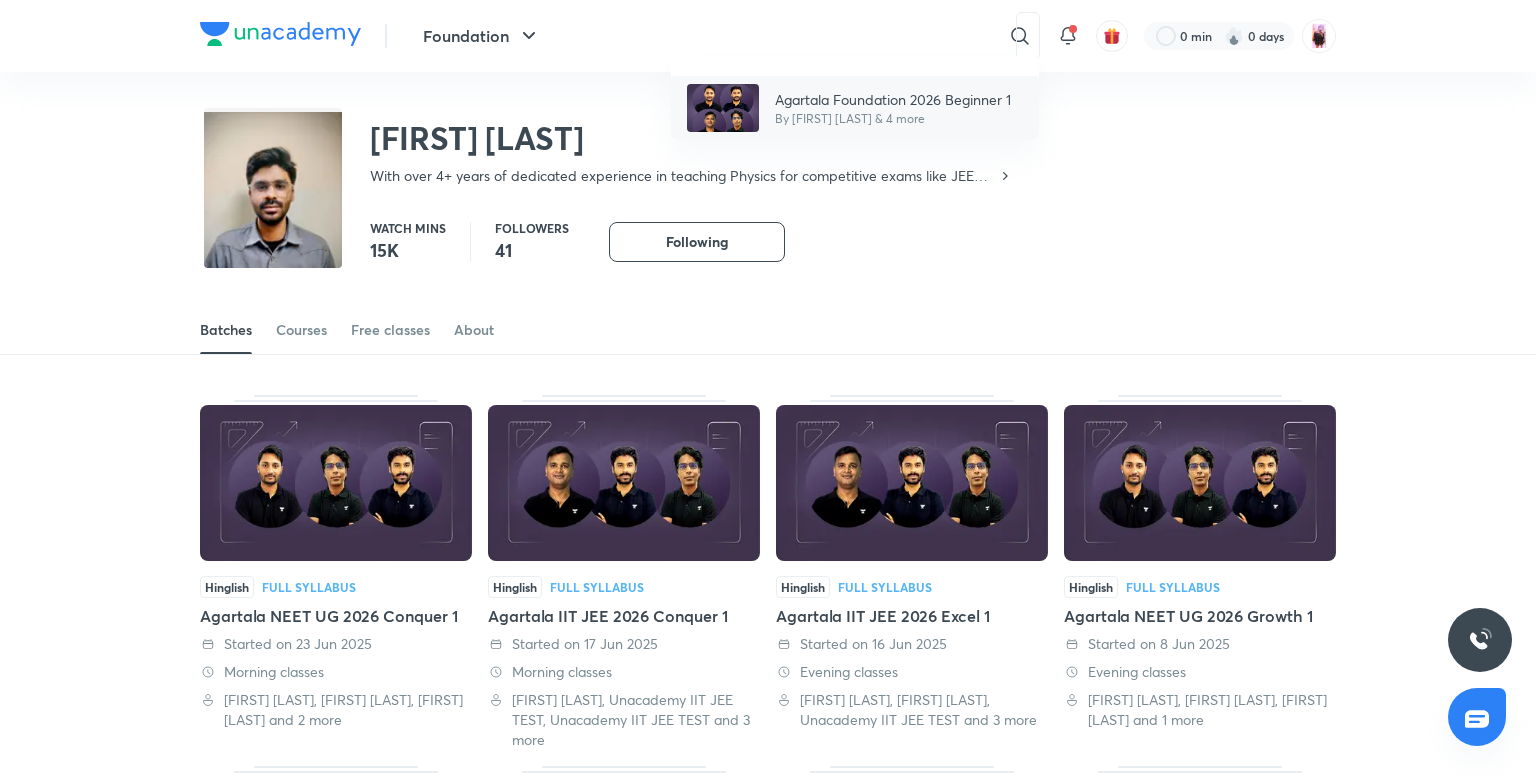 click at bounding box center [723, 108] 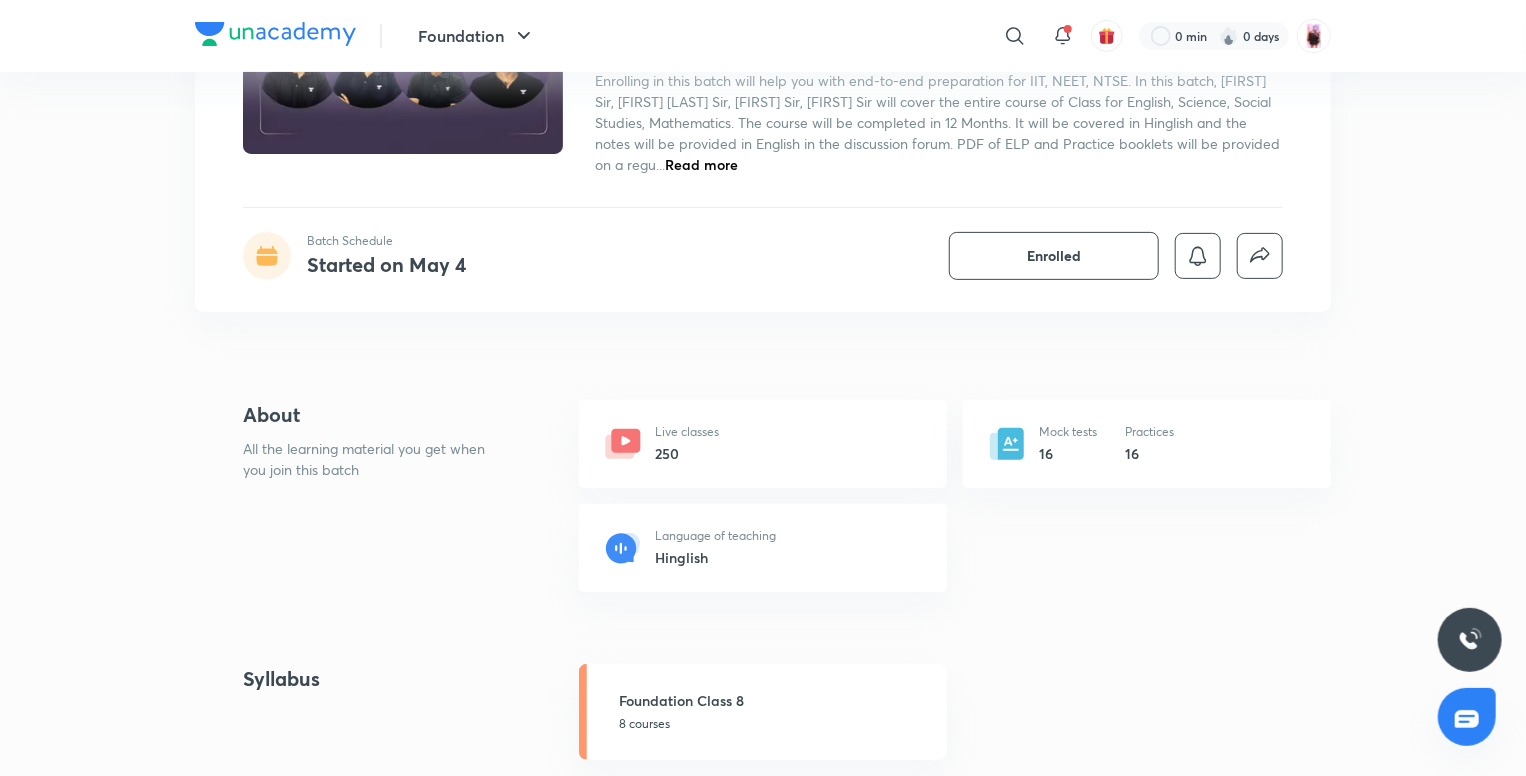 scroll, scrollTop: 232, scrollLeft: 0, axis: vertical 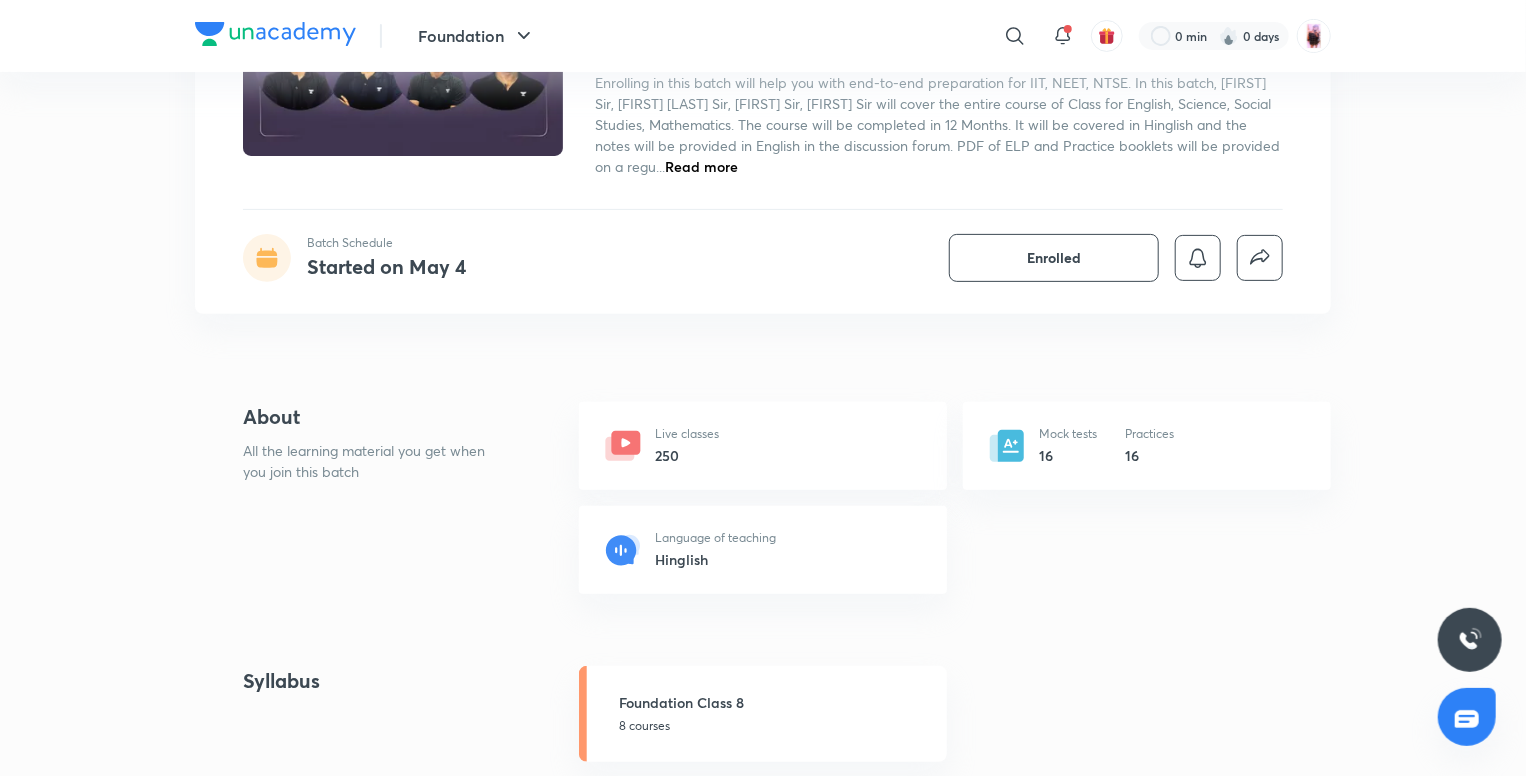 click on "250" at bounding box center [687, 455] 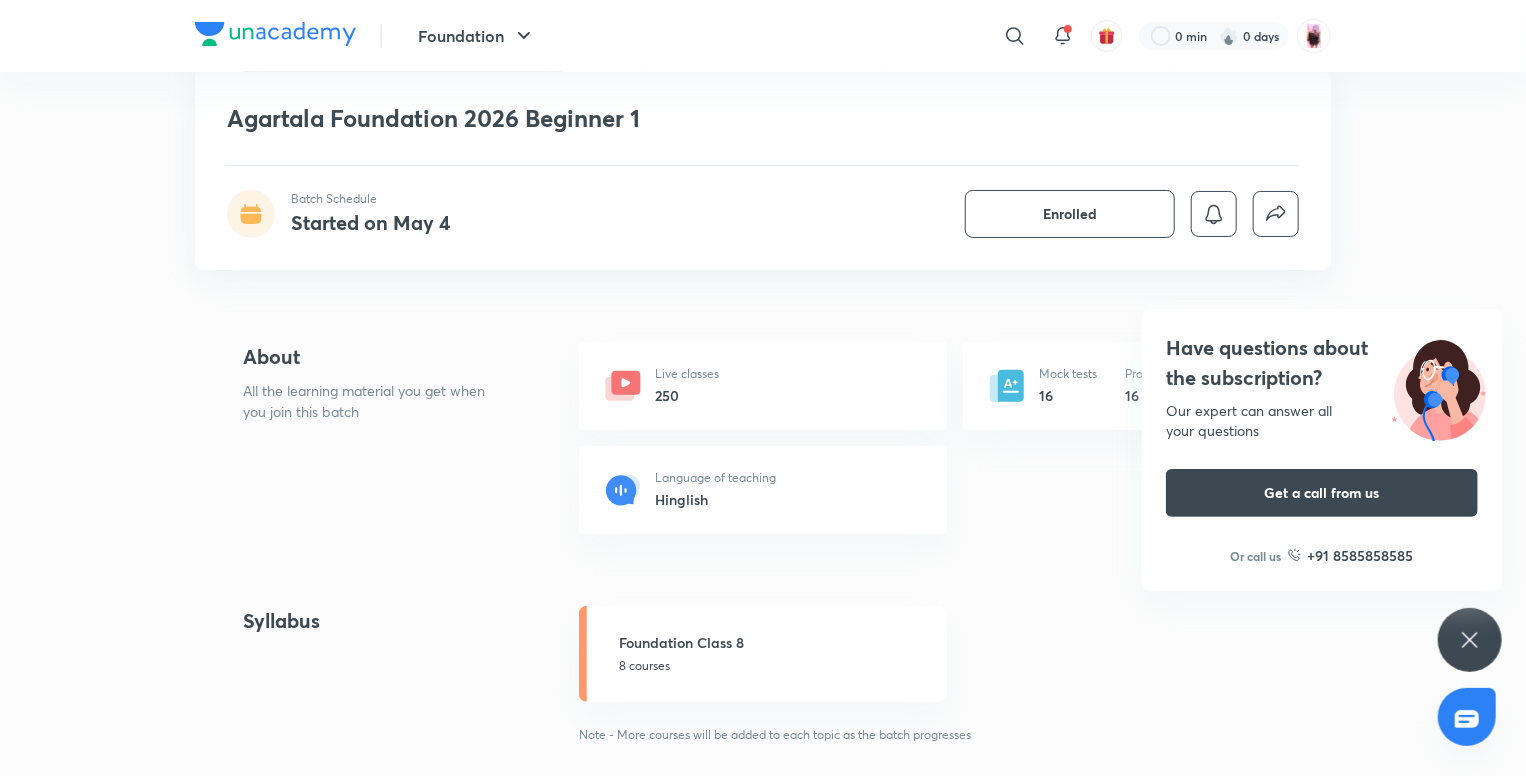 scroll, scrollTop: 324, scrollLeft: 0, axis: vertical 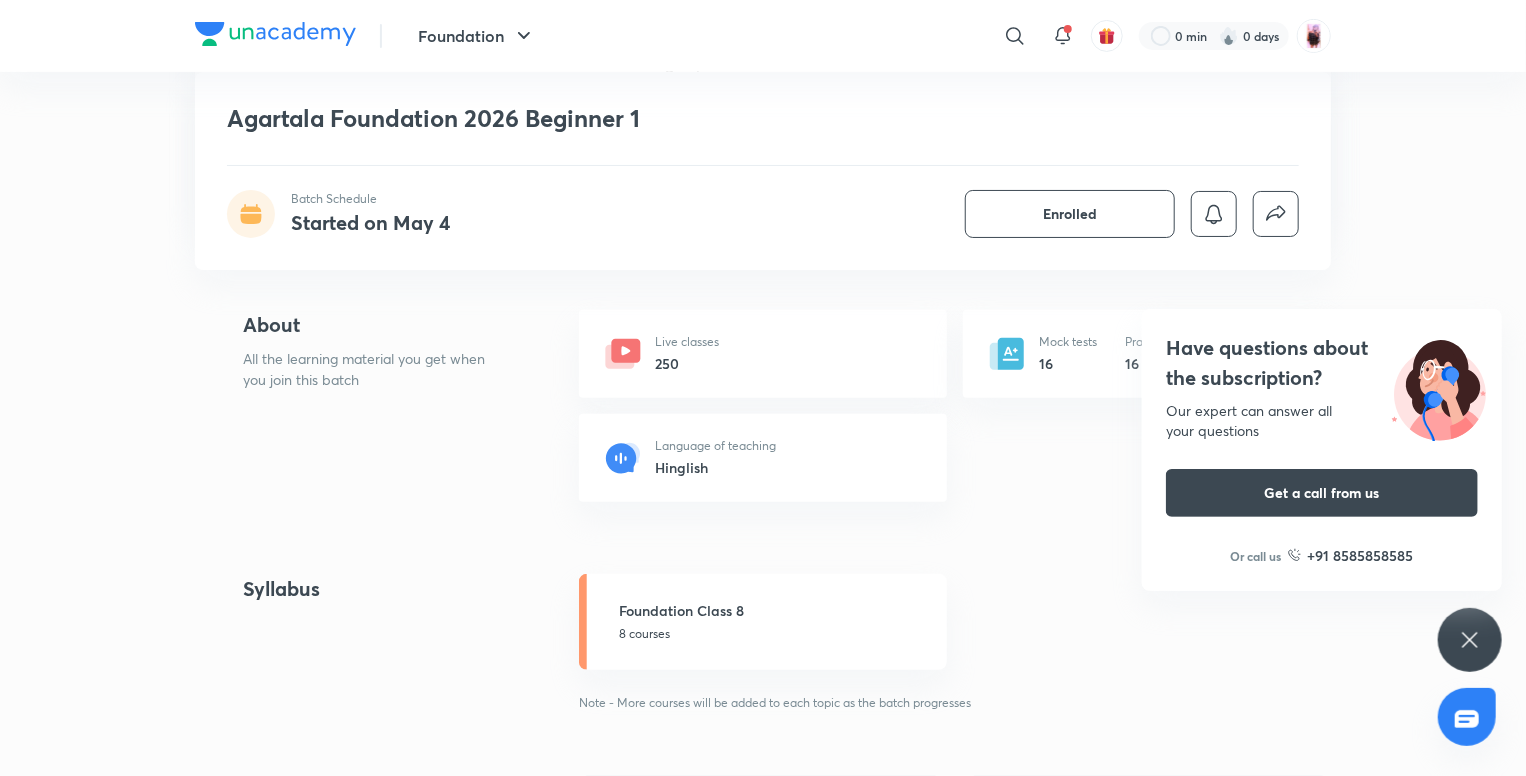 click on "Syllabus" at bounding box center (378, 643) 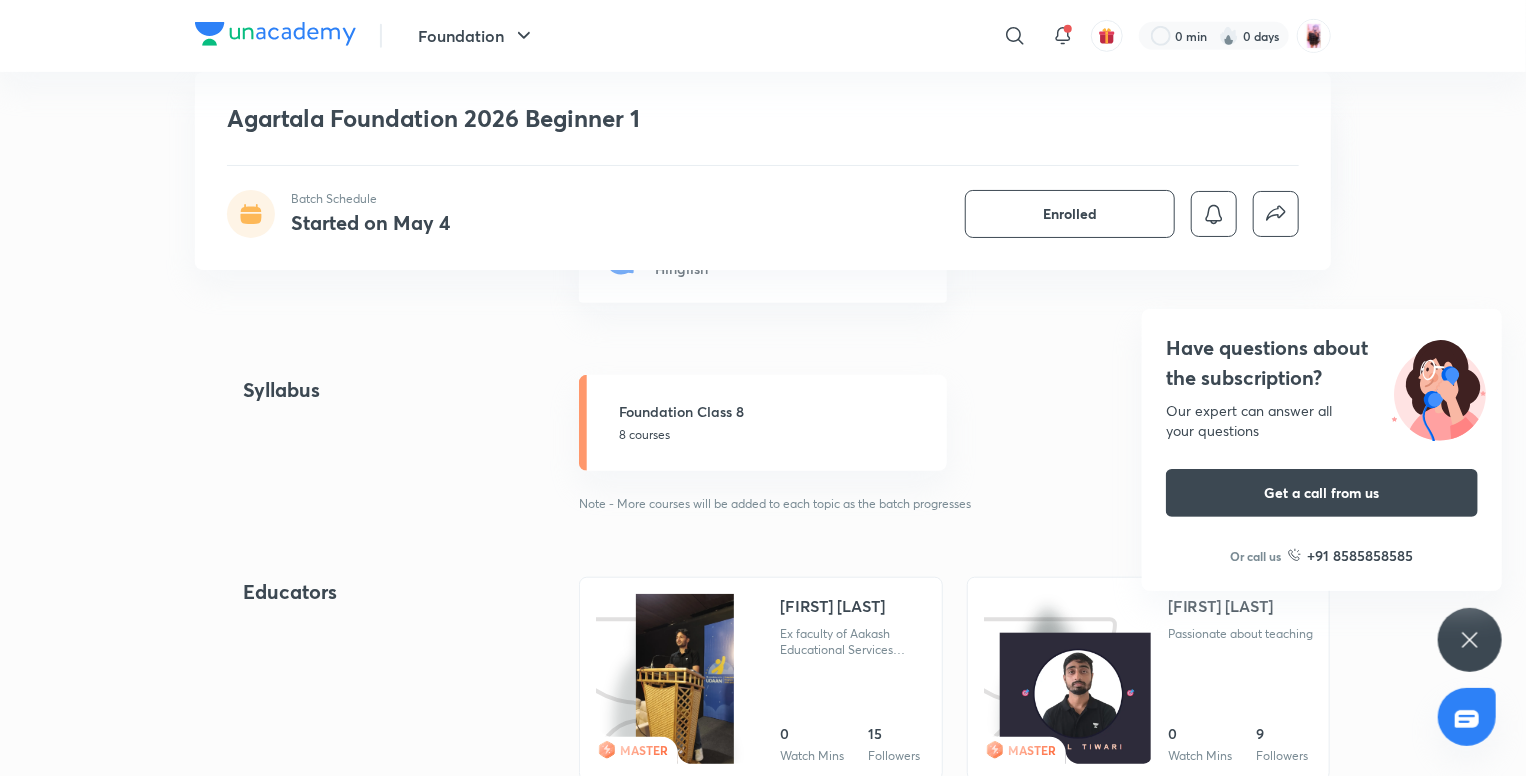 scroll, scrollTop: 524, scrollLeft: 0, axis: vertical 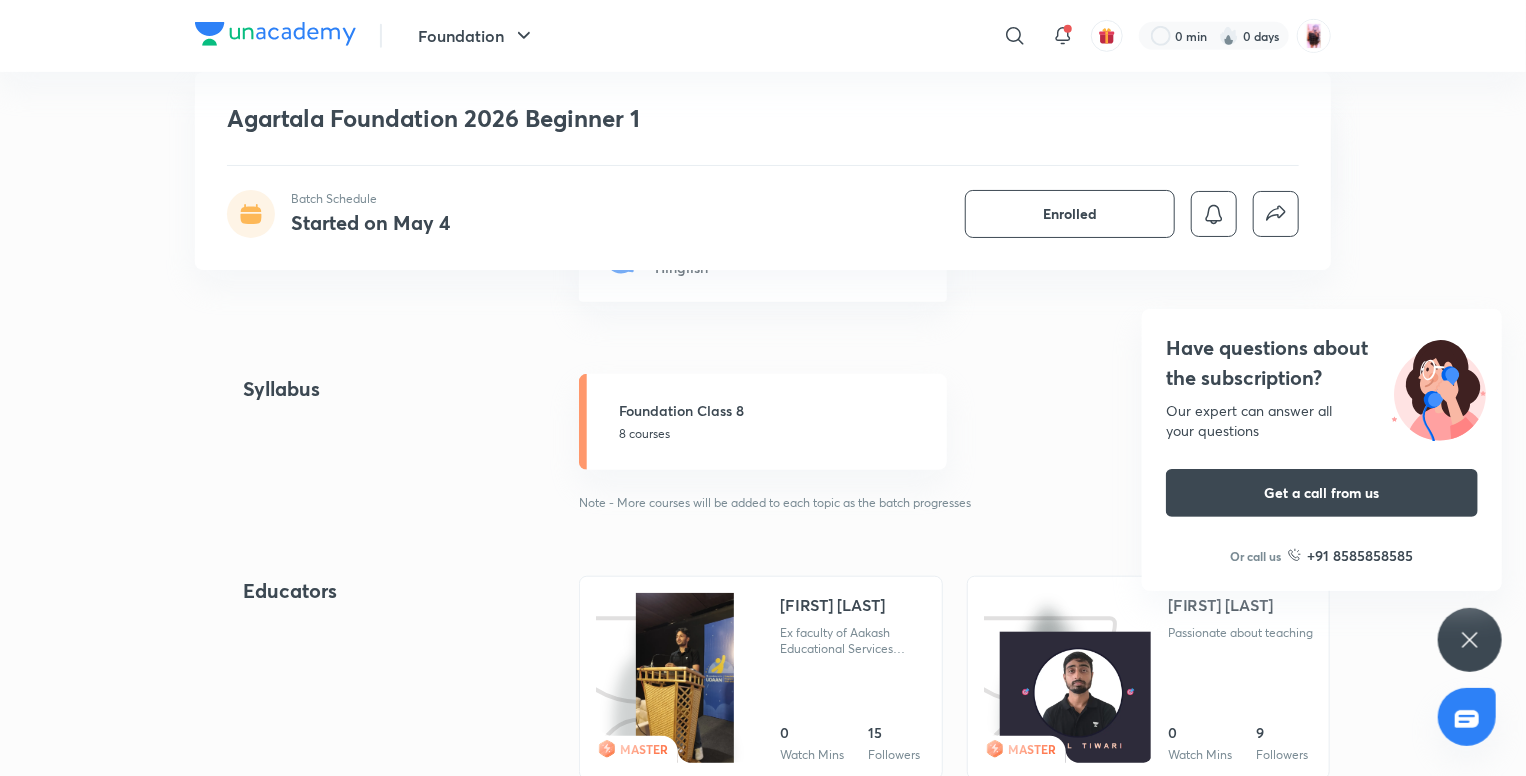 click 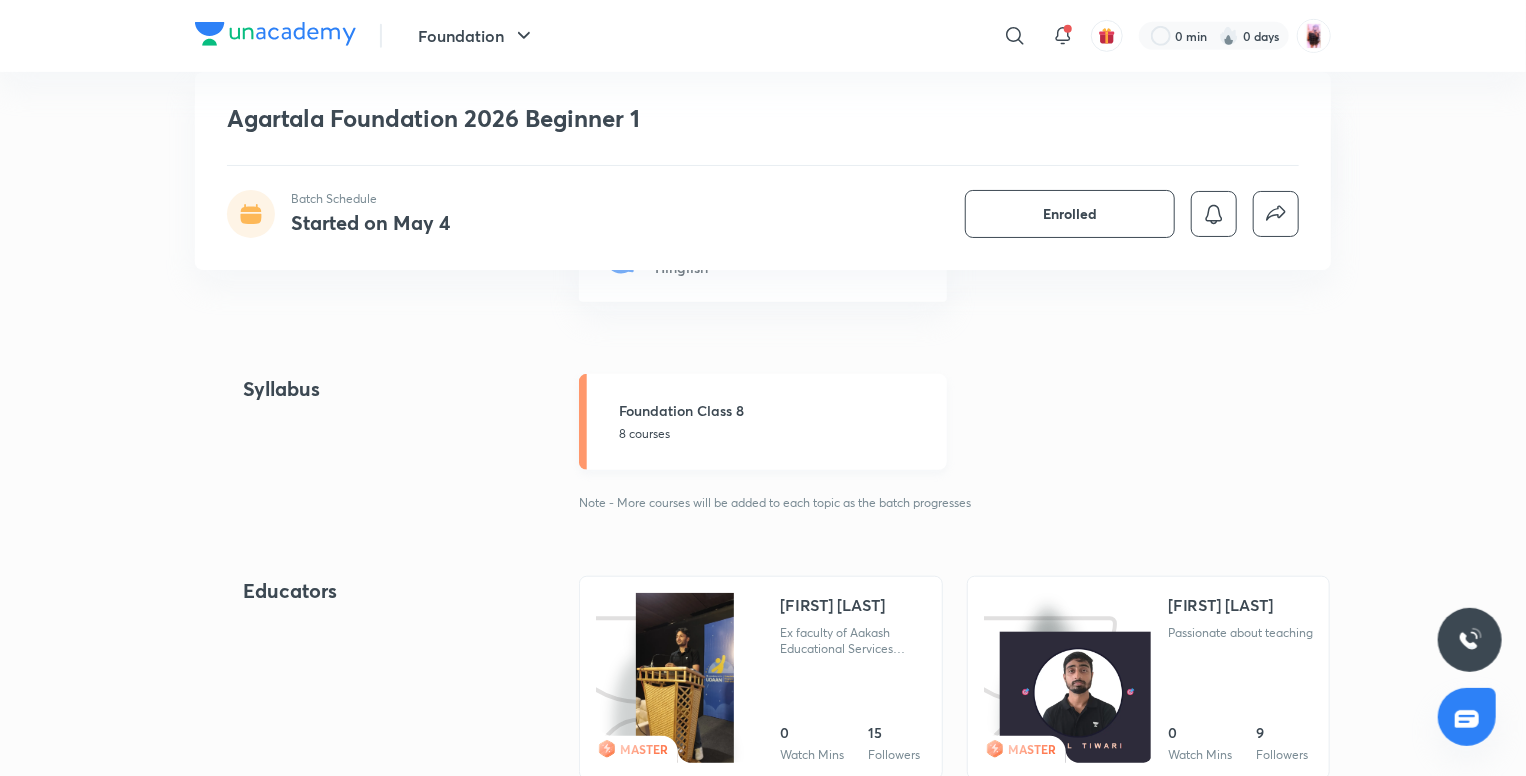 click on "Foundation Class 8" at bounding box center (777, 410) 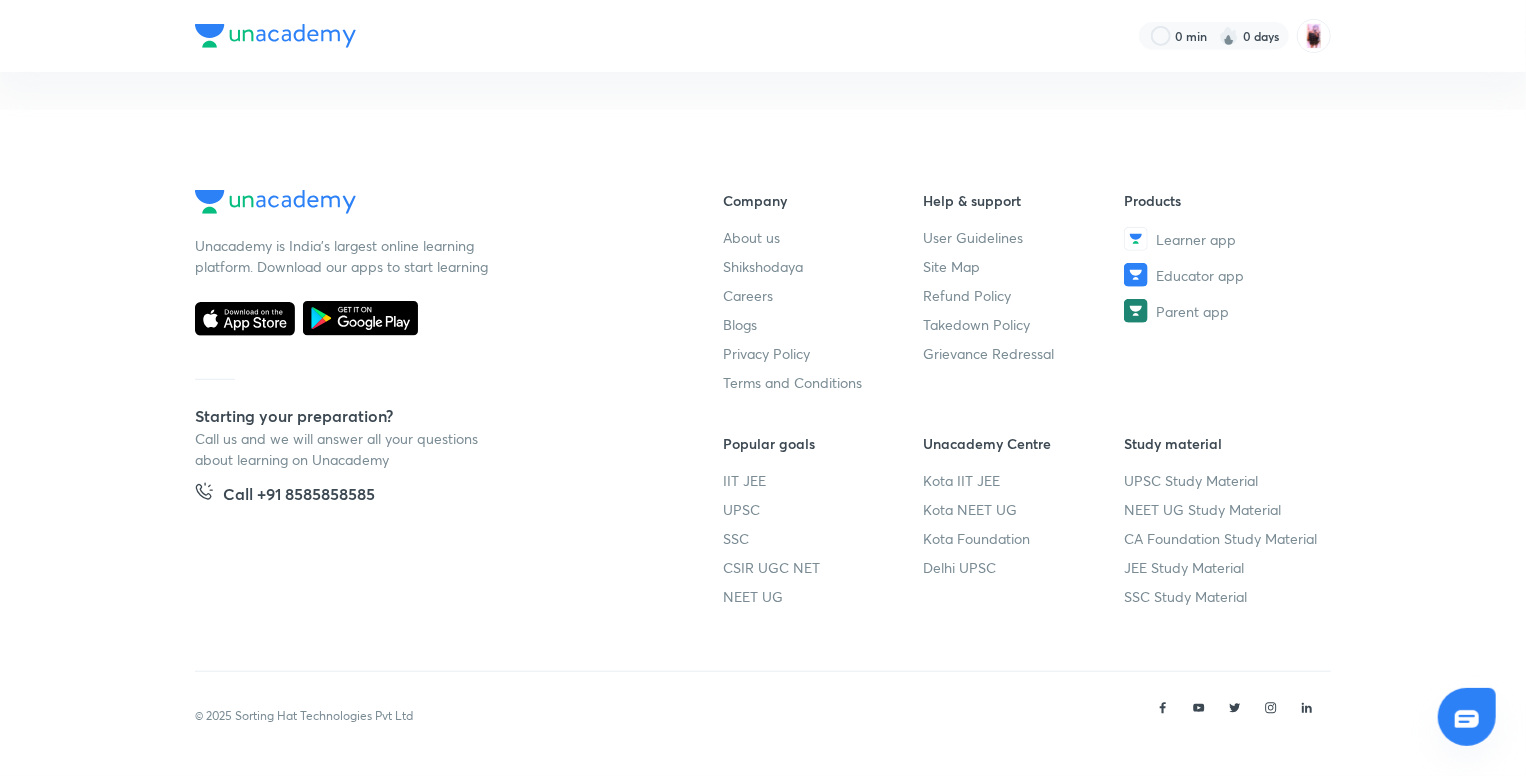 scroll, scrollTop: 0, scrollLeft: 0, axis: both 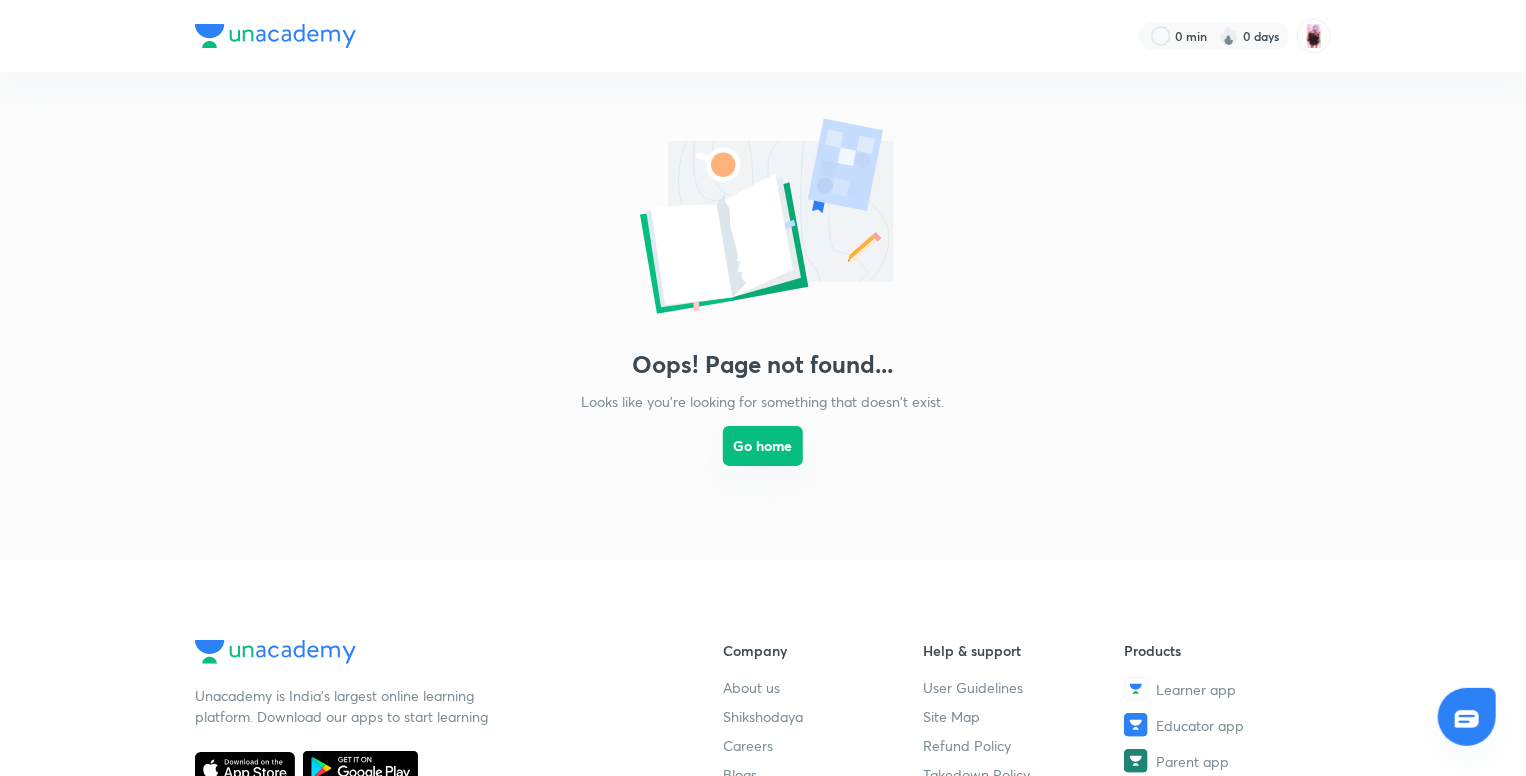 click on "Go home" at bounding box center [763, 446] 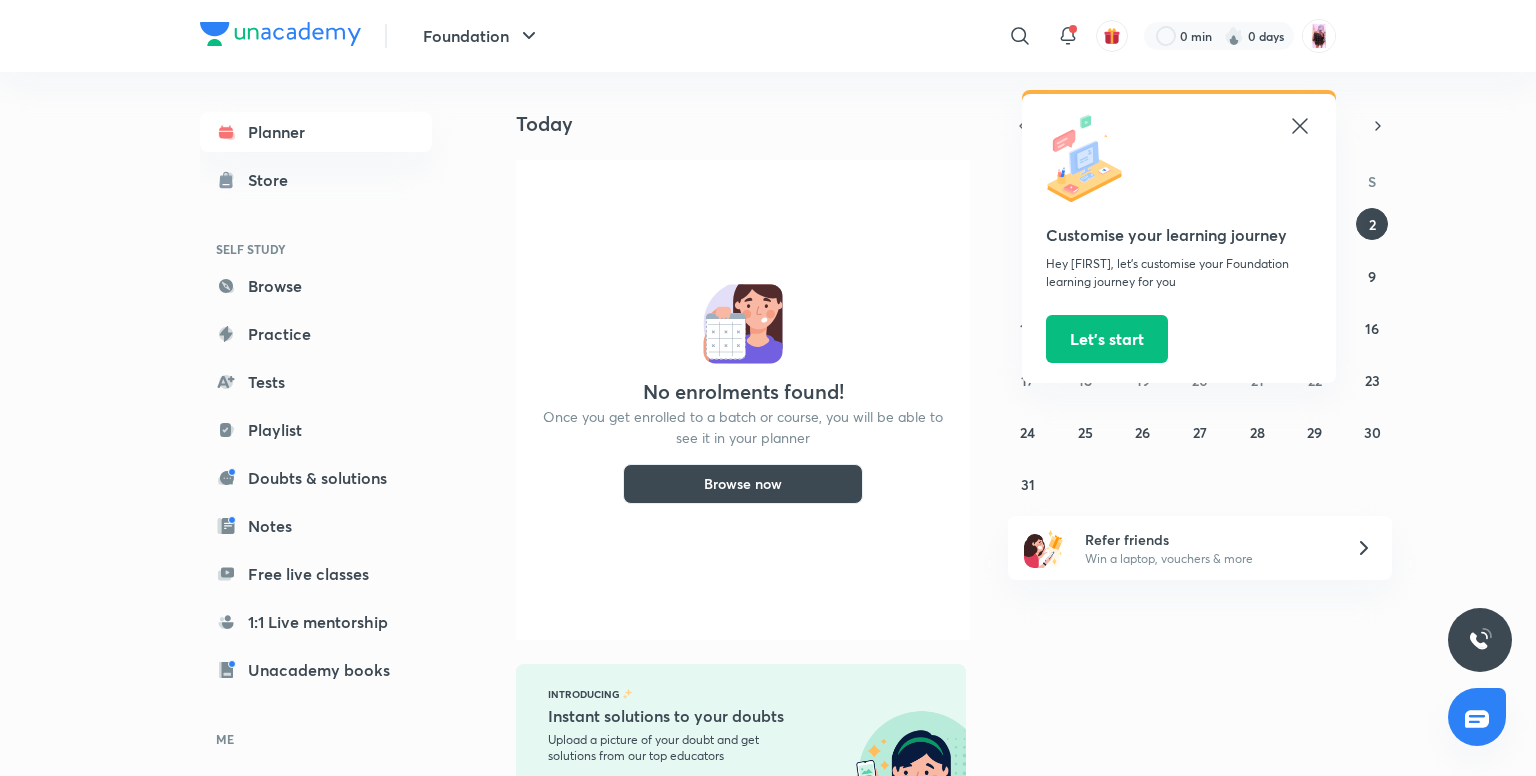 click 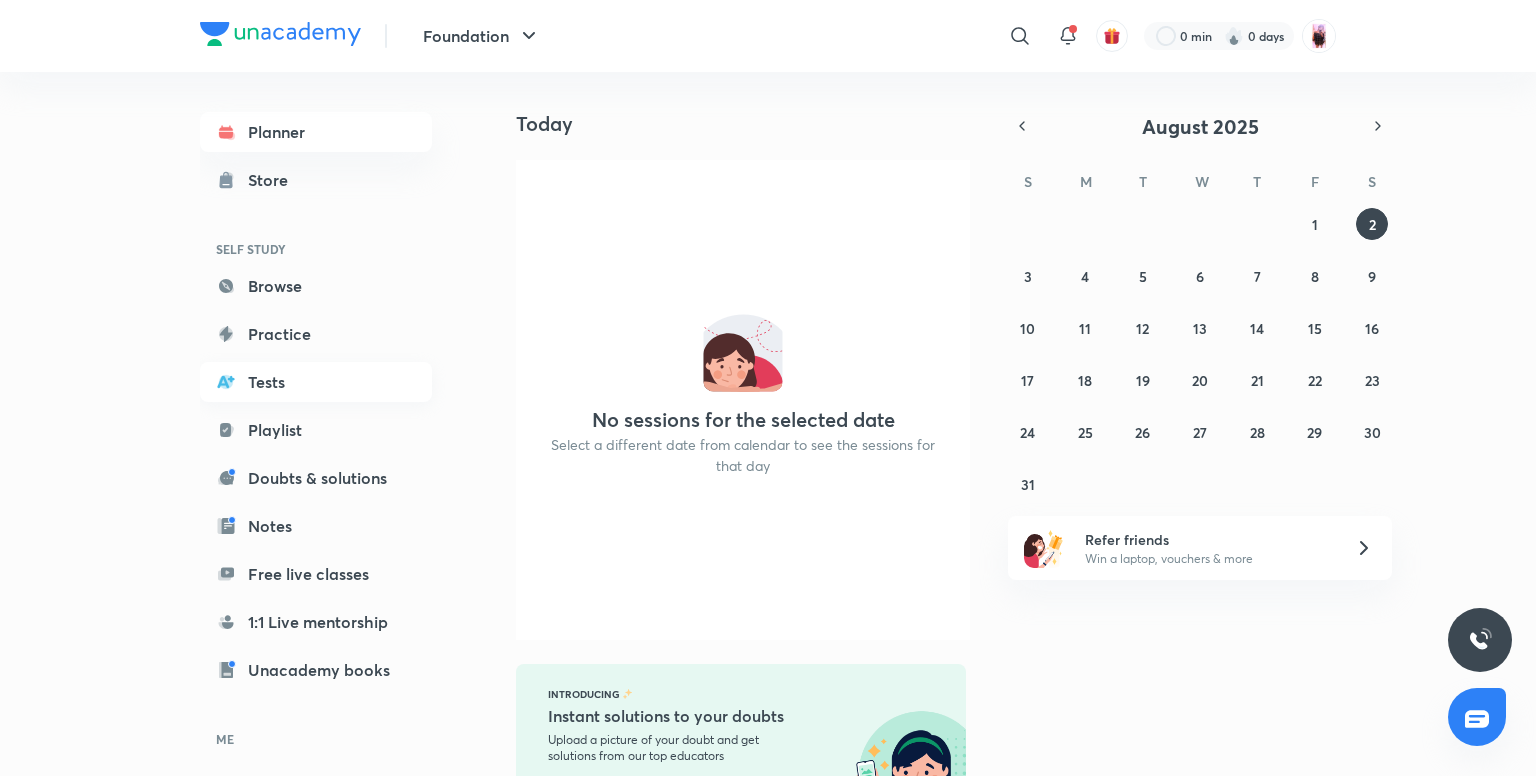 click on "Tests" at bounding box center (316, 382) 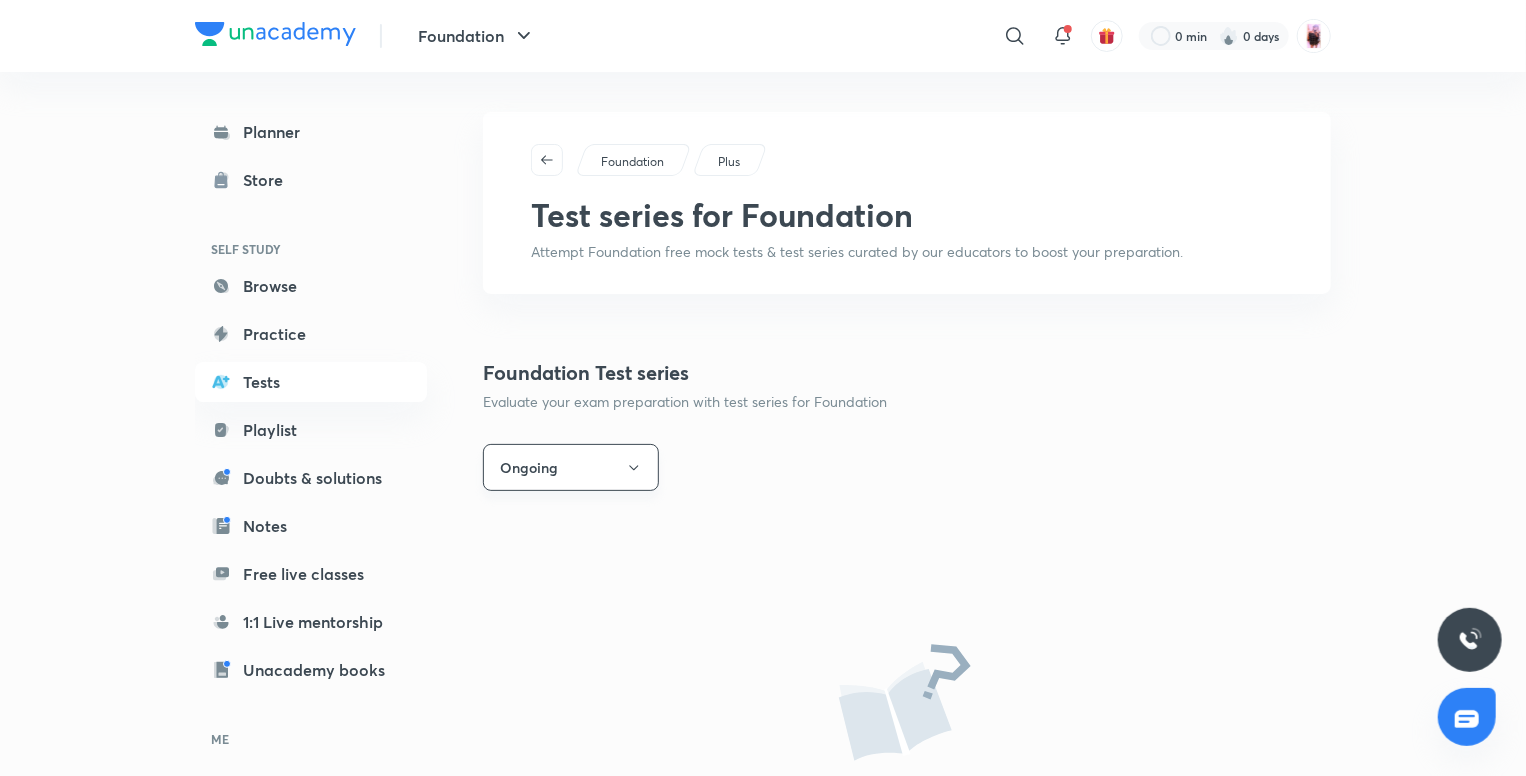 click on "Ongoing" at bounding box center (571, 467) 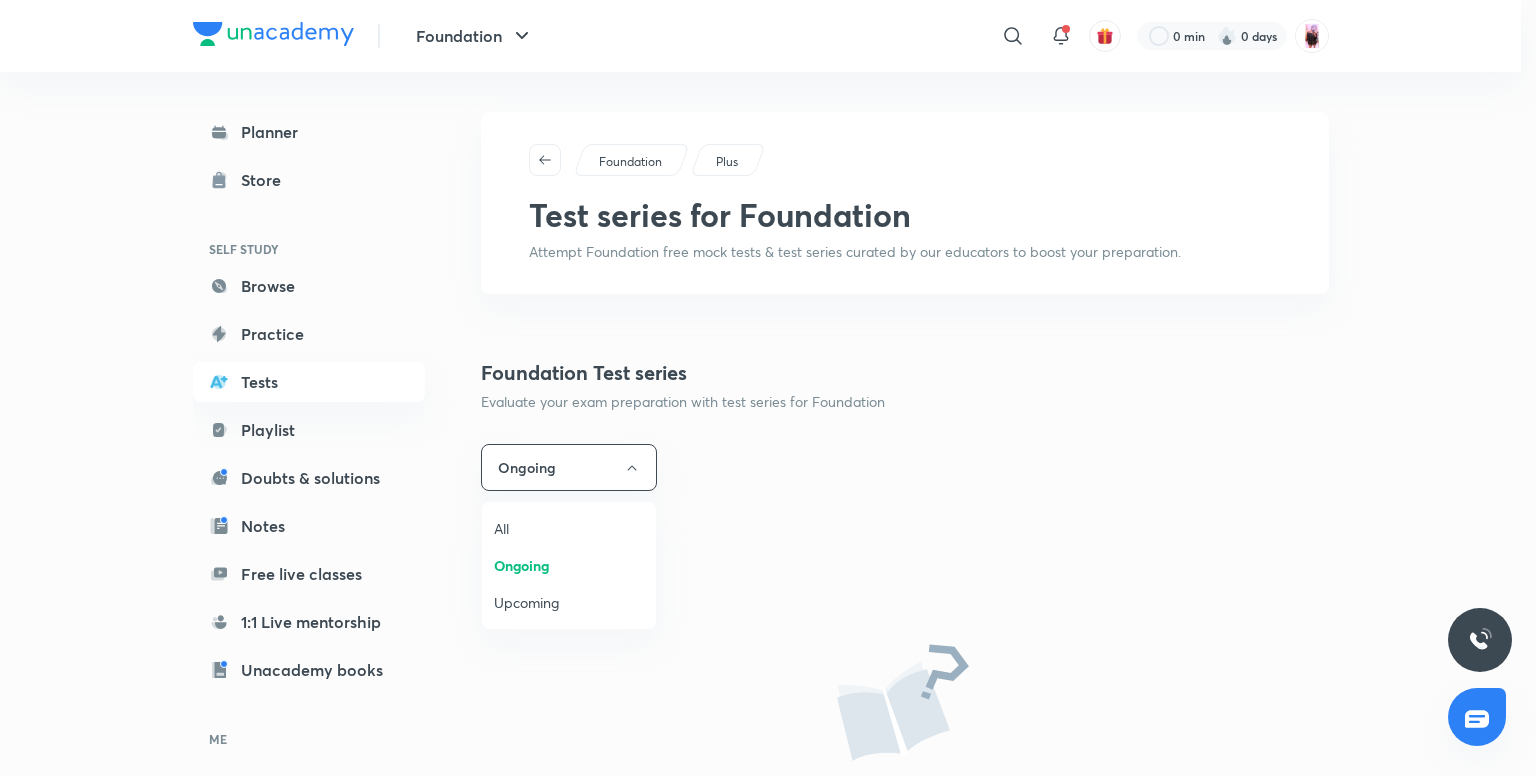click on "All" at bounding box center (569, 528) 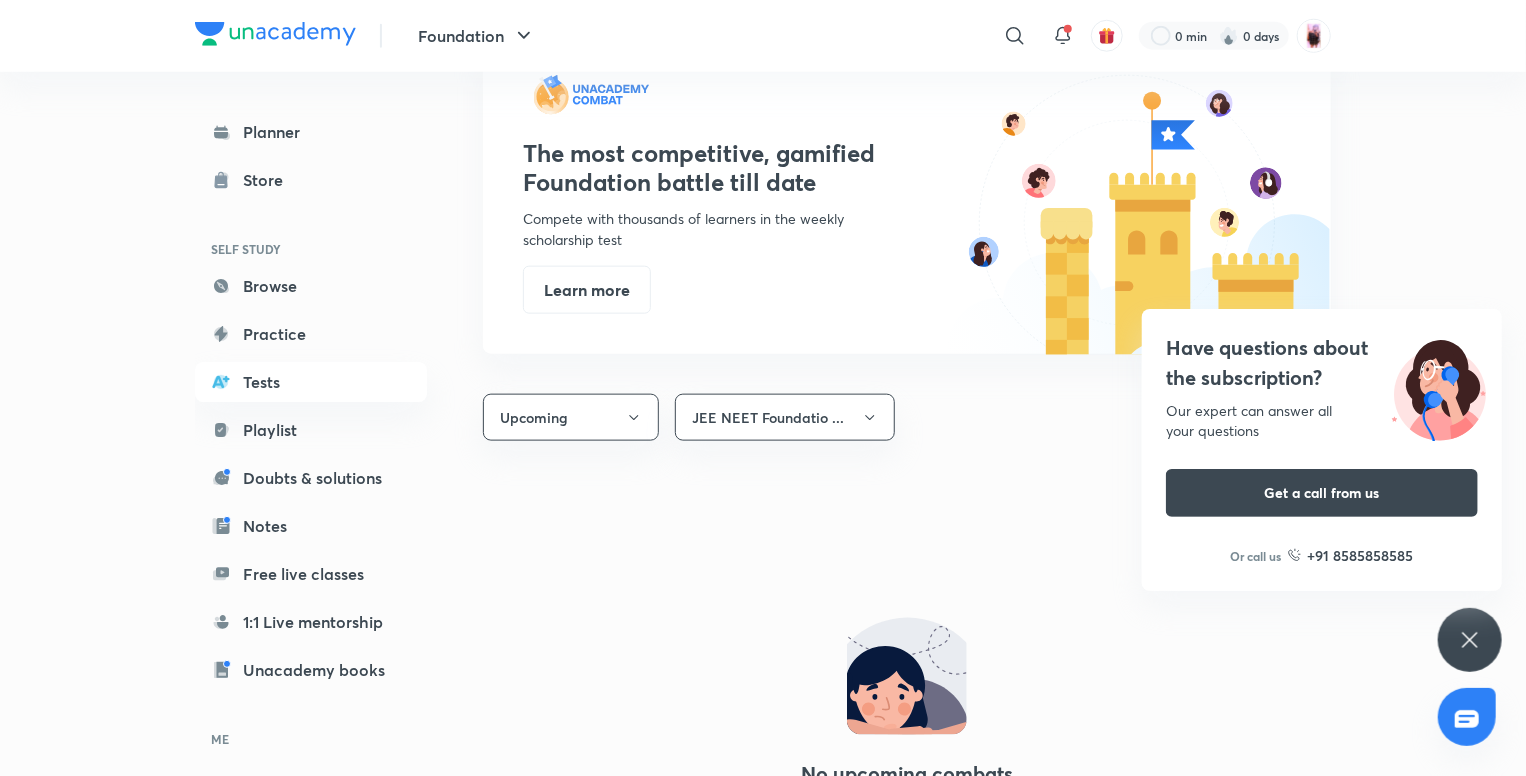 scroll, scrollTop: 1027, scrollLeft: 0, axis: vertical 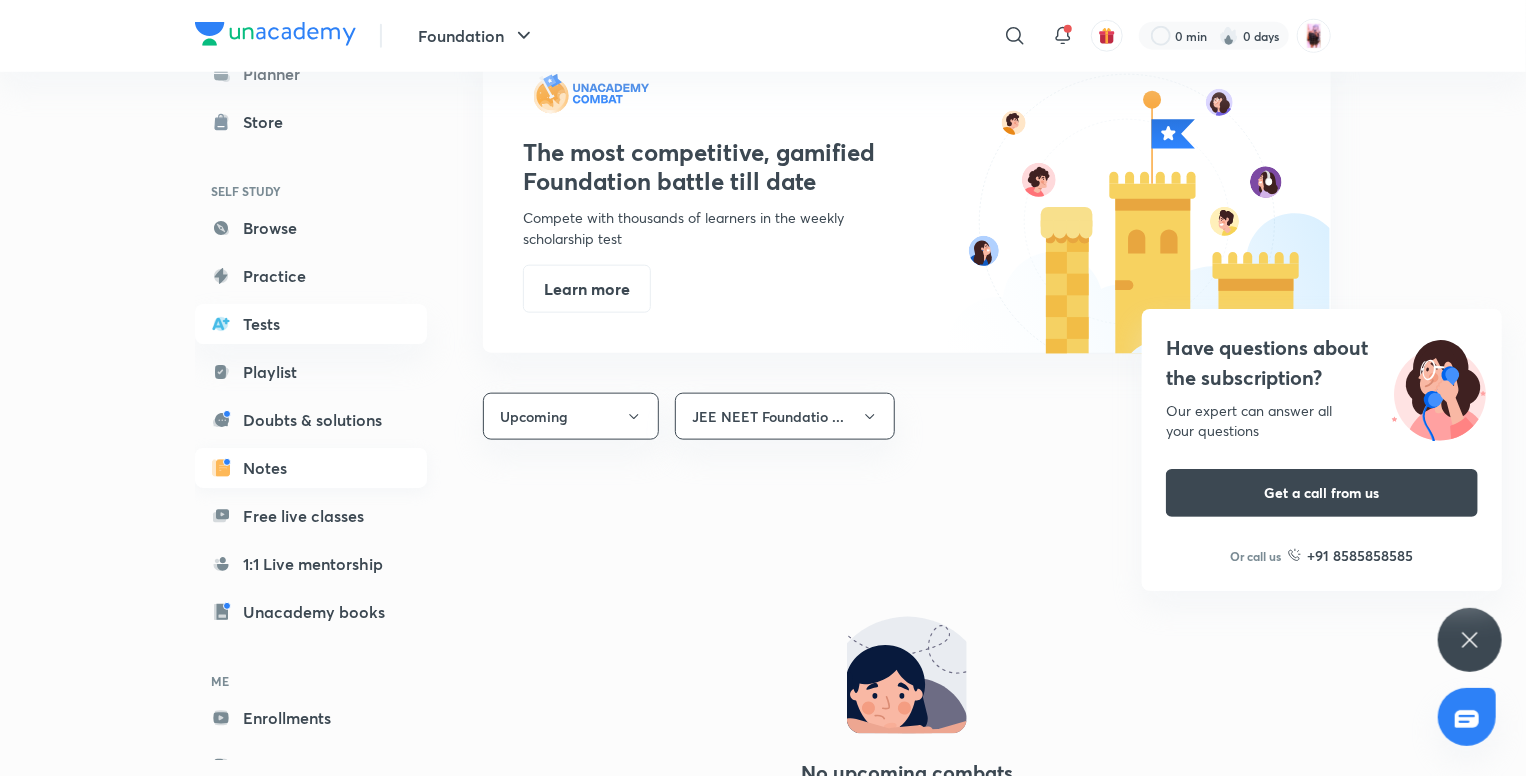 click on "Notes" at bounding box center [311, 468] 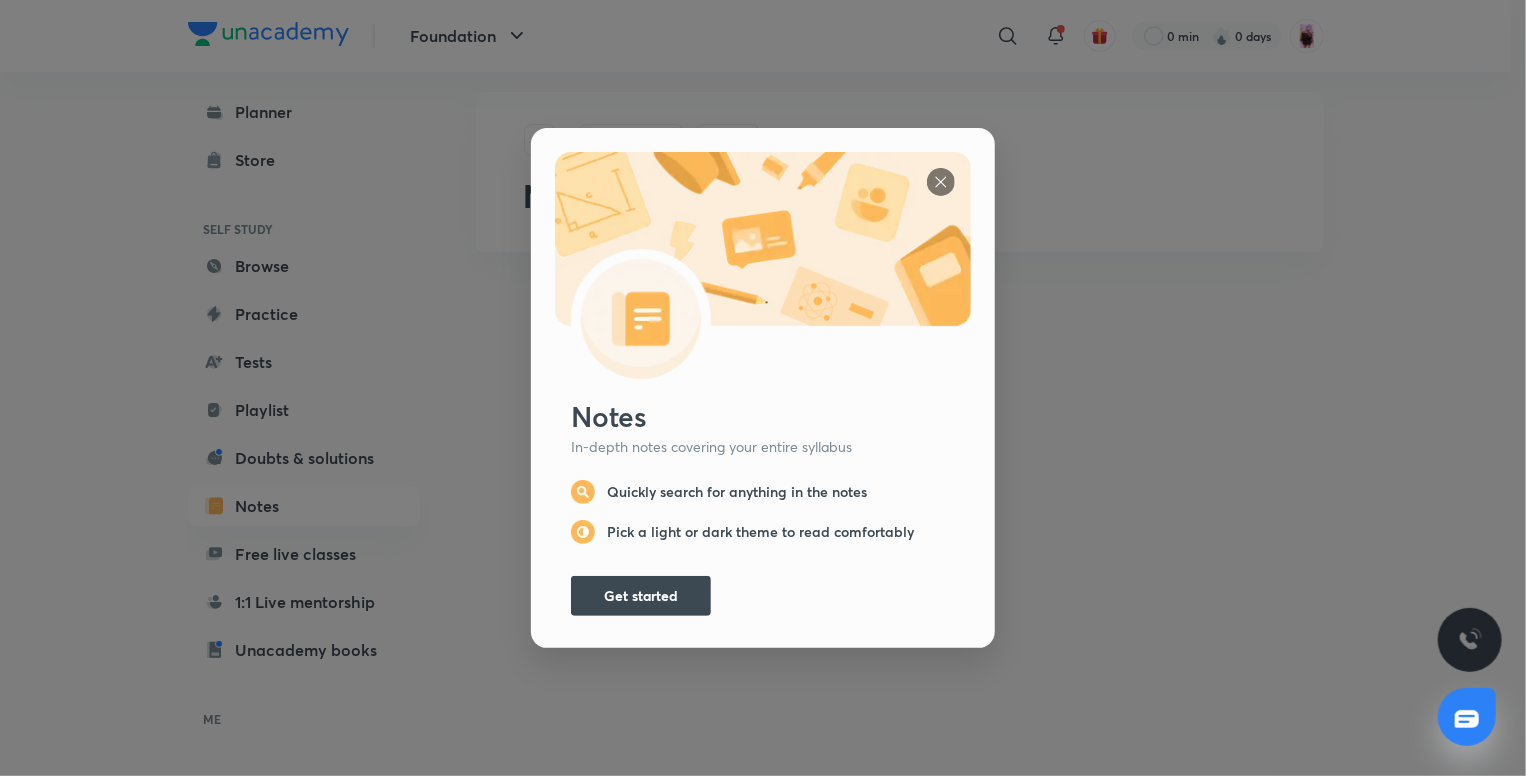 scroll, scrollTop: 0, scrollLeft: 0, axis: both 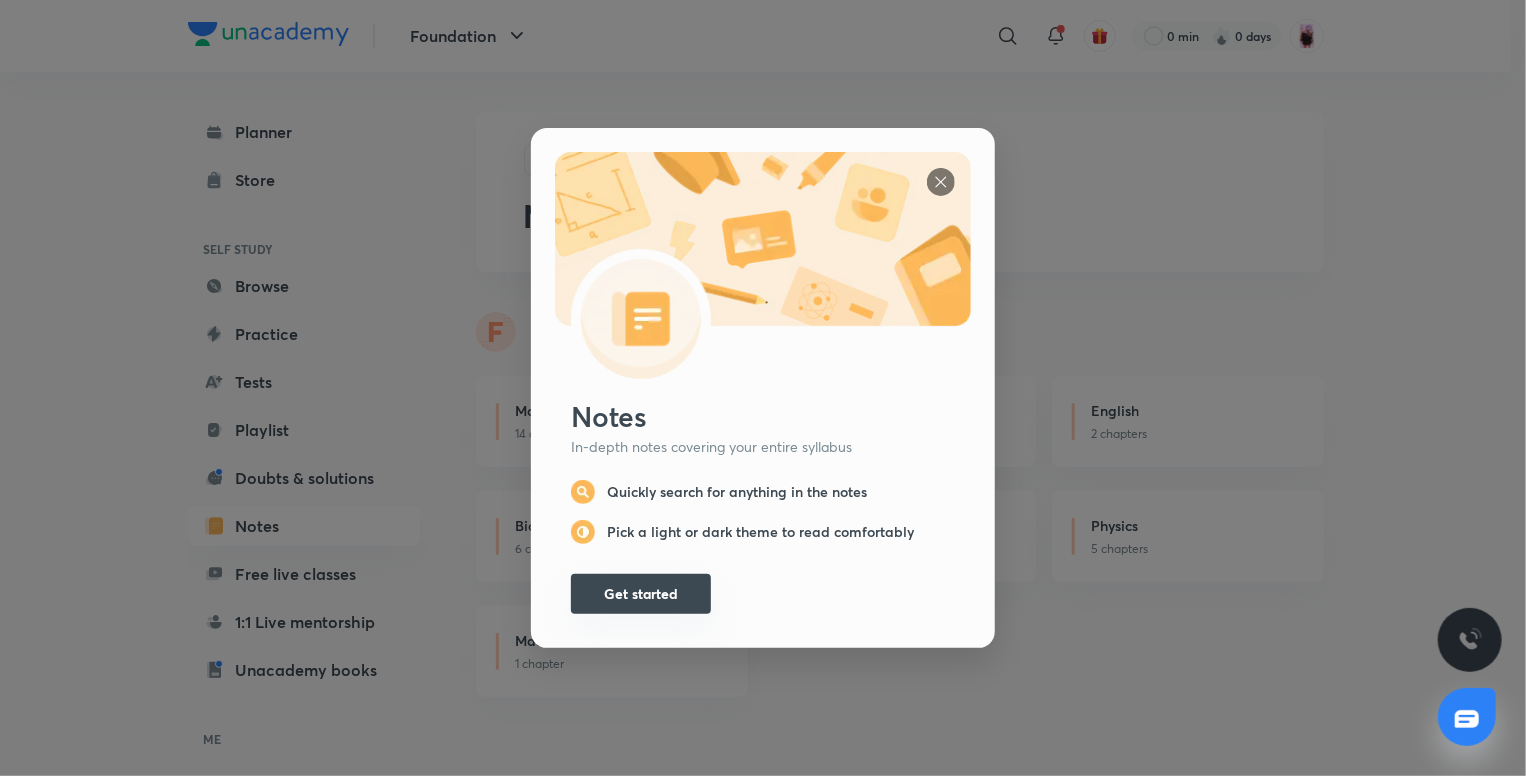 click on "Get started" at bounding box center [641, 594] 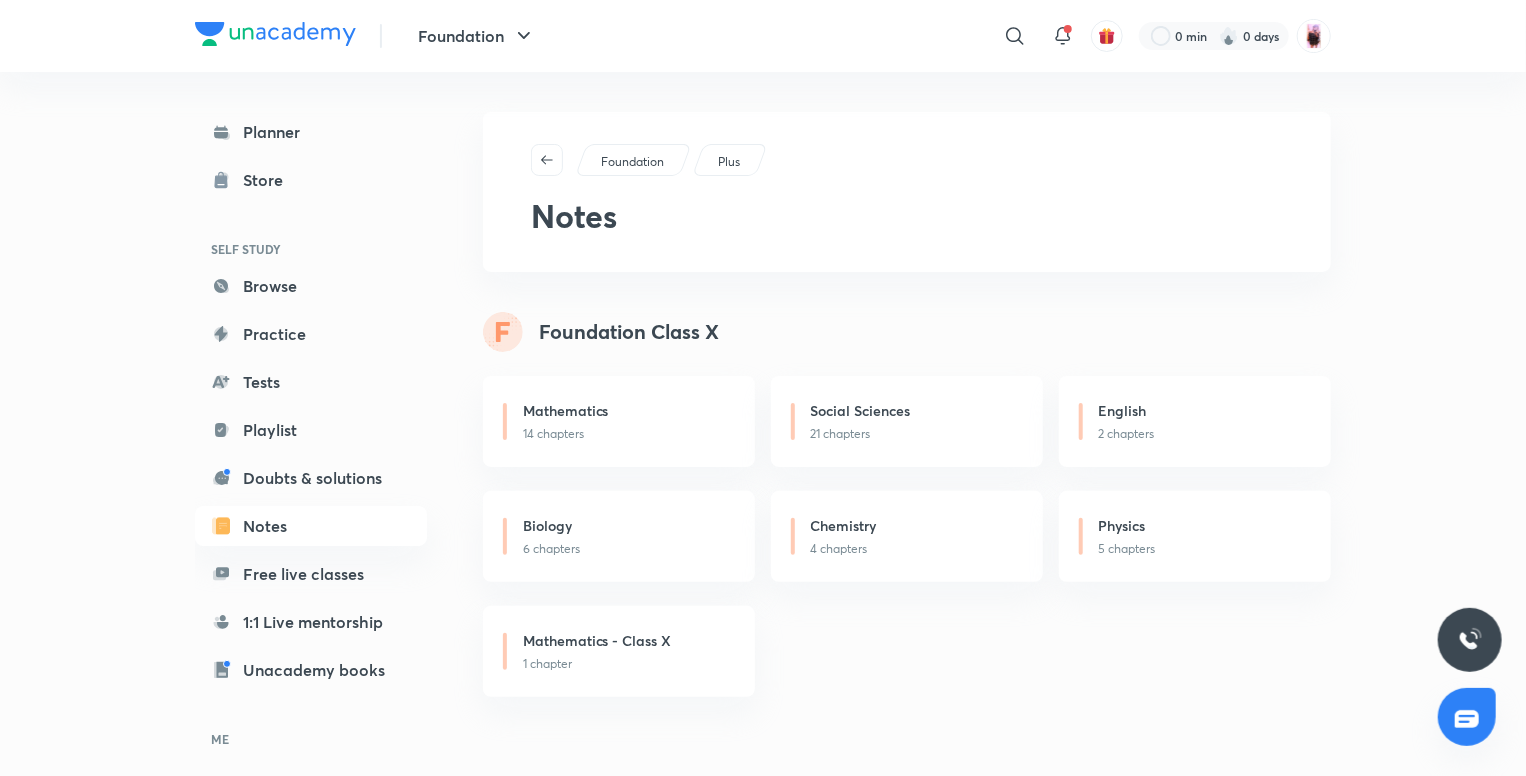 scroll, scrollTop: 307, scrollLeft: 0, axis: vertical 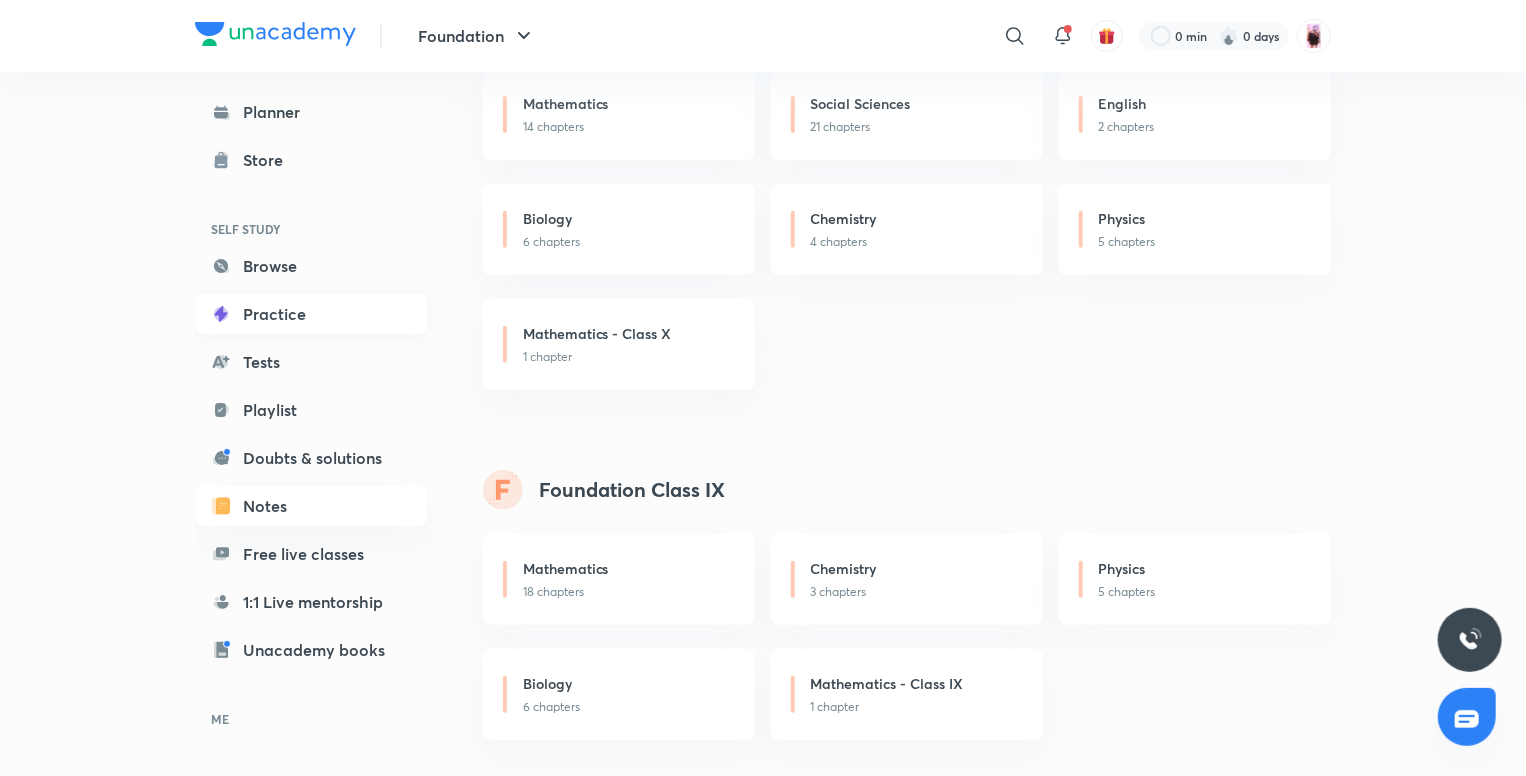 click on "Practice" at bounding box center (311, 314) 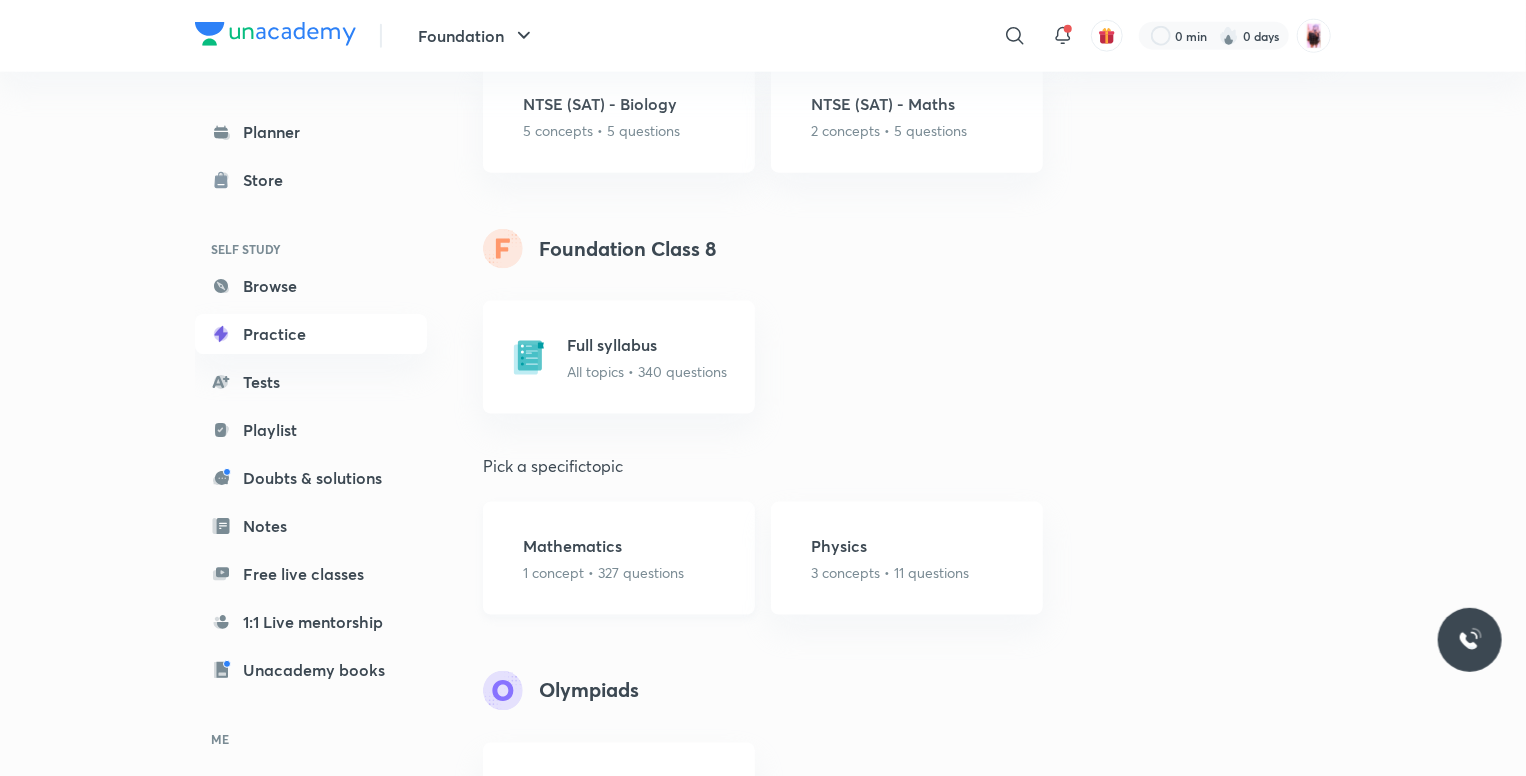 scroll, scrollTop: 1254, scrollLeft: 0, axis: vertical 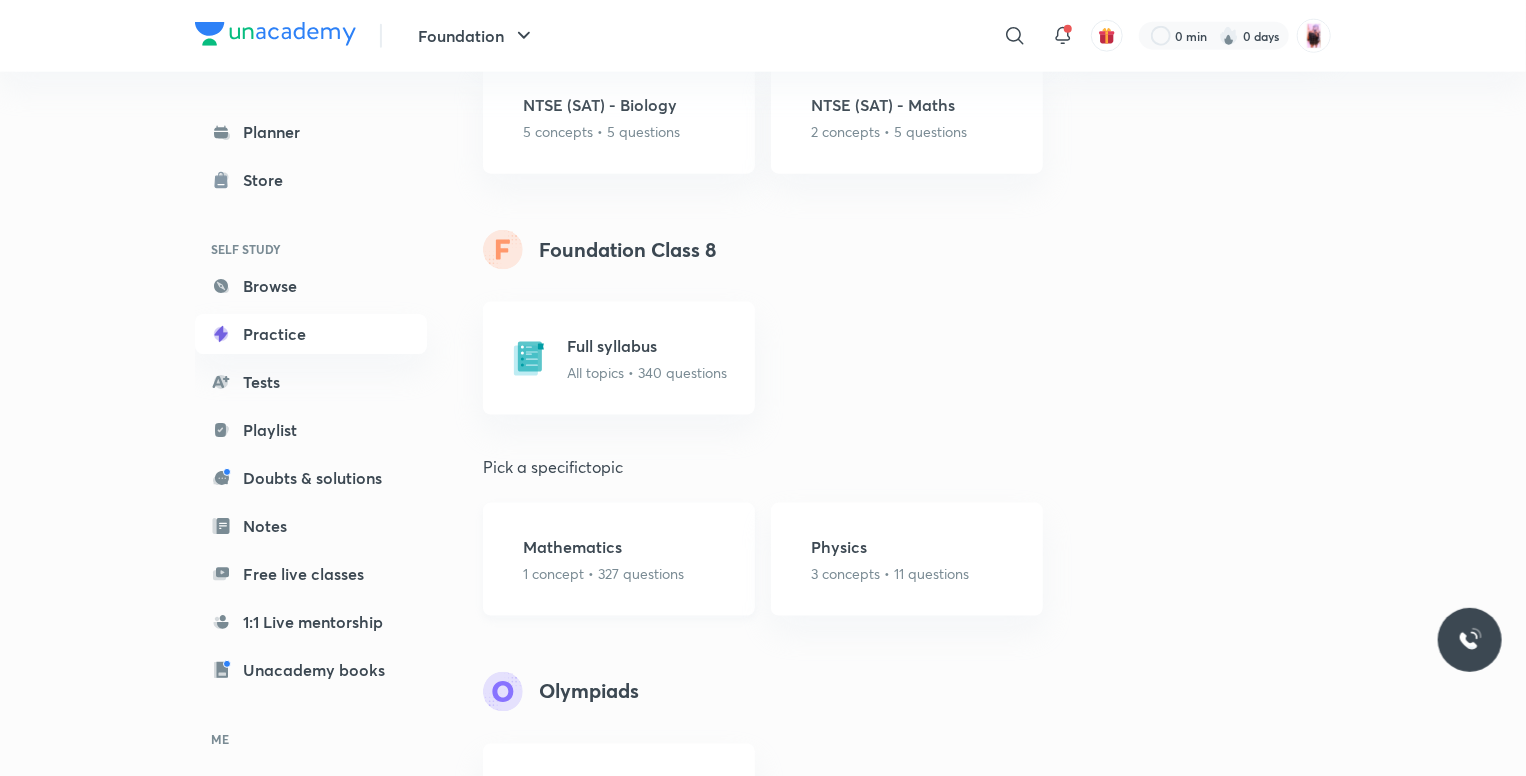 click on "Mathematics" at bounding box center [603, 547] 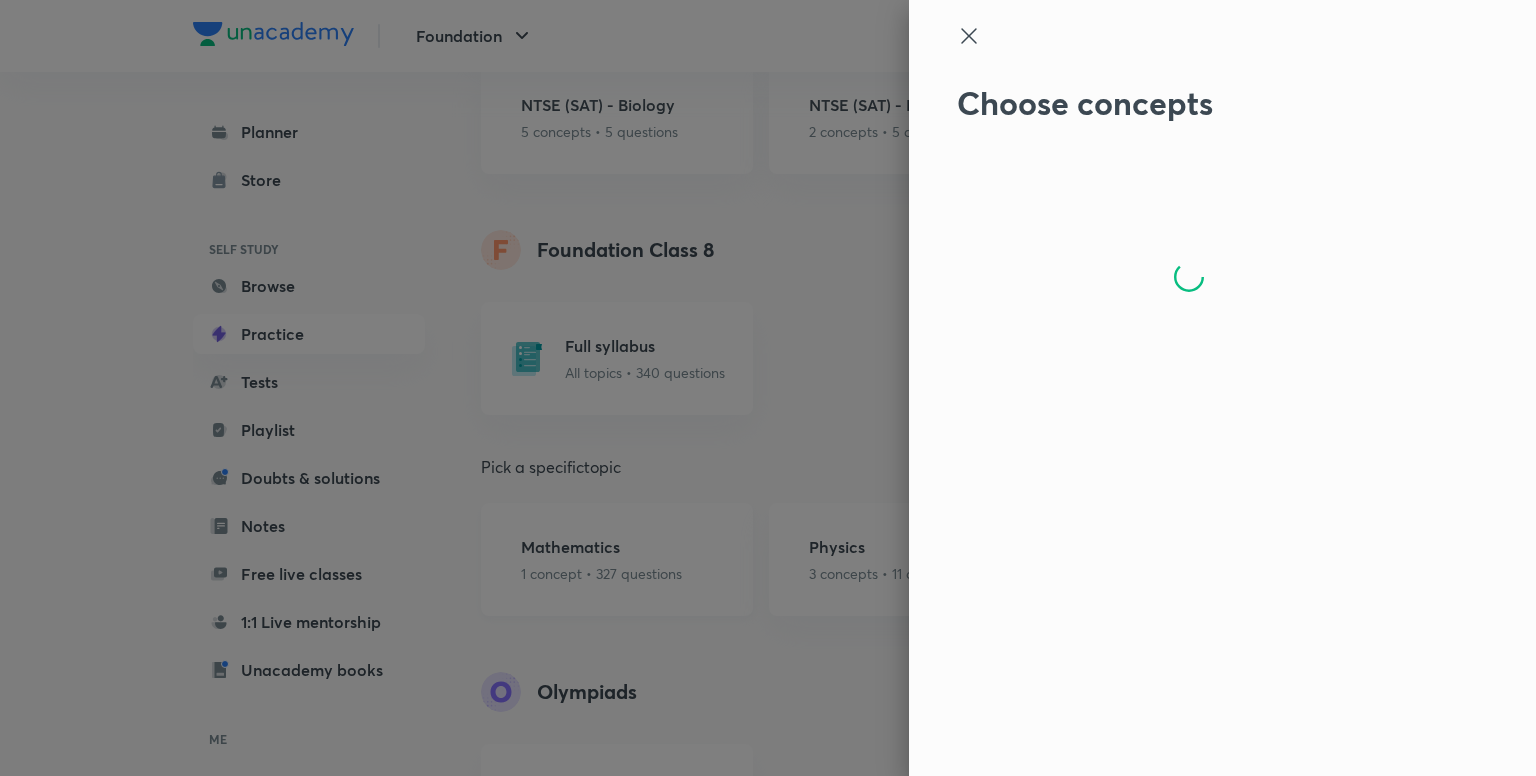 click at bounding box center [768, 388] 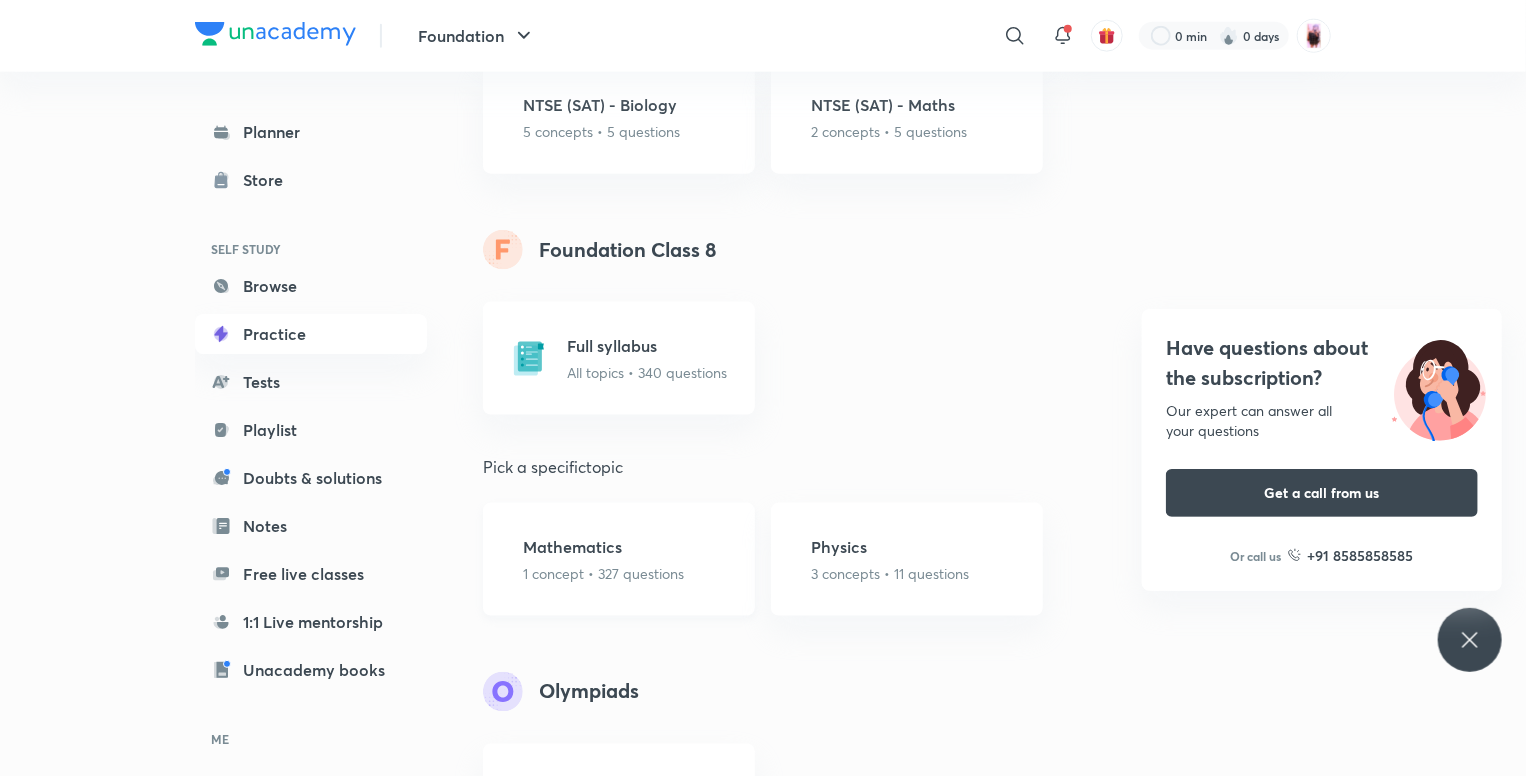 click on "Mathematics" at bounding box center [603, 547] 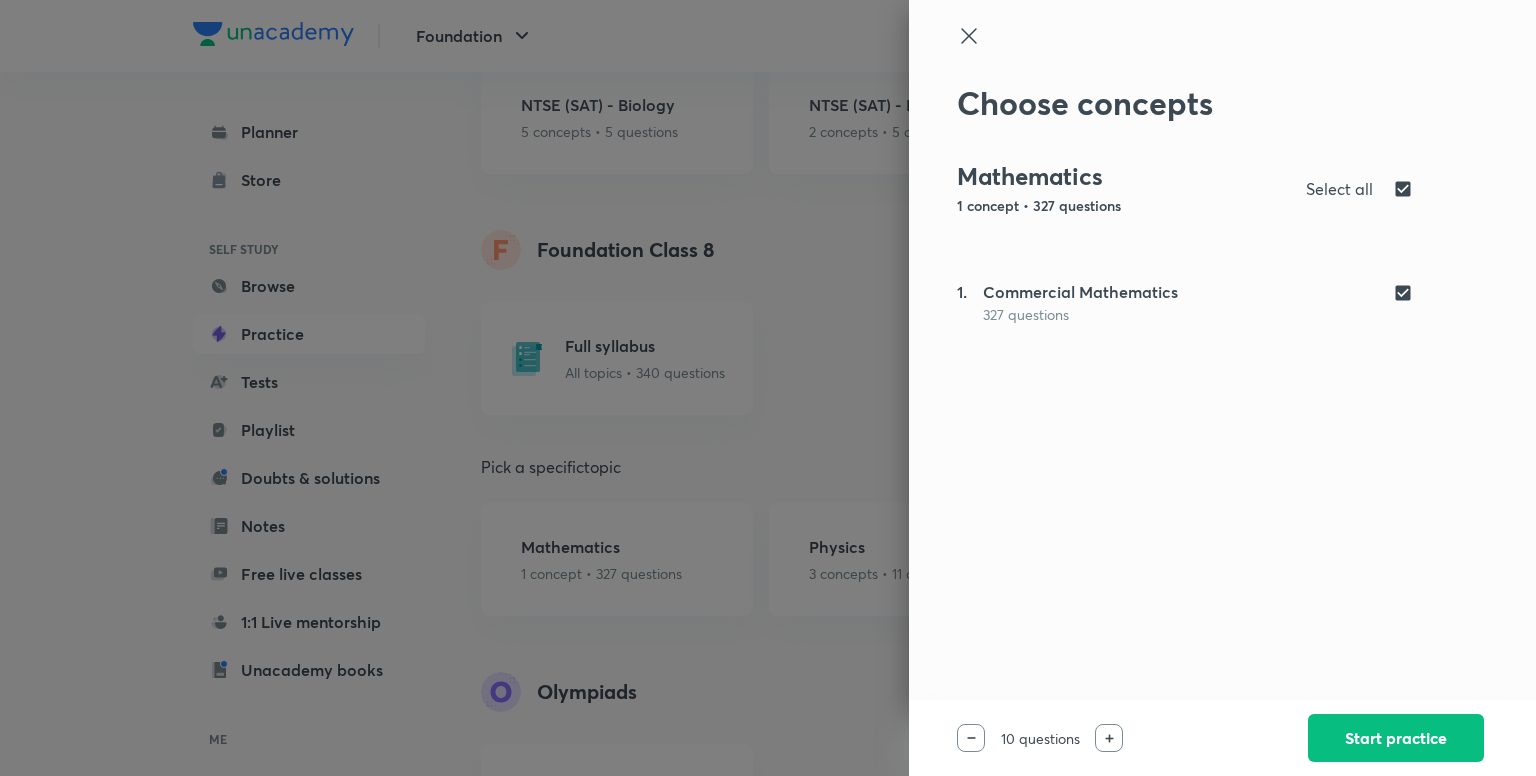 click at bounding box center (1109, 738) 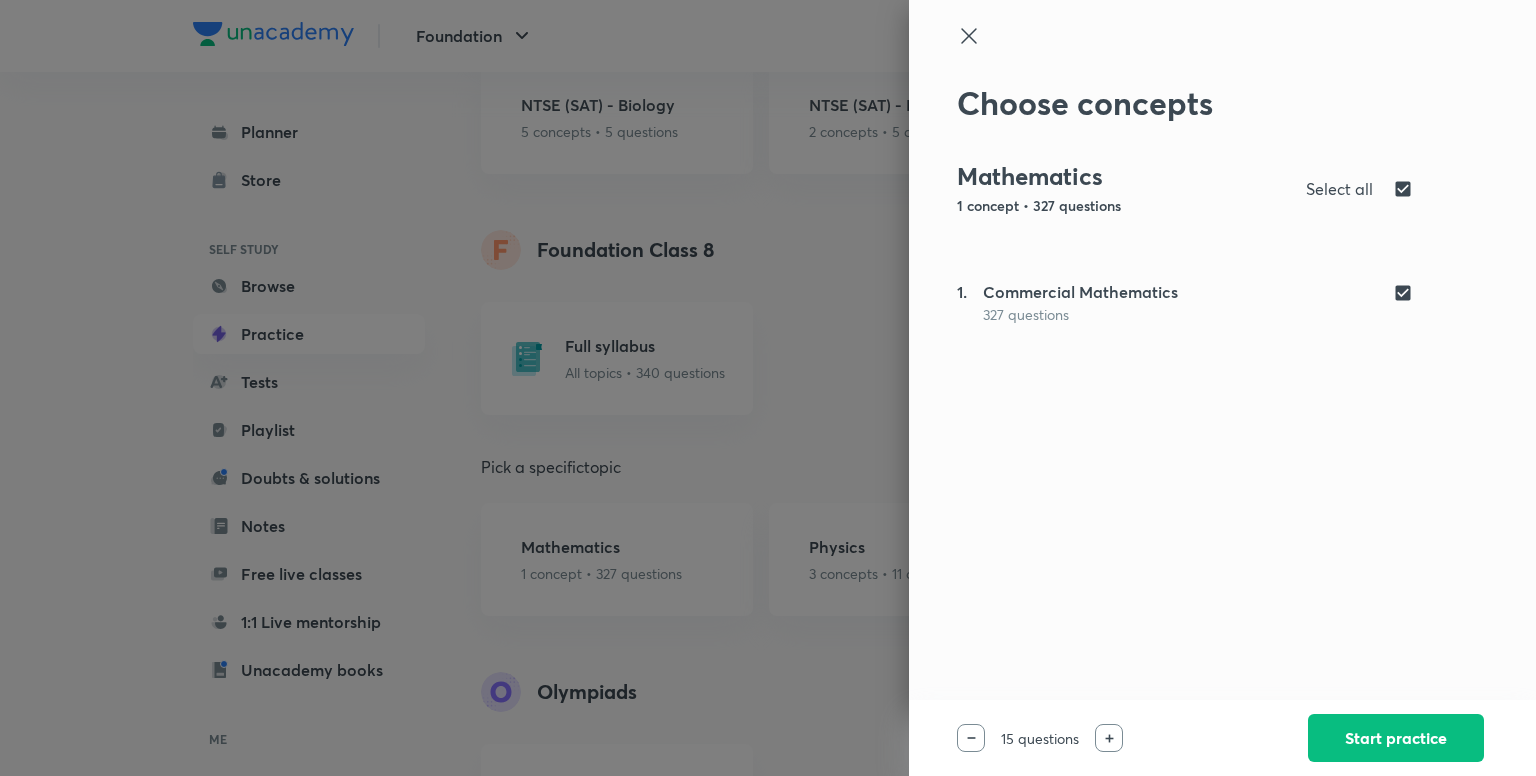click at bounding box center (1109, 738) 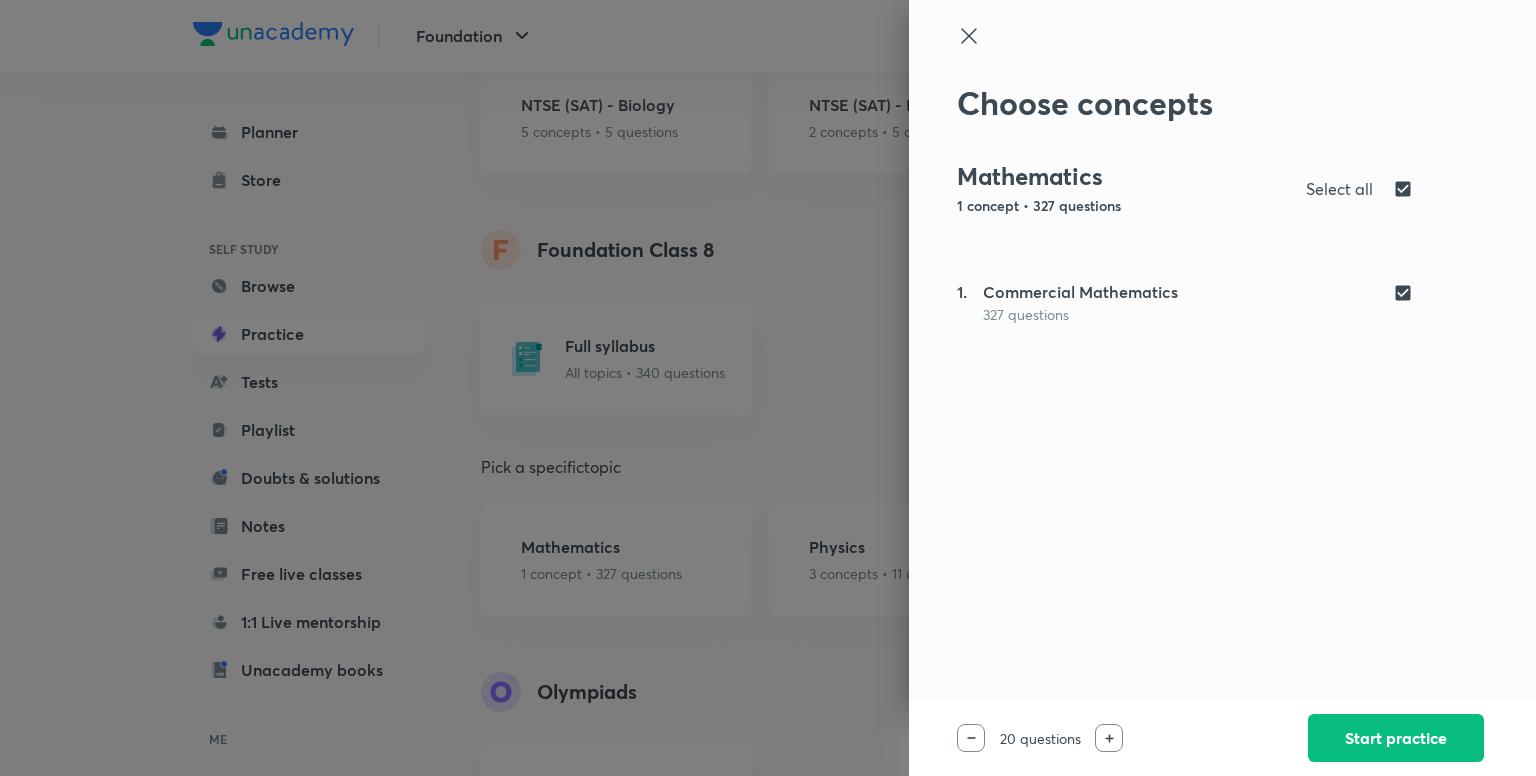 click at bounding box center [1109, 738] 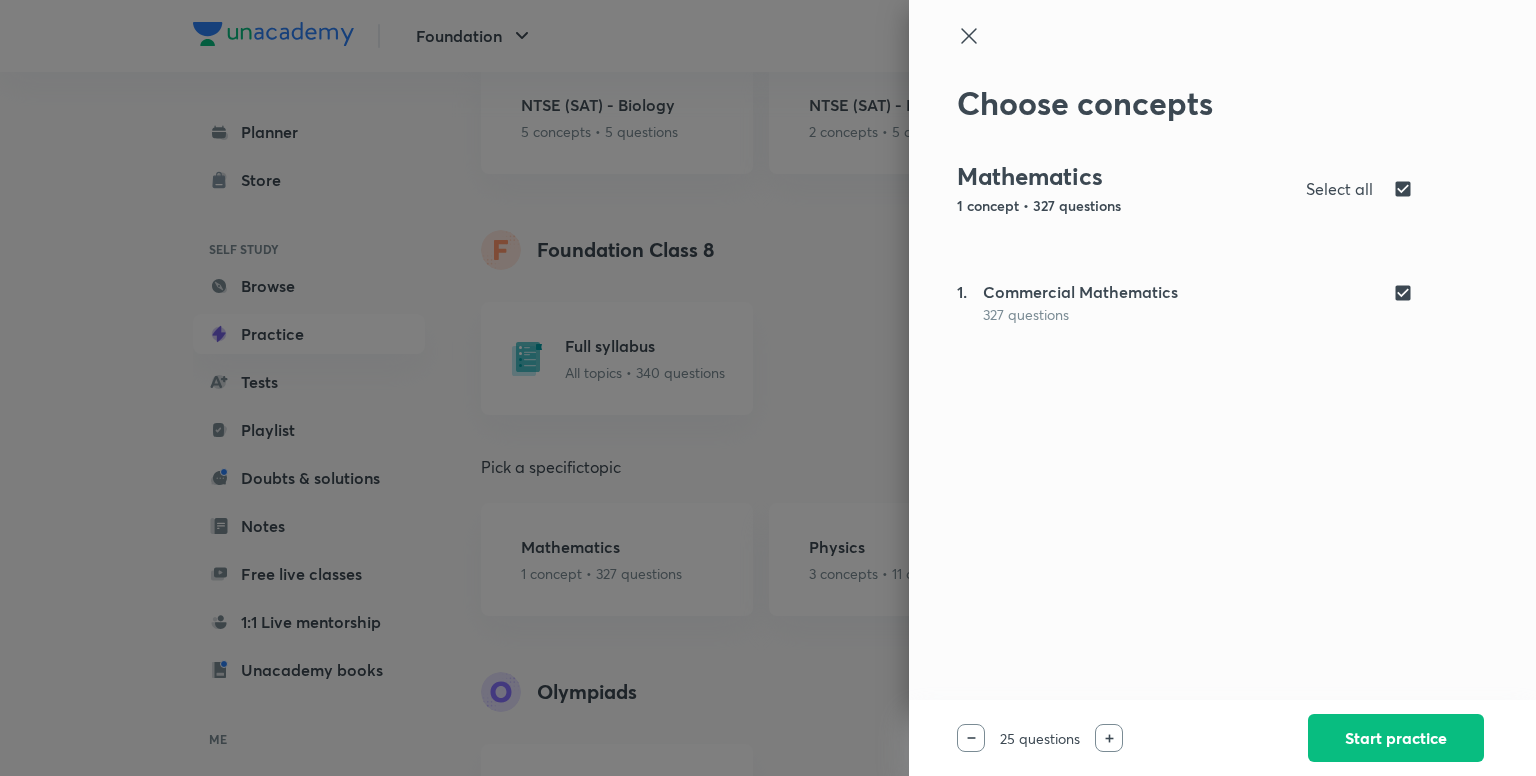 click at bounding box center (971, 738) 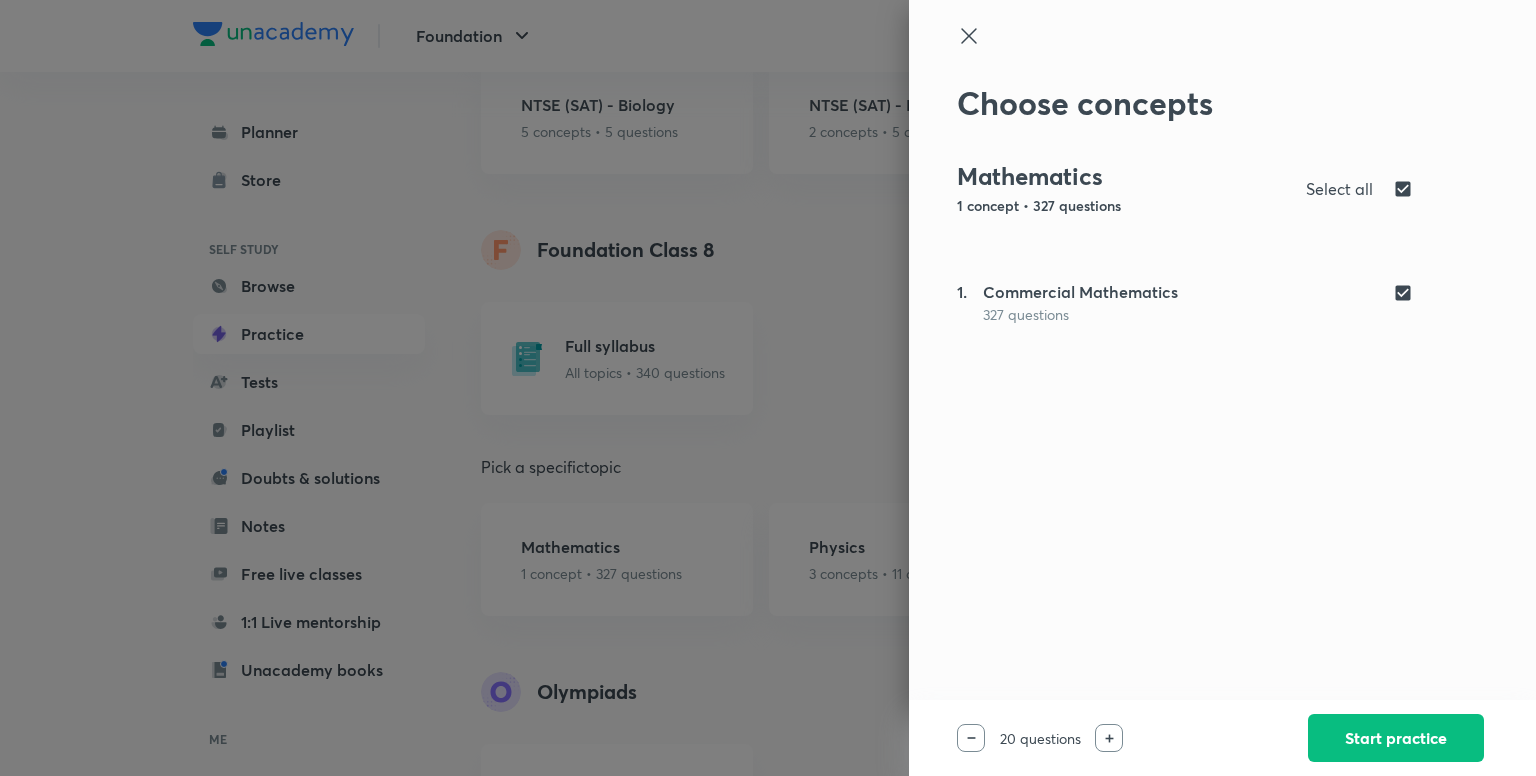 click at bounding box center [971, 738] 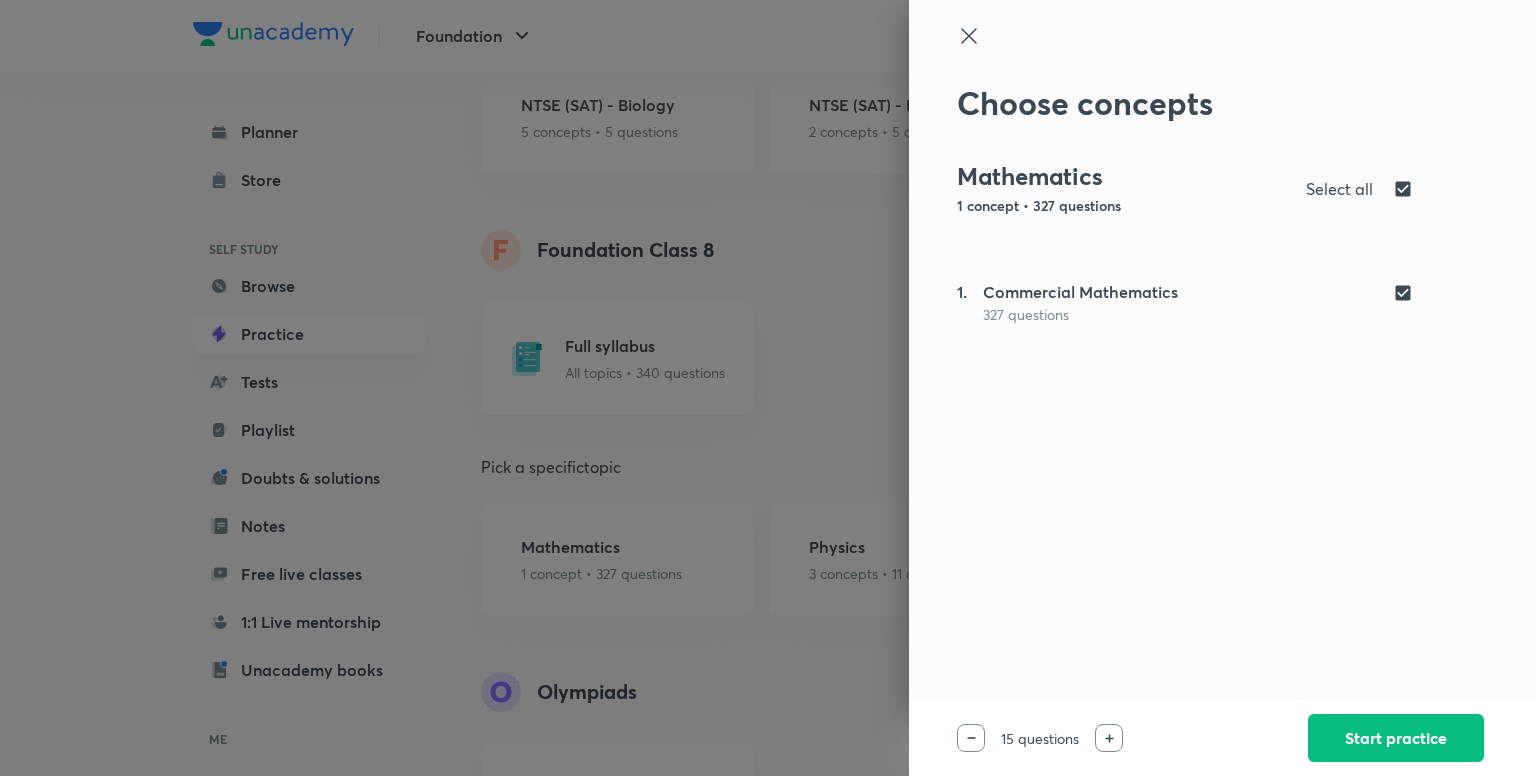 click at bounding box center [768, 388] 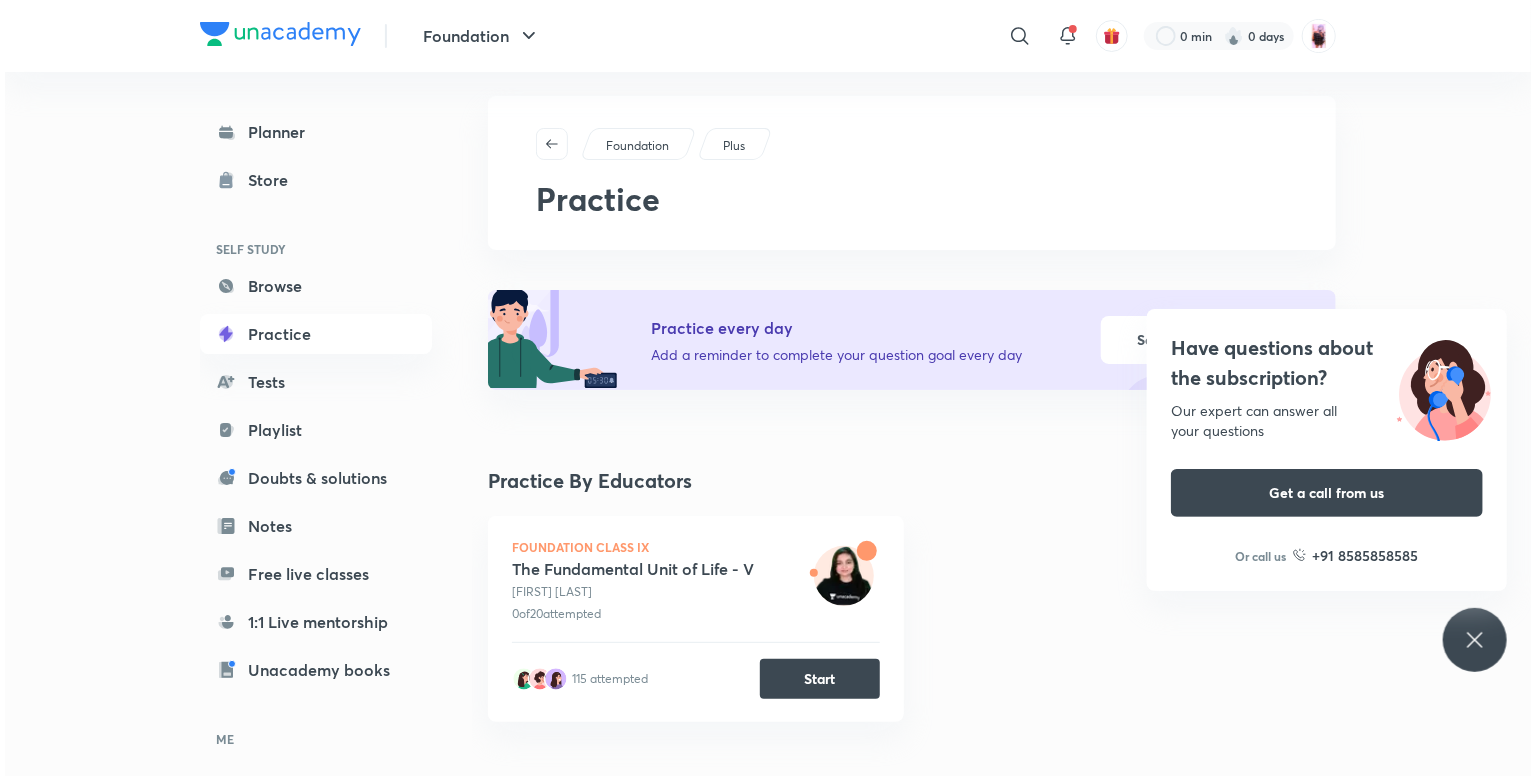 scroll, scrollTop: 0, scrollLeft: 0, axis: both 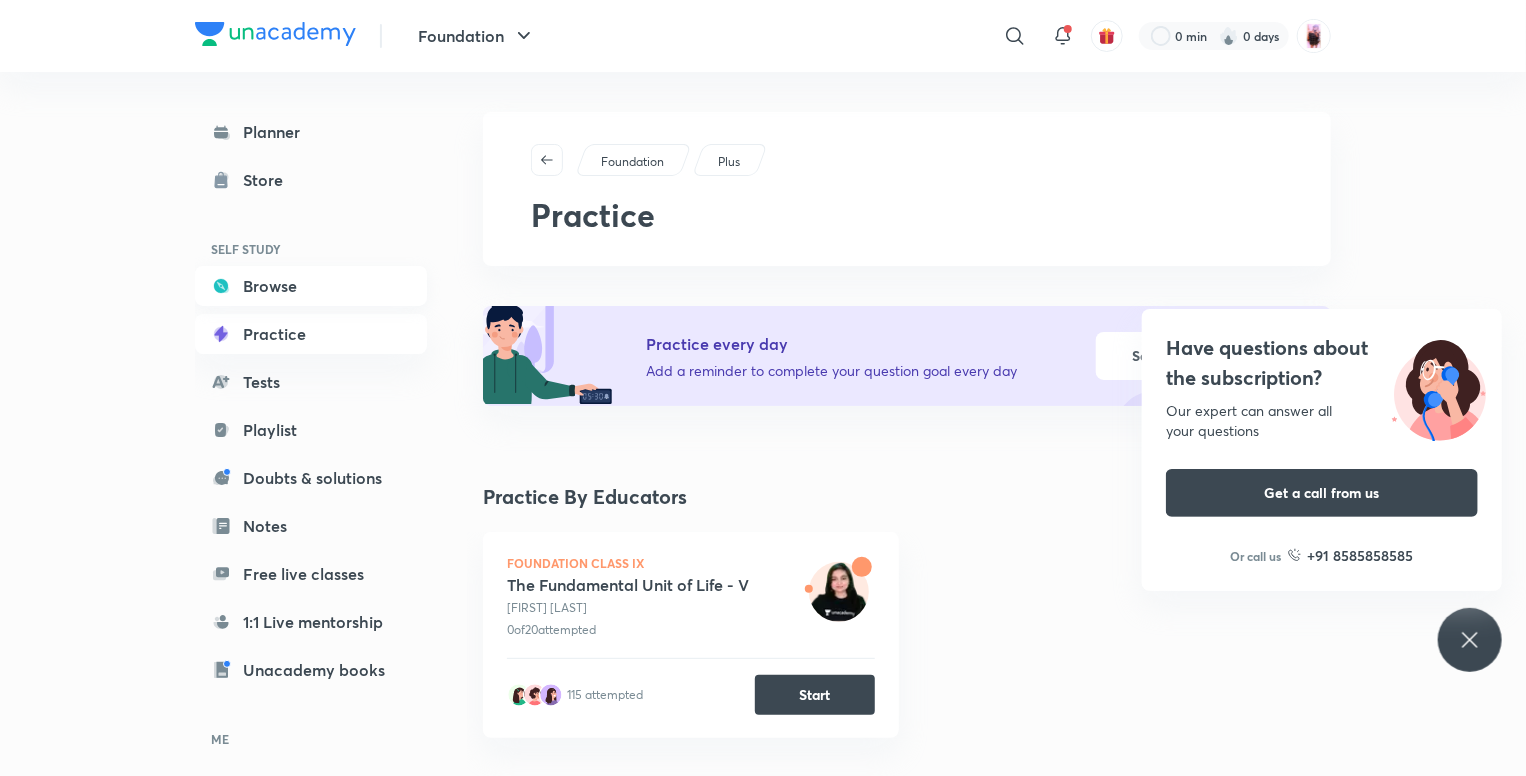click 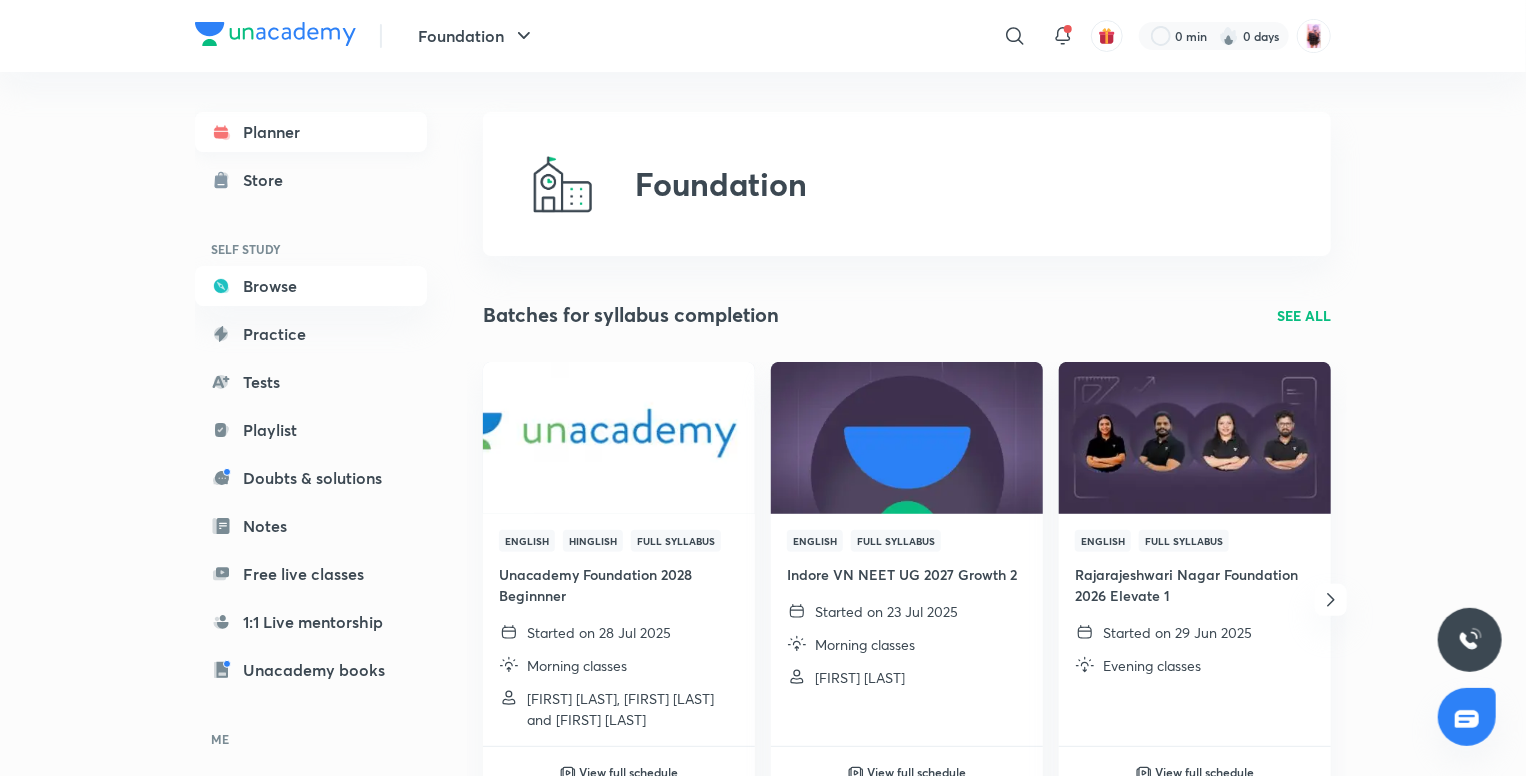 click on "Planner" at bounding box center (311, 132) 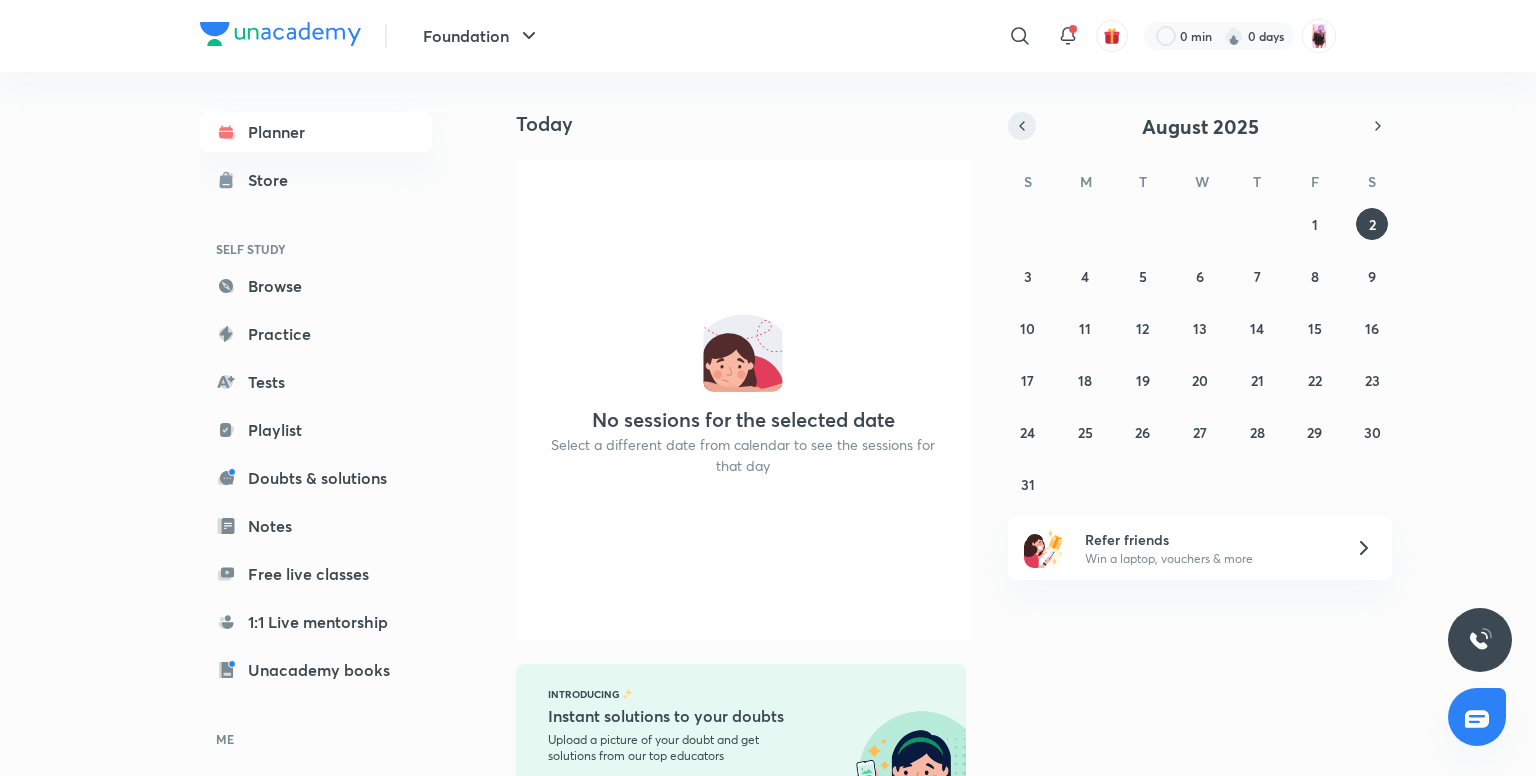 click 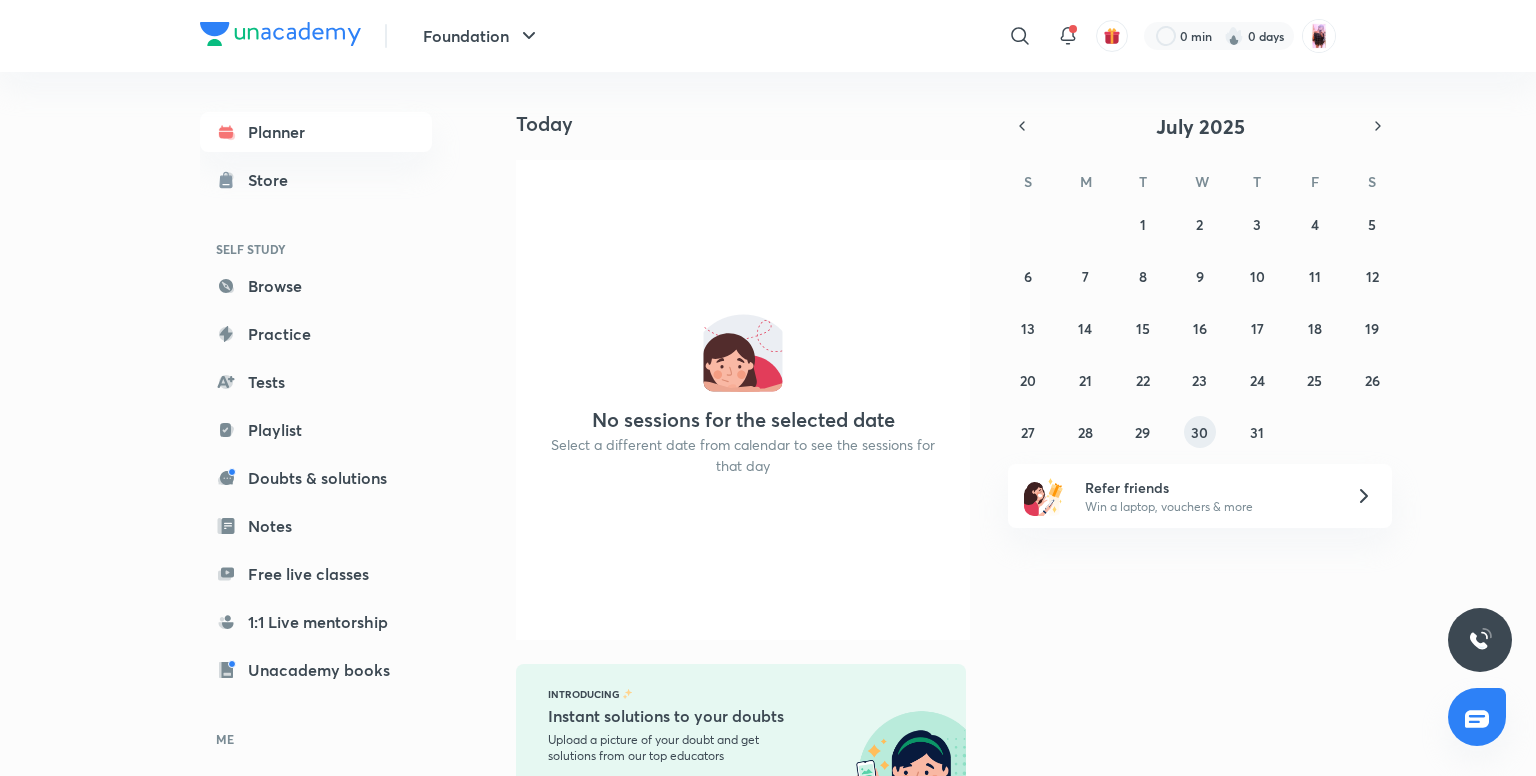 click on "30" at bounding box center (1199, 432) 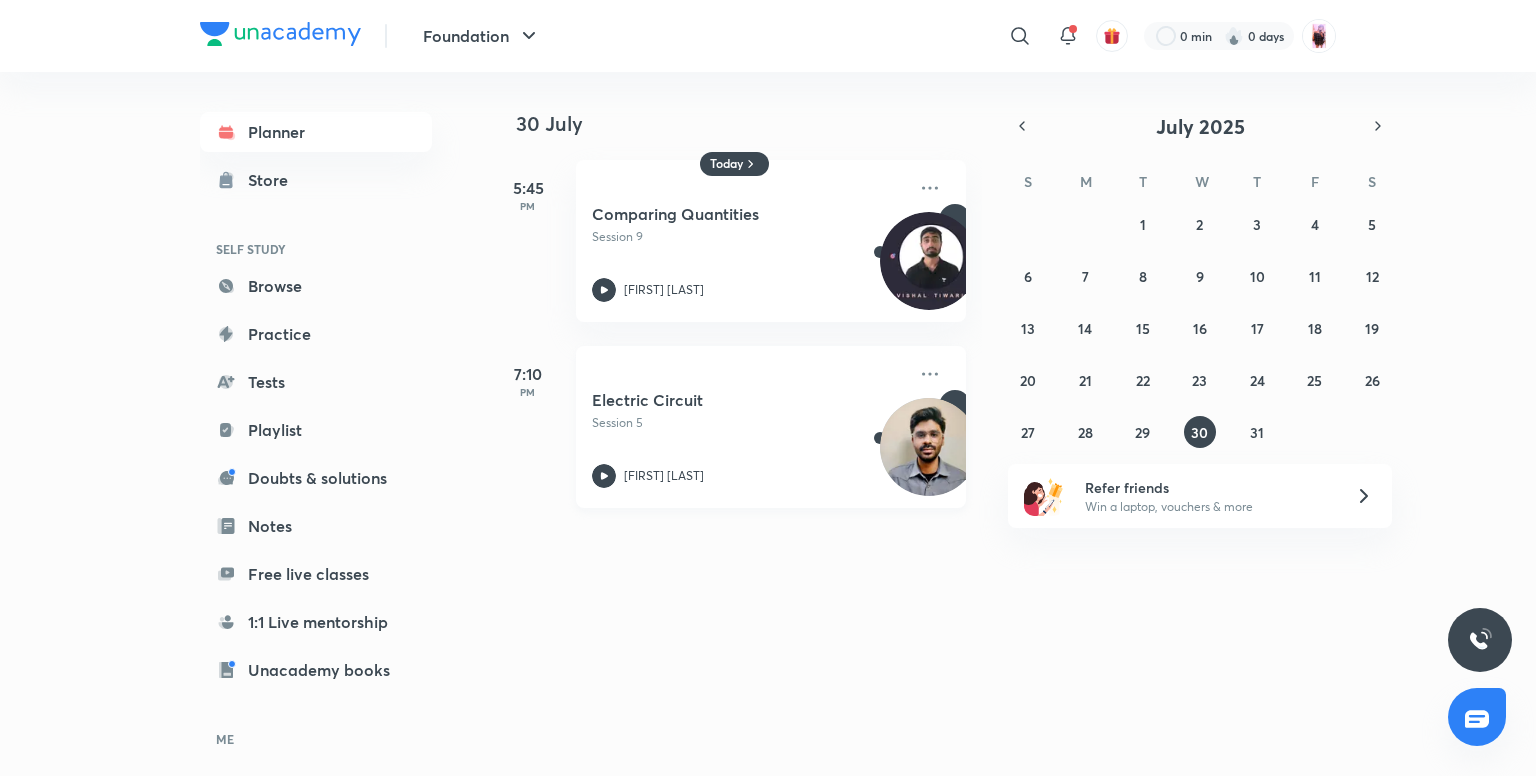 click on "Electric Circuit" at bounding box center [716, 400] 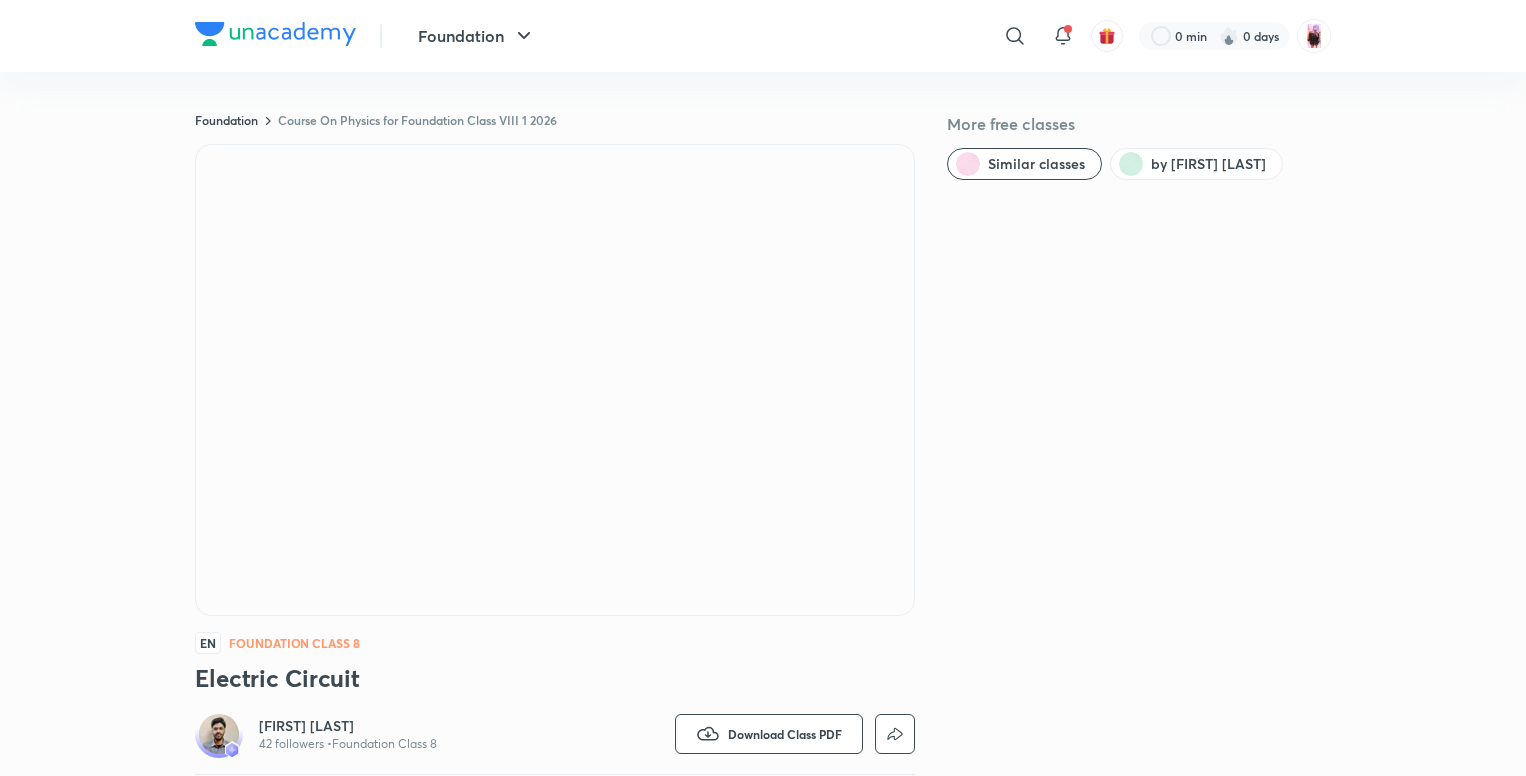 scroll, scrollTop: 0, scrollLeft: 0, axis: both 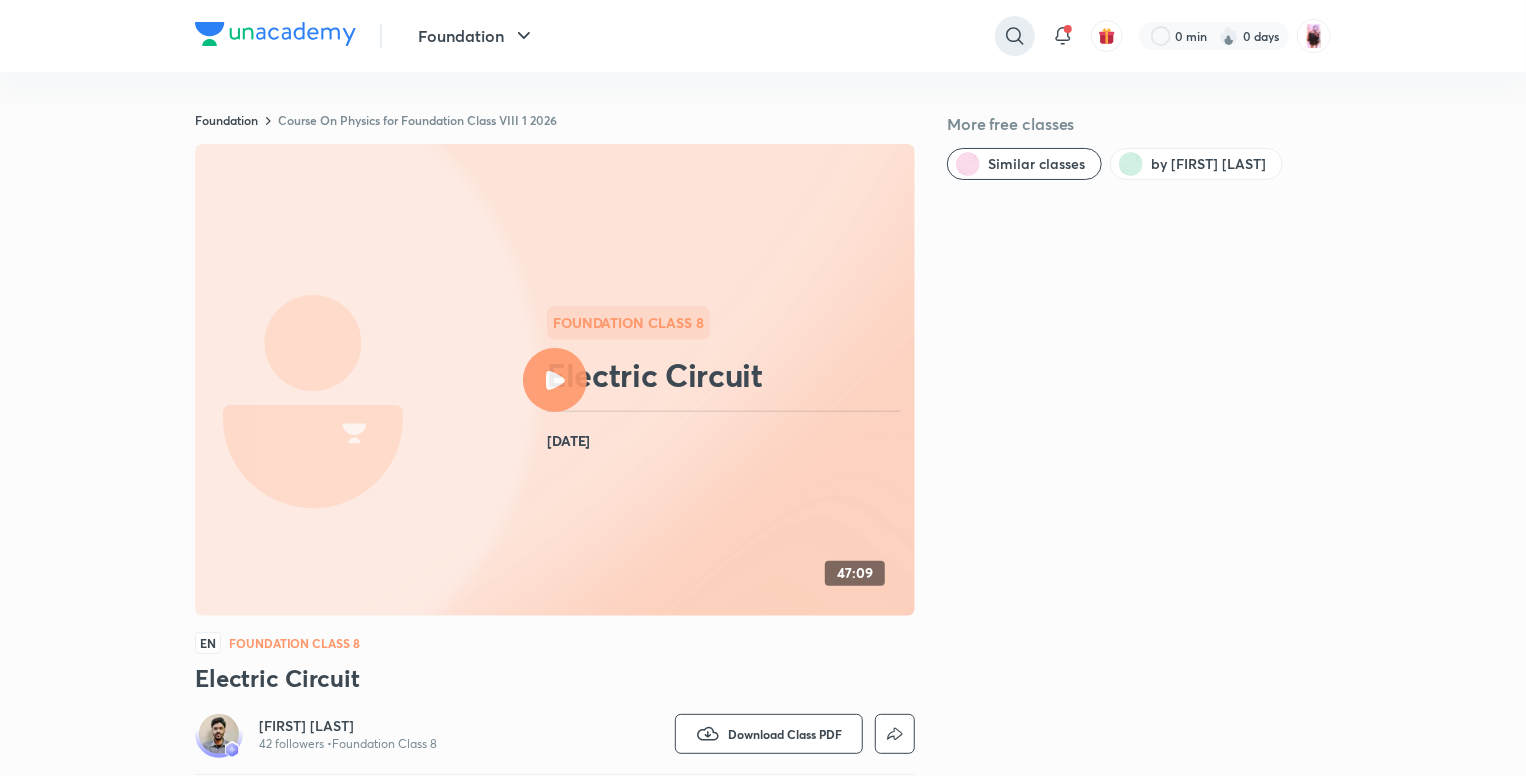 click 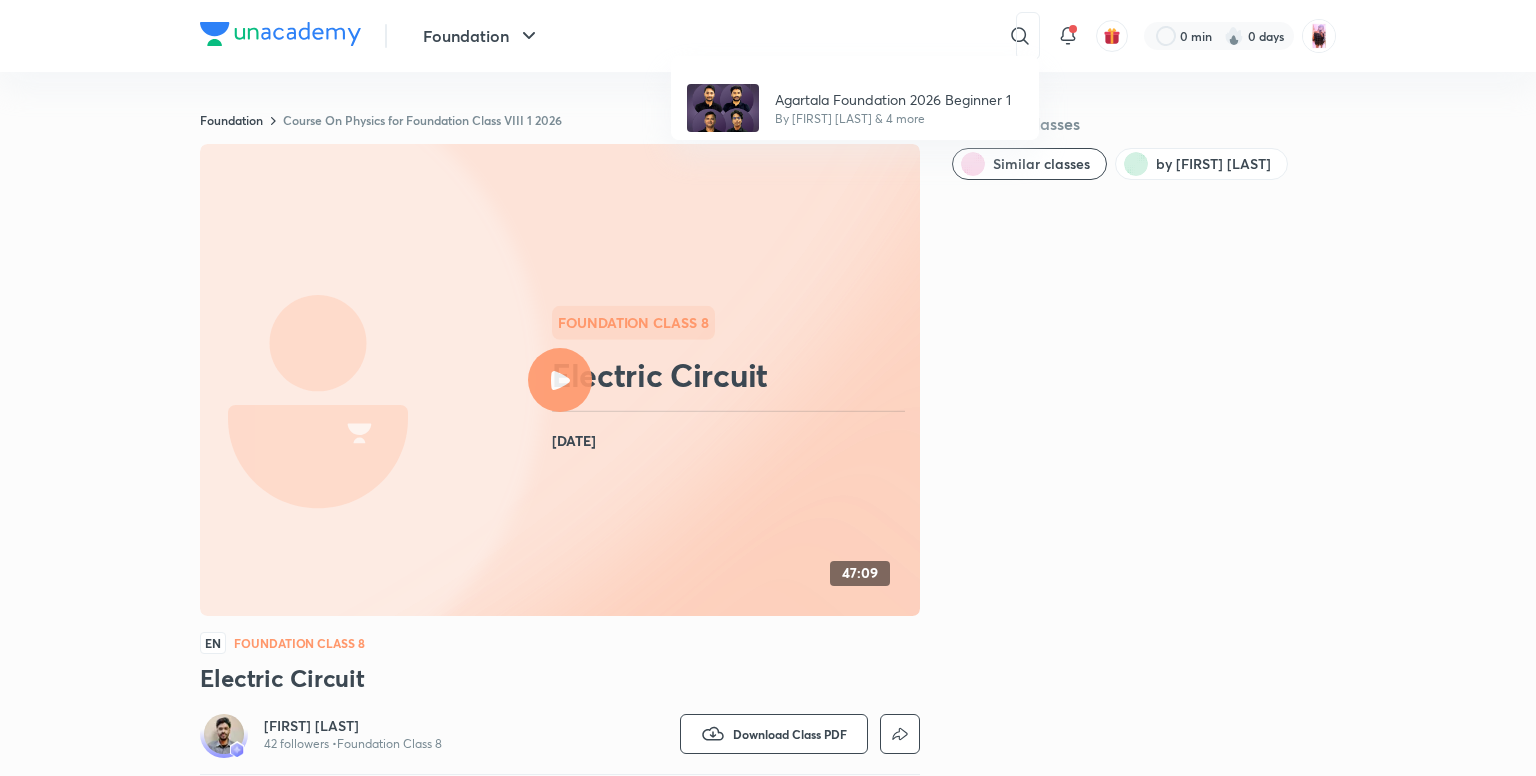 click on "Agartala Foundation 2026 Beginner 1 By Vikrant Kumar Sharma & 4 more" at bounding box center [768, 388] 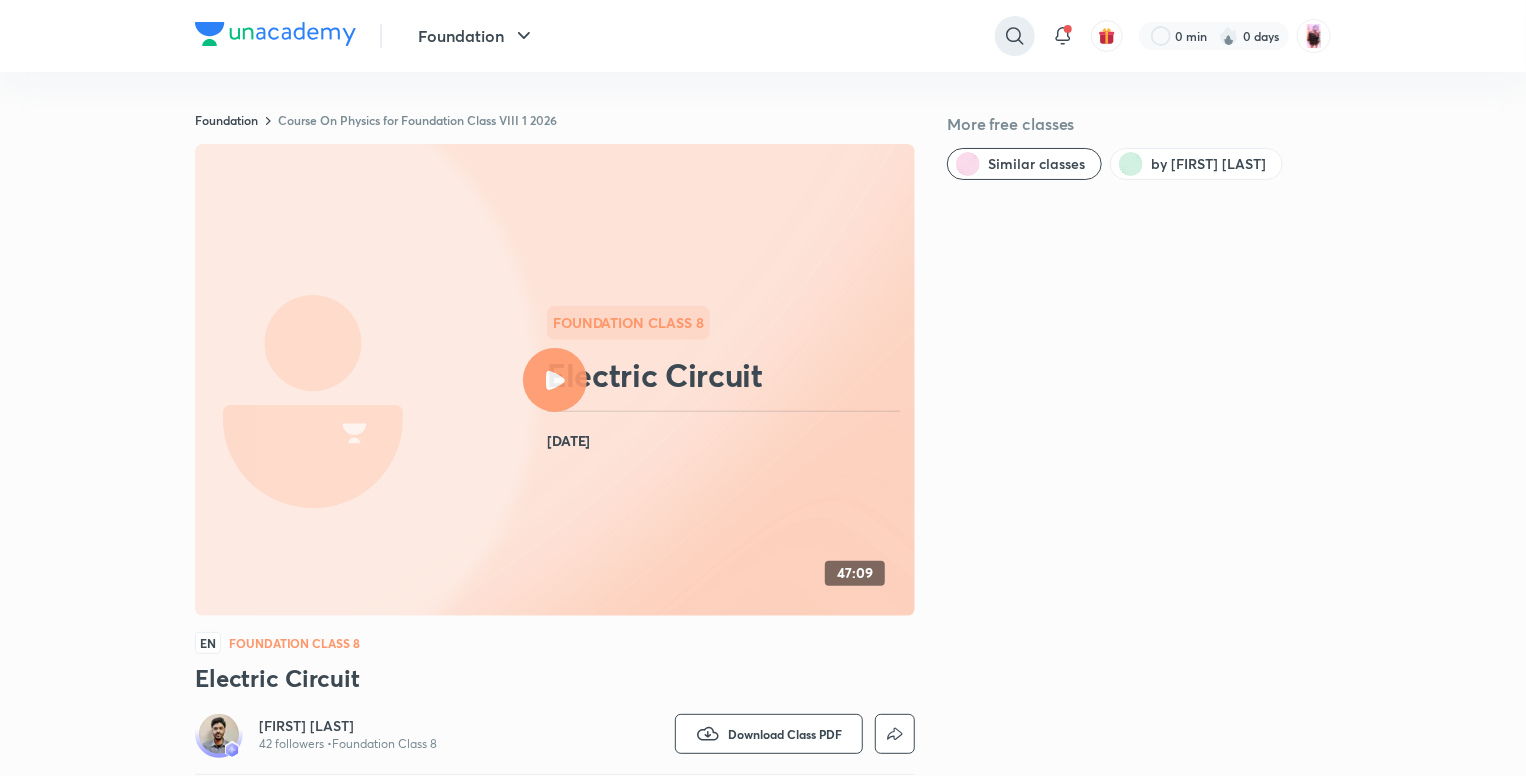 click 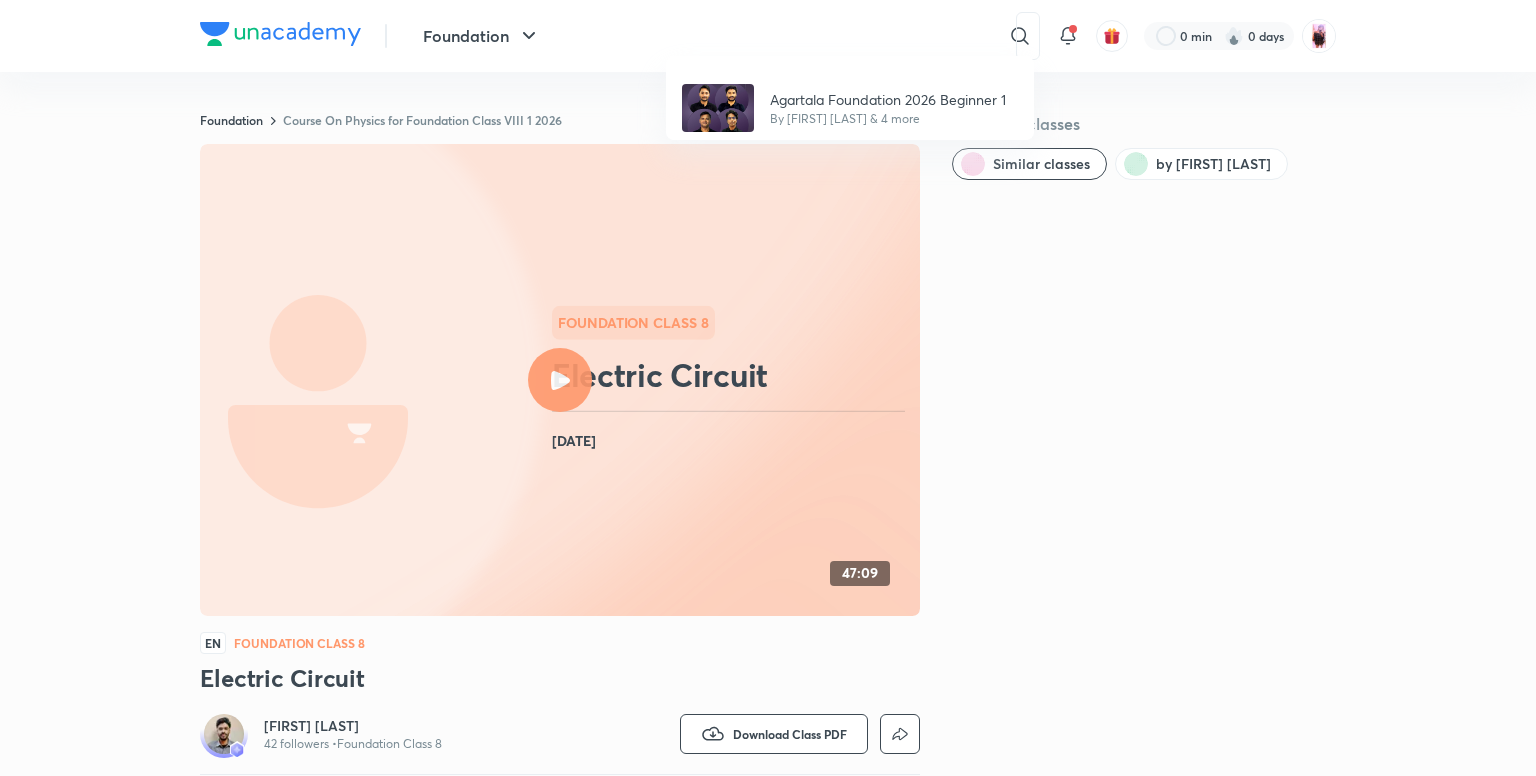 click on "Agartala Foundation 2026 Beginner 1 By Vikrant Kumar Sharma & 4 more" at bounding box center (768, 388) 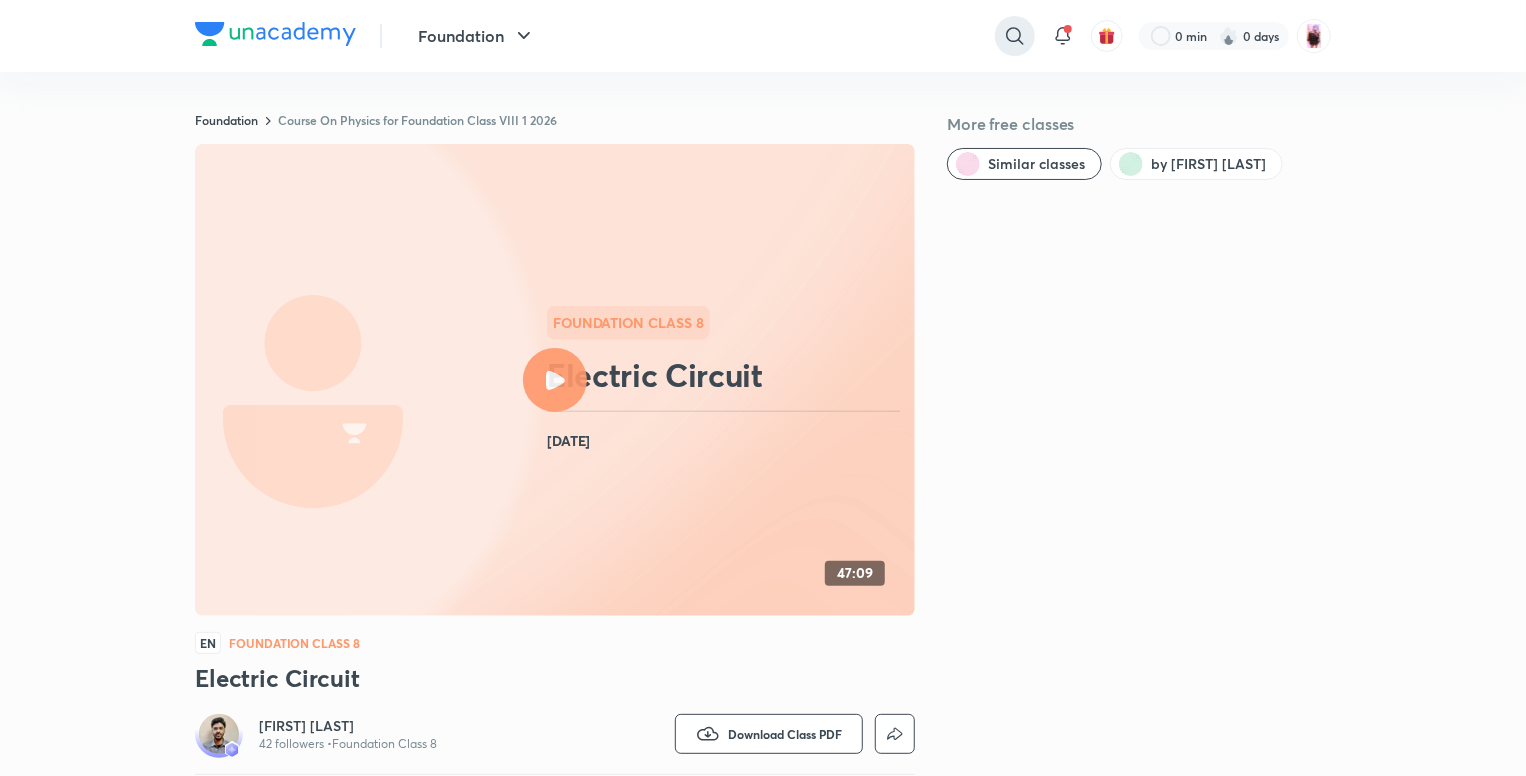 click 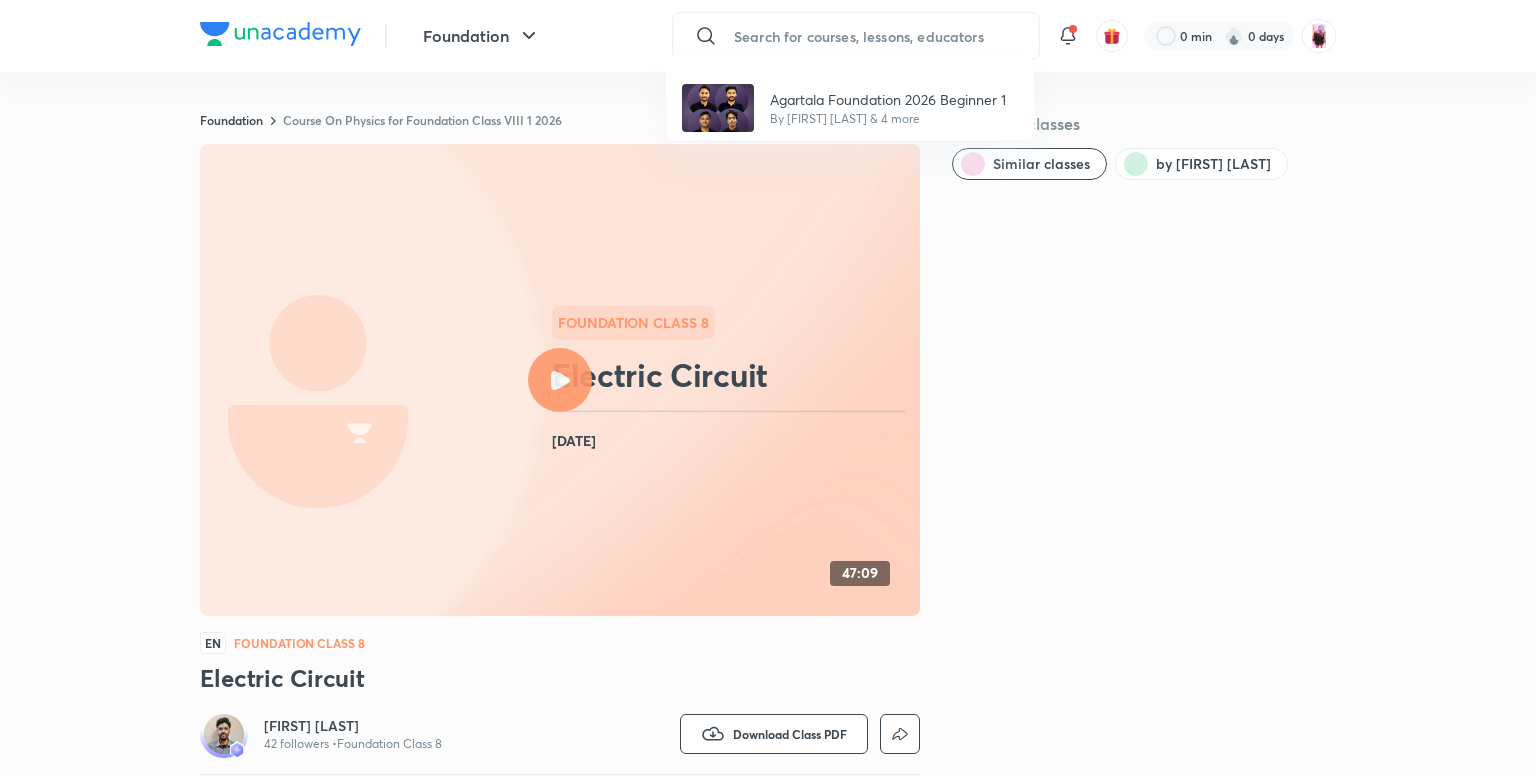 type on "a" 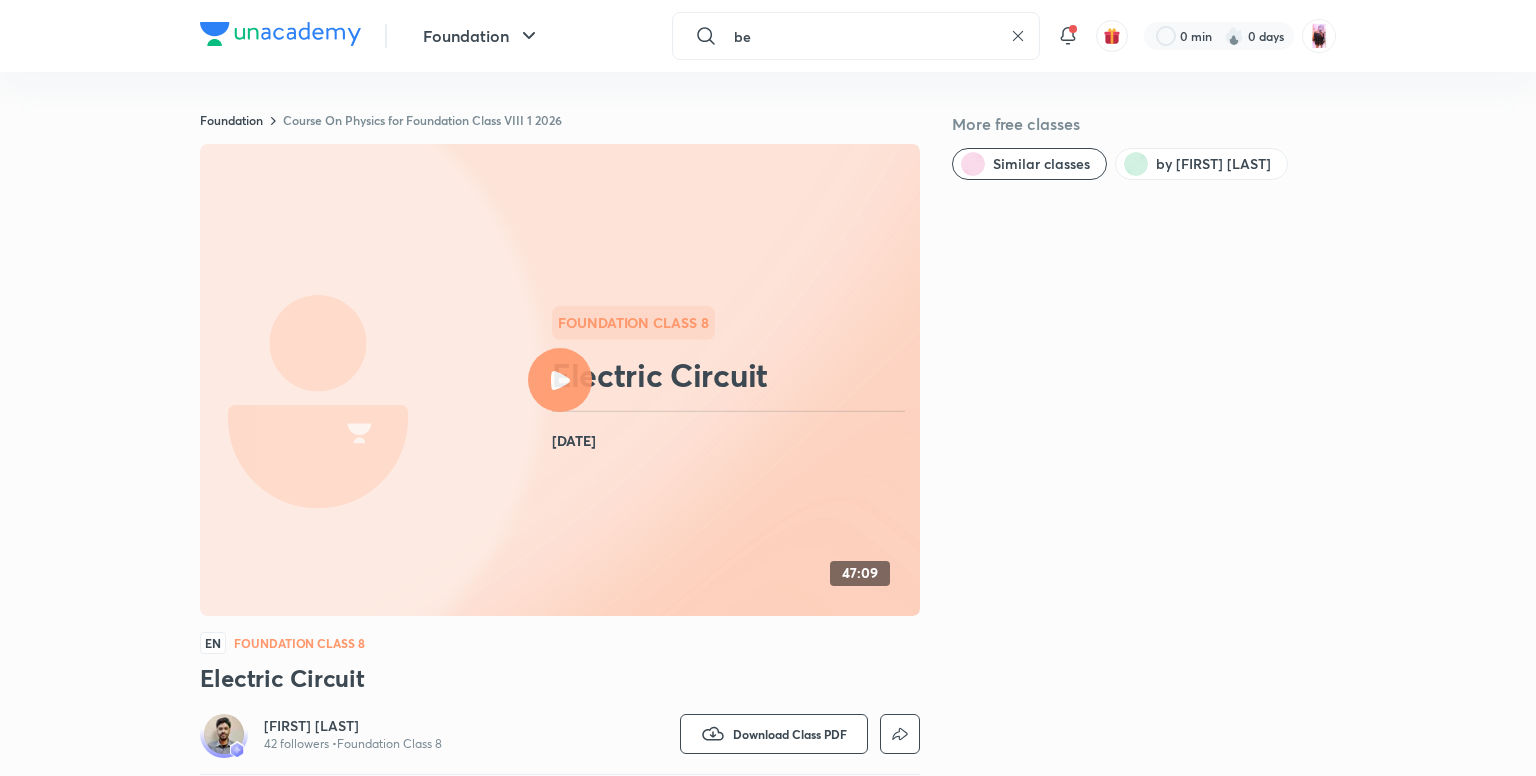 type on "b" 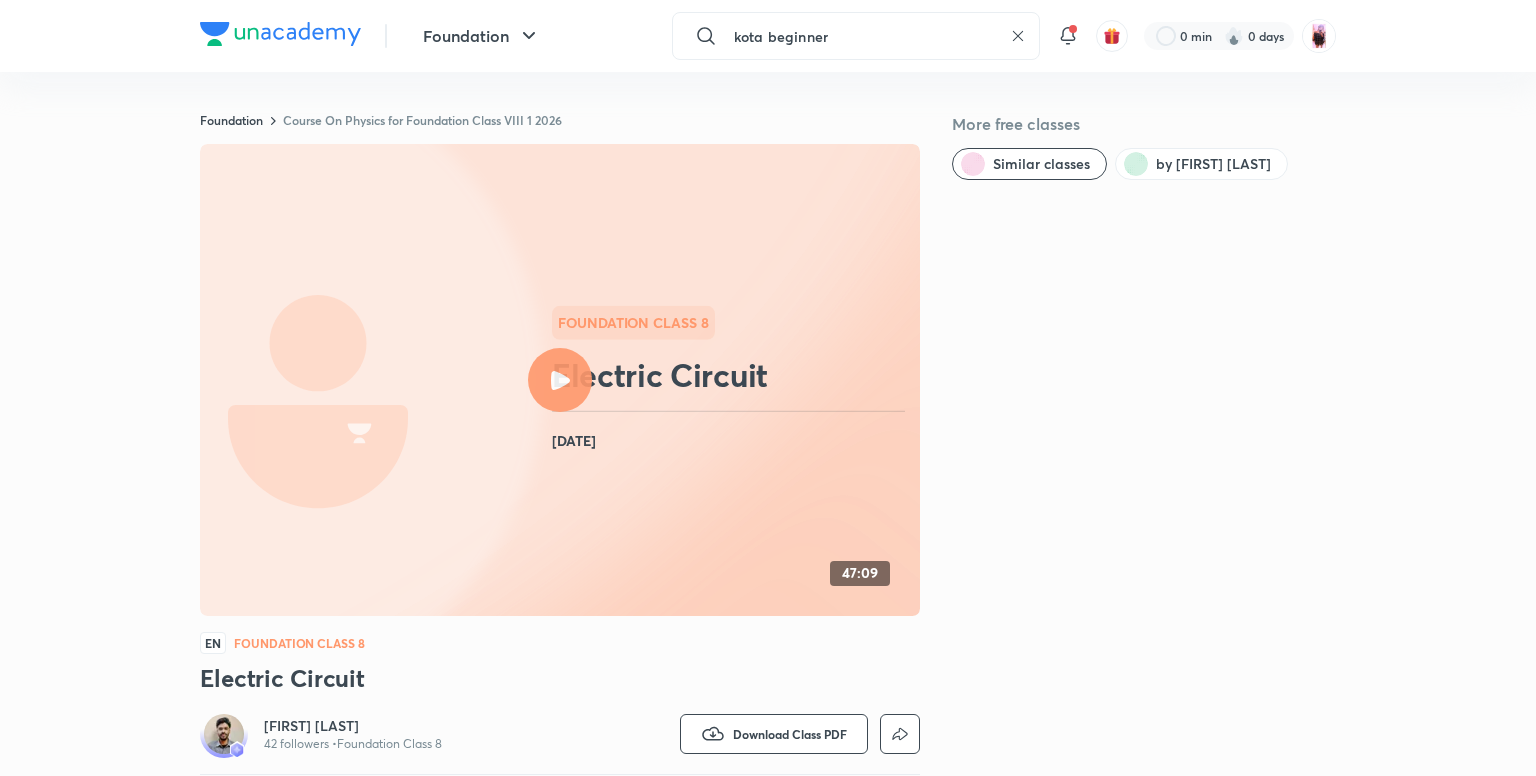 type on "kota beginner" 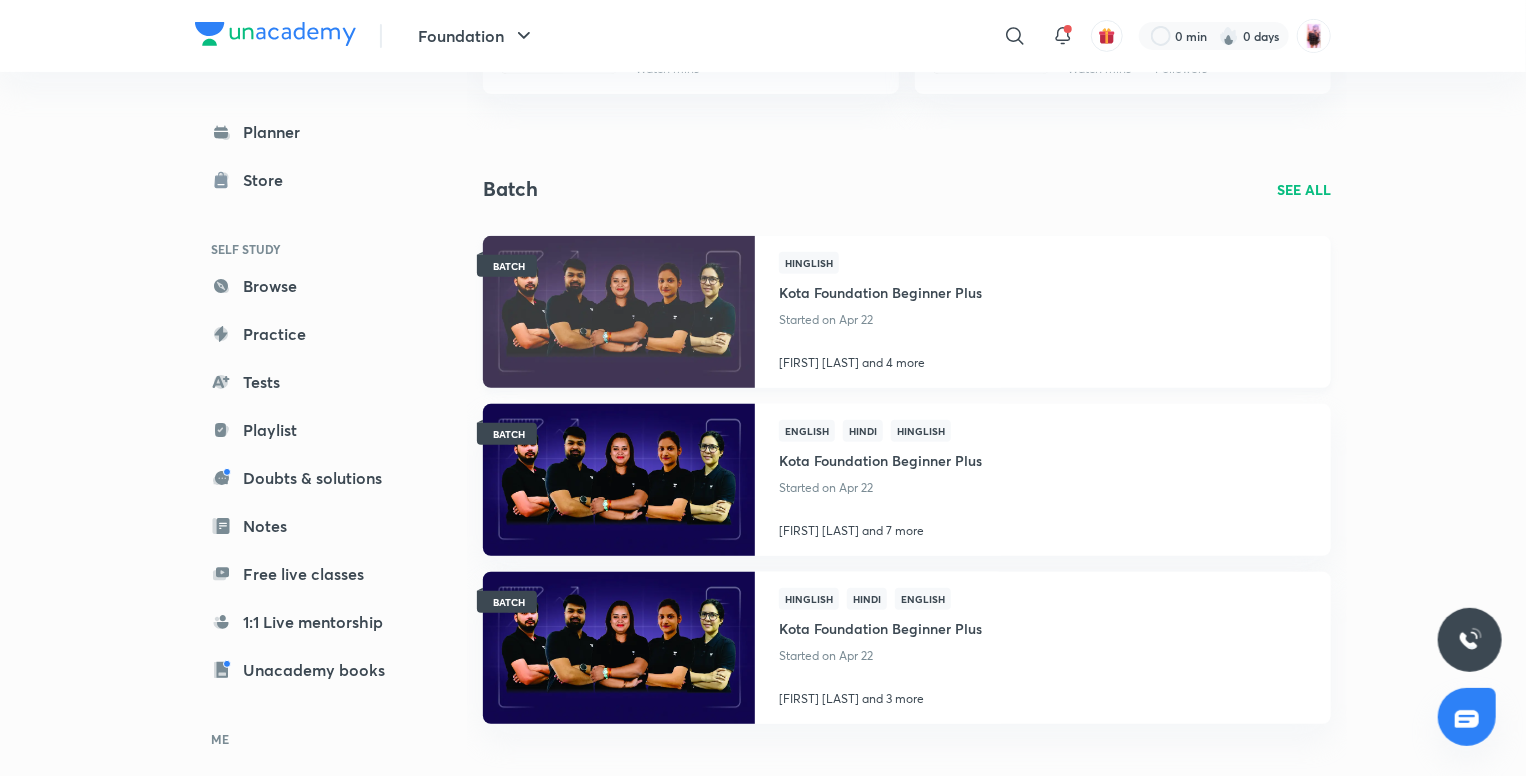 scroll, scrollTop: 349, scrollLeft: 0, axis: vertical 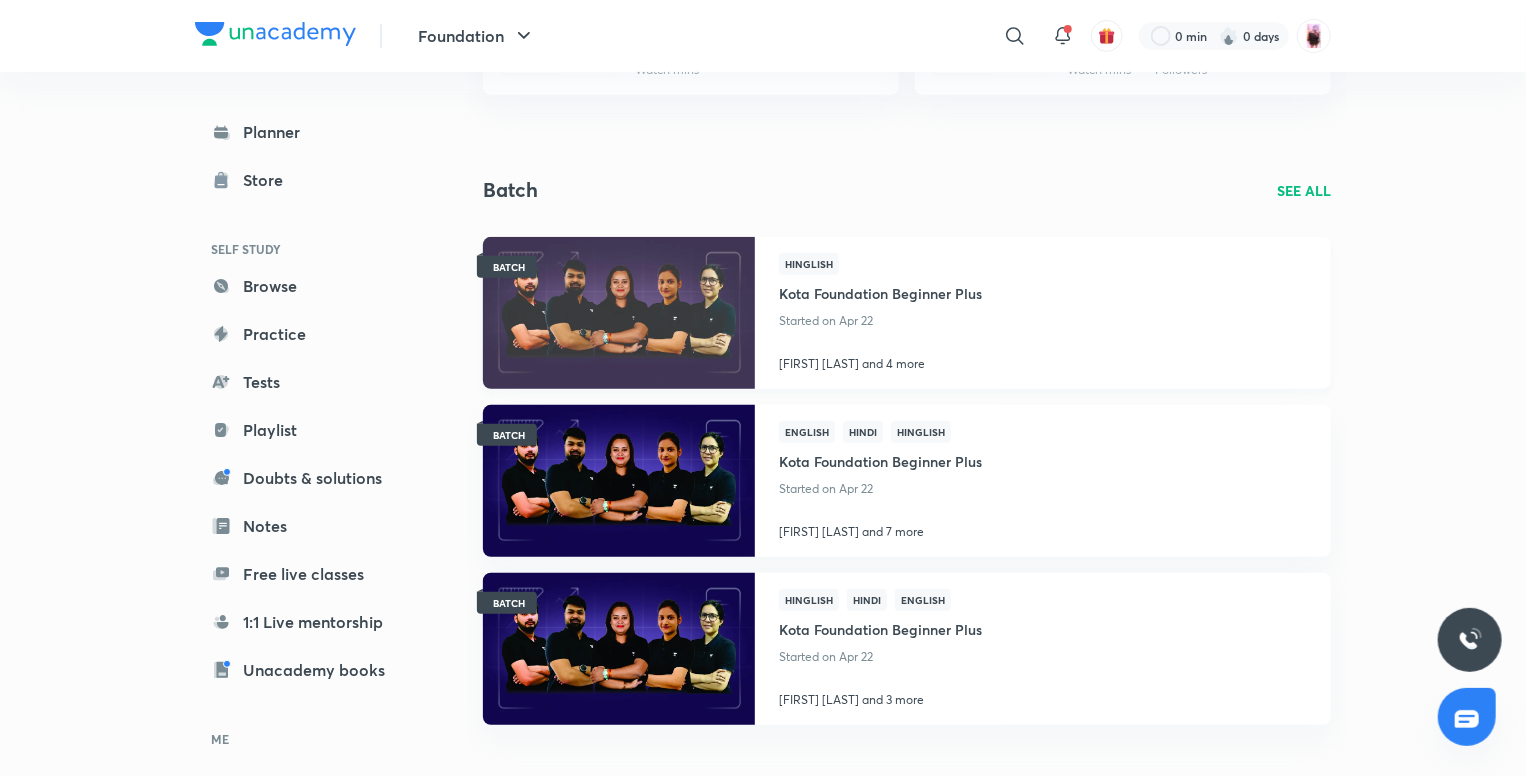click at bounding box center [618, 312] 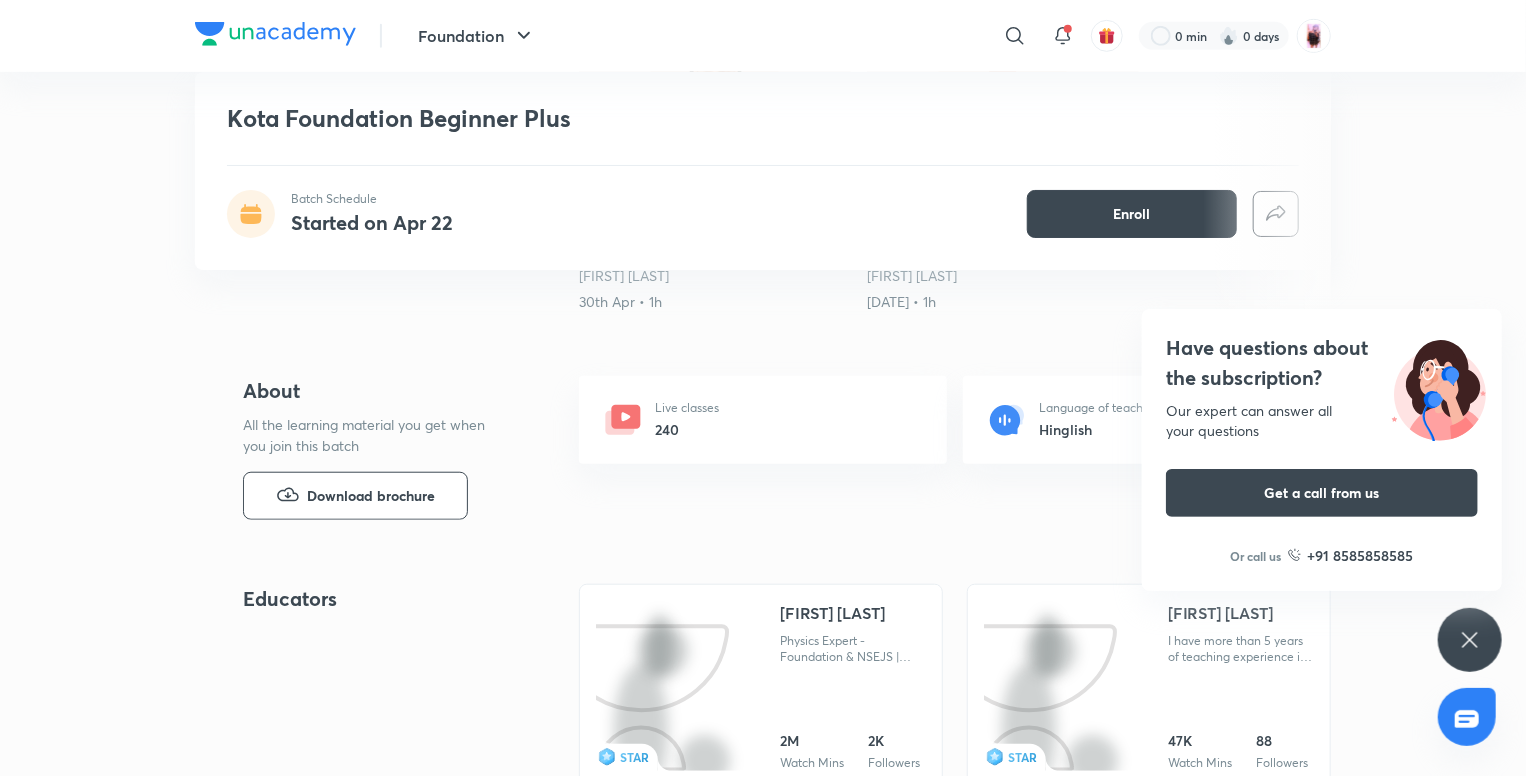scroll, scrollTop: 611, scrollLeft: 0, axis: vertical 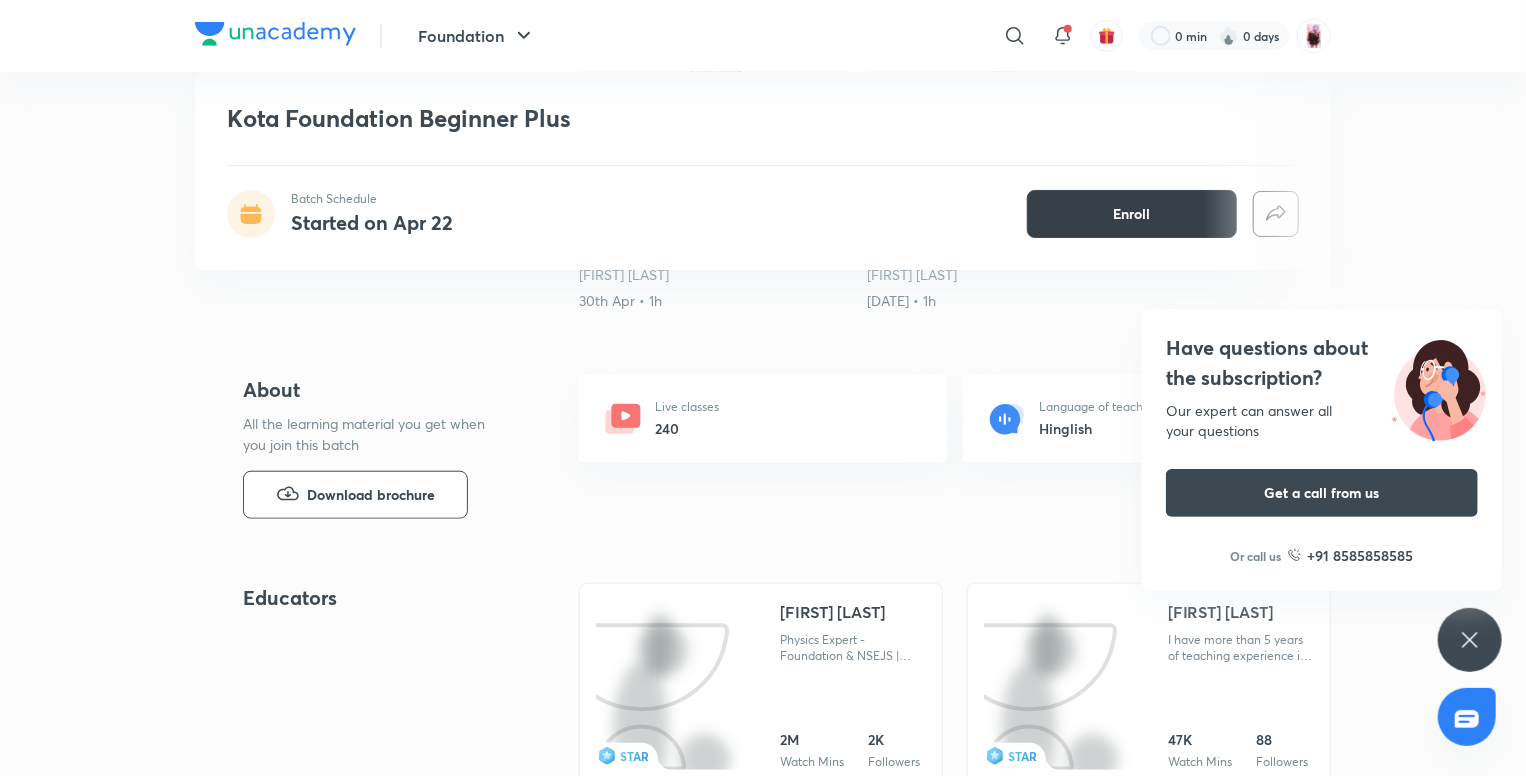 drag, startPoint x: 1091, startPoint y: 189, endPoint x: 1082, endPoint y: 217, distance: 29.410883 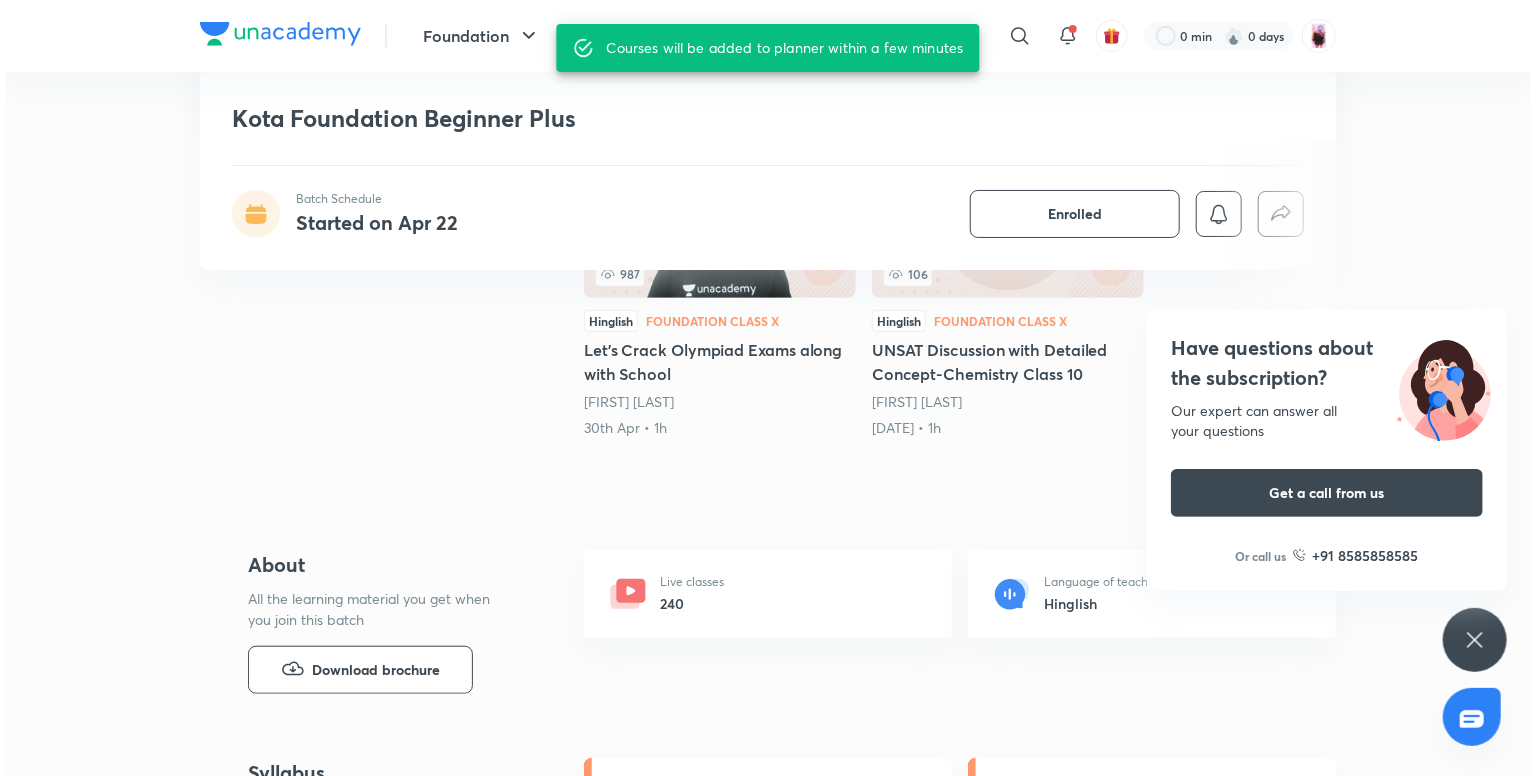 scroll, scrollTop: 0, scrollLeft: 0, axis: both 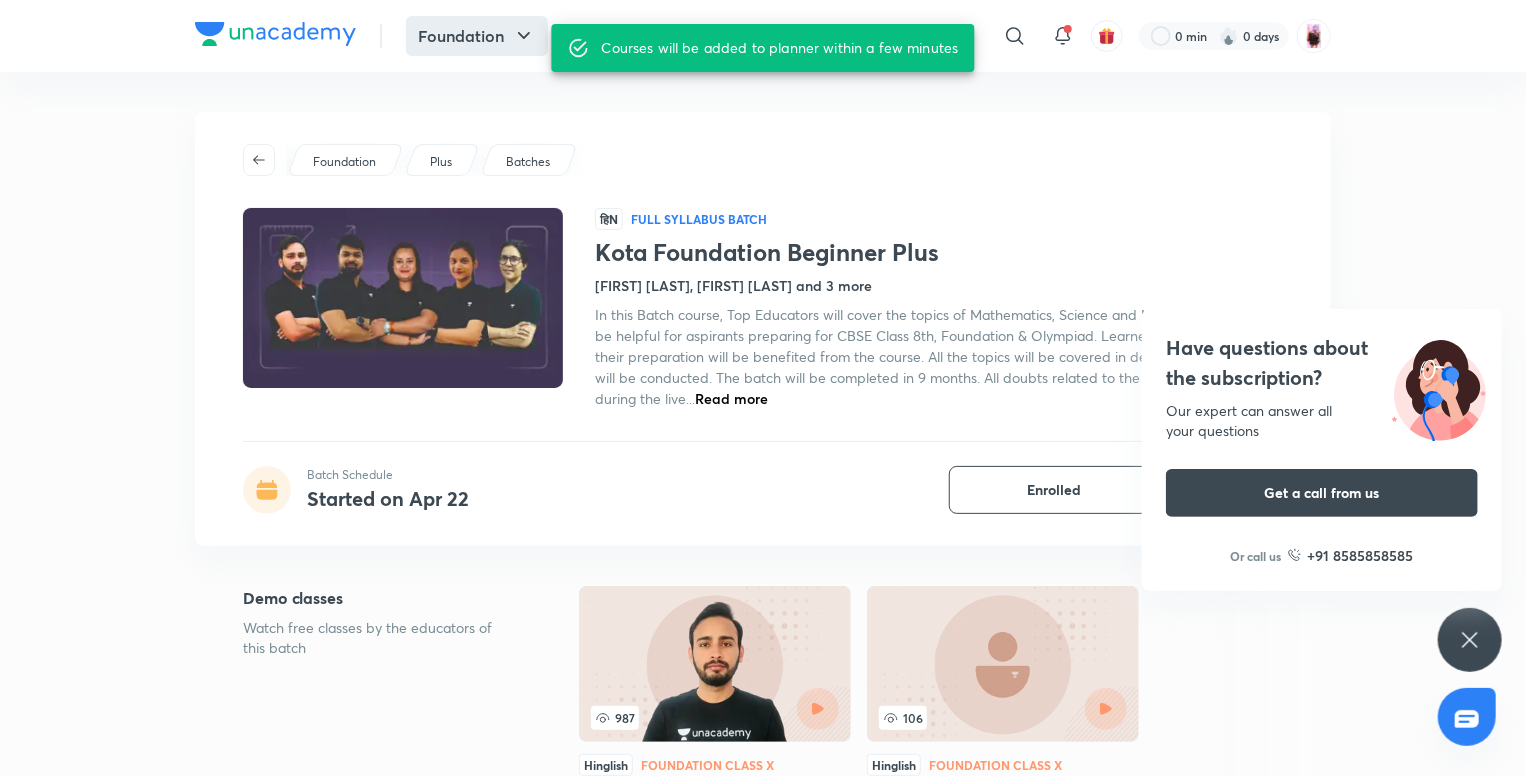 click on "Foundation" at bounding box center [477, 36] 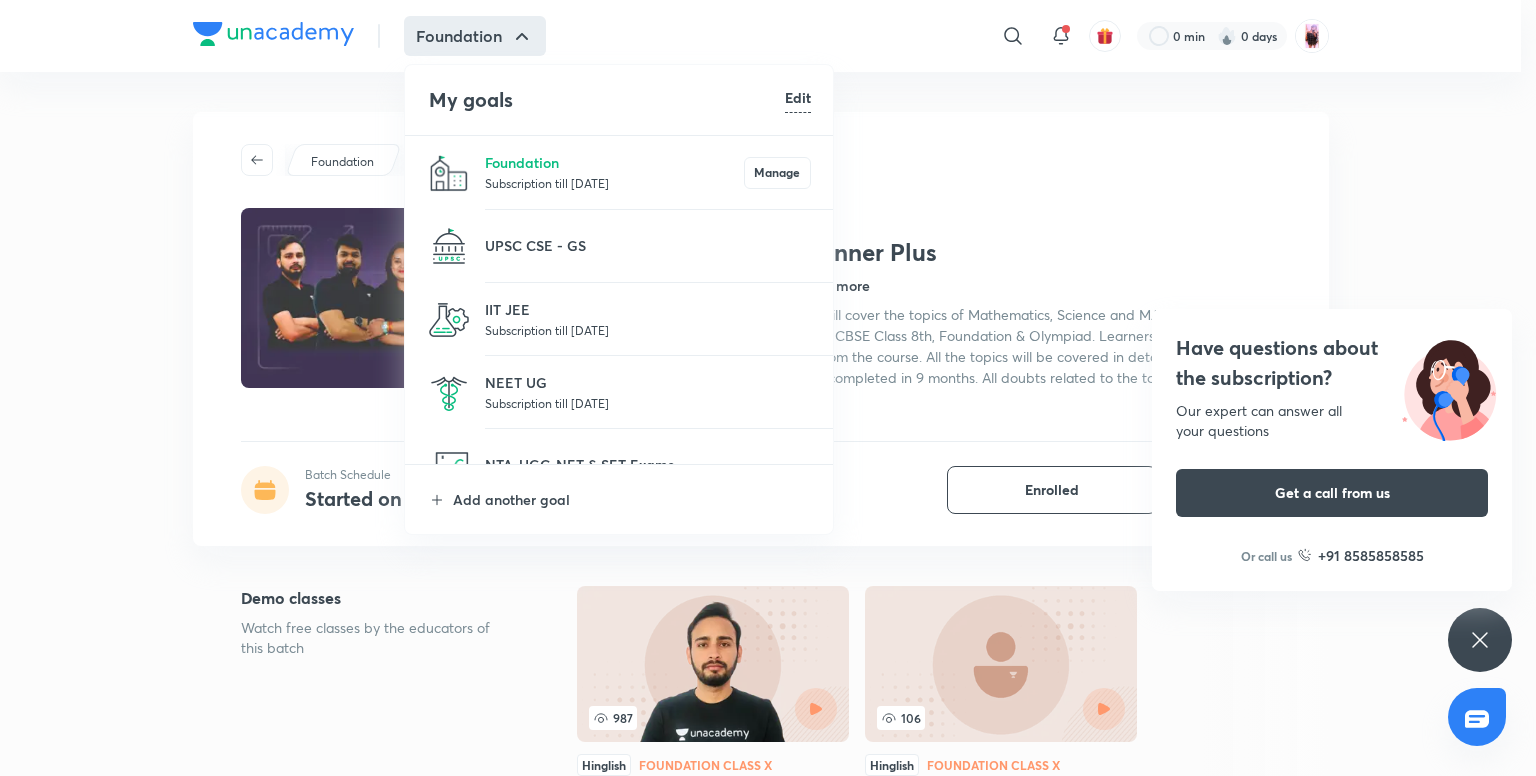 click on "Subscription till 29 Jul 2026" at bounding box center (648, 330) 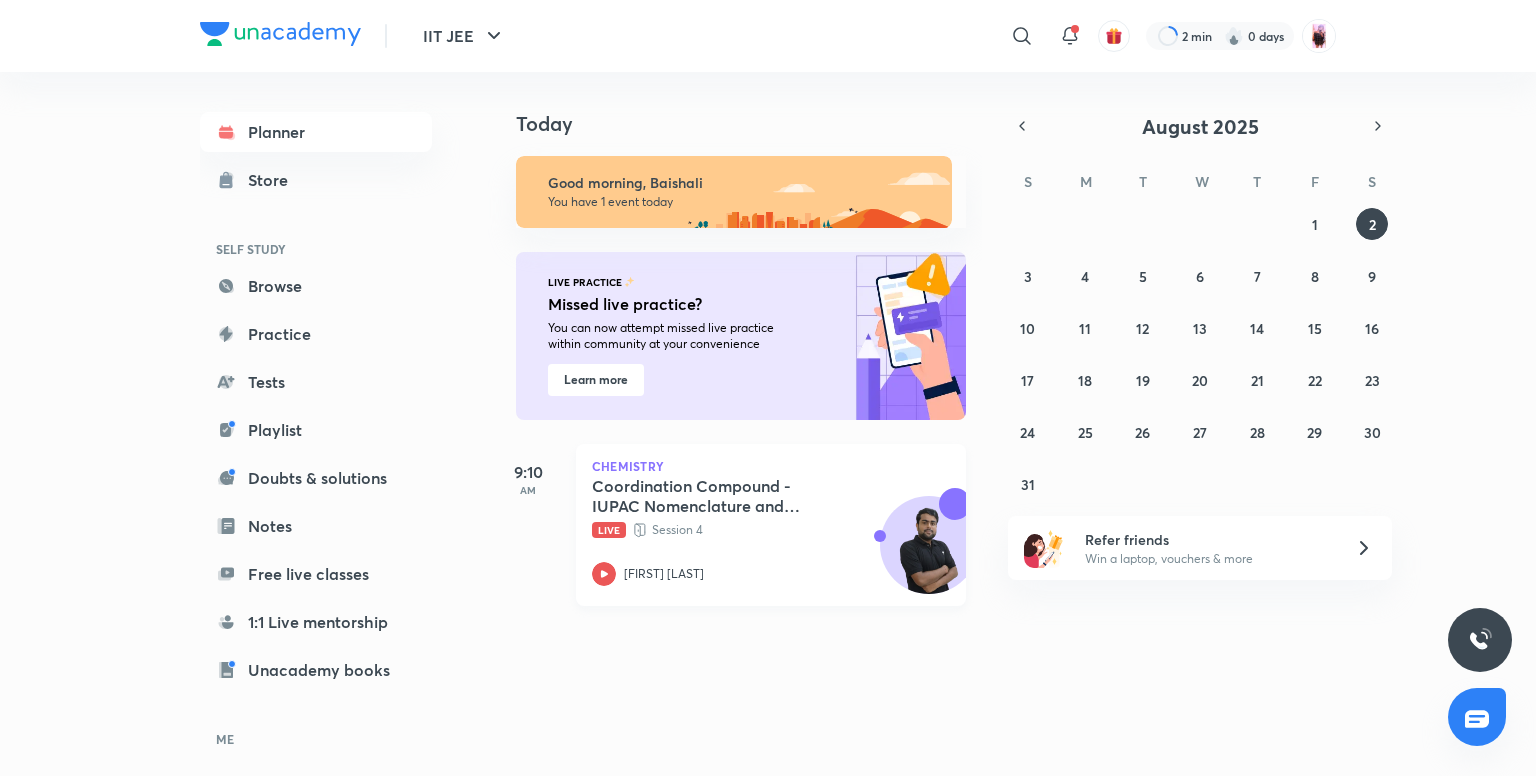 click on "Live Session 4" at bounding box center [749, 530] 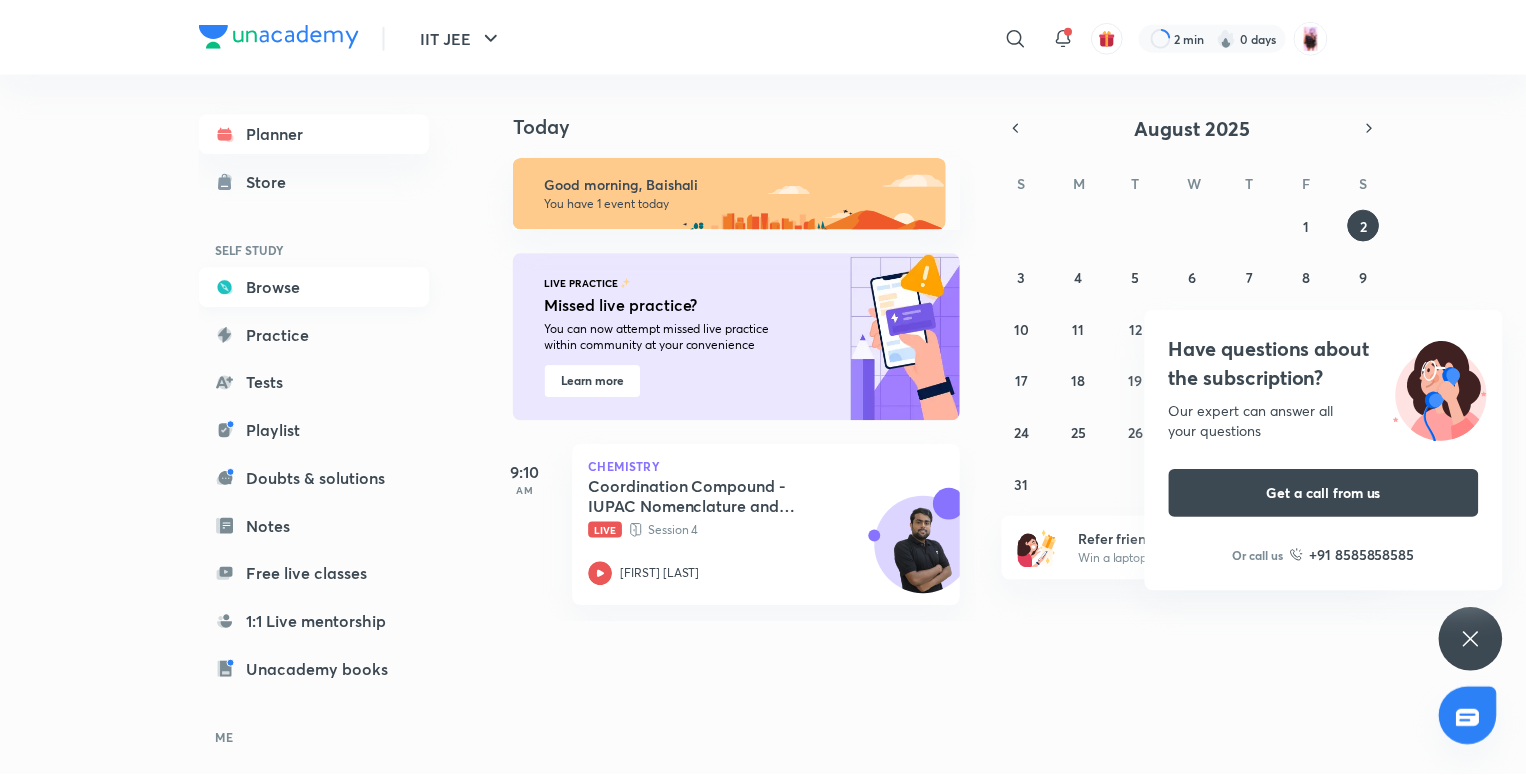 scroll, scrollTop: 124, scrollLeft: 0, axis: vertical 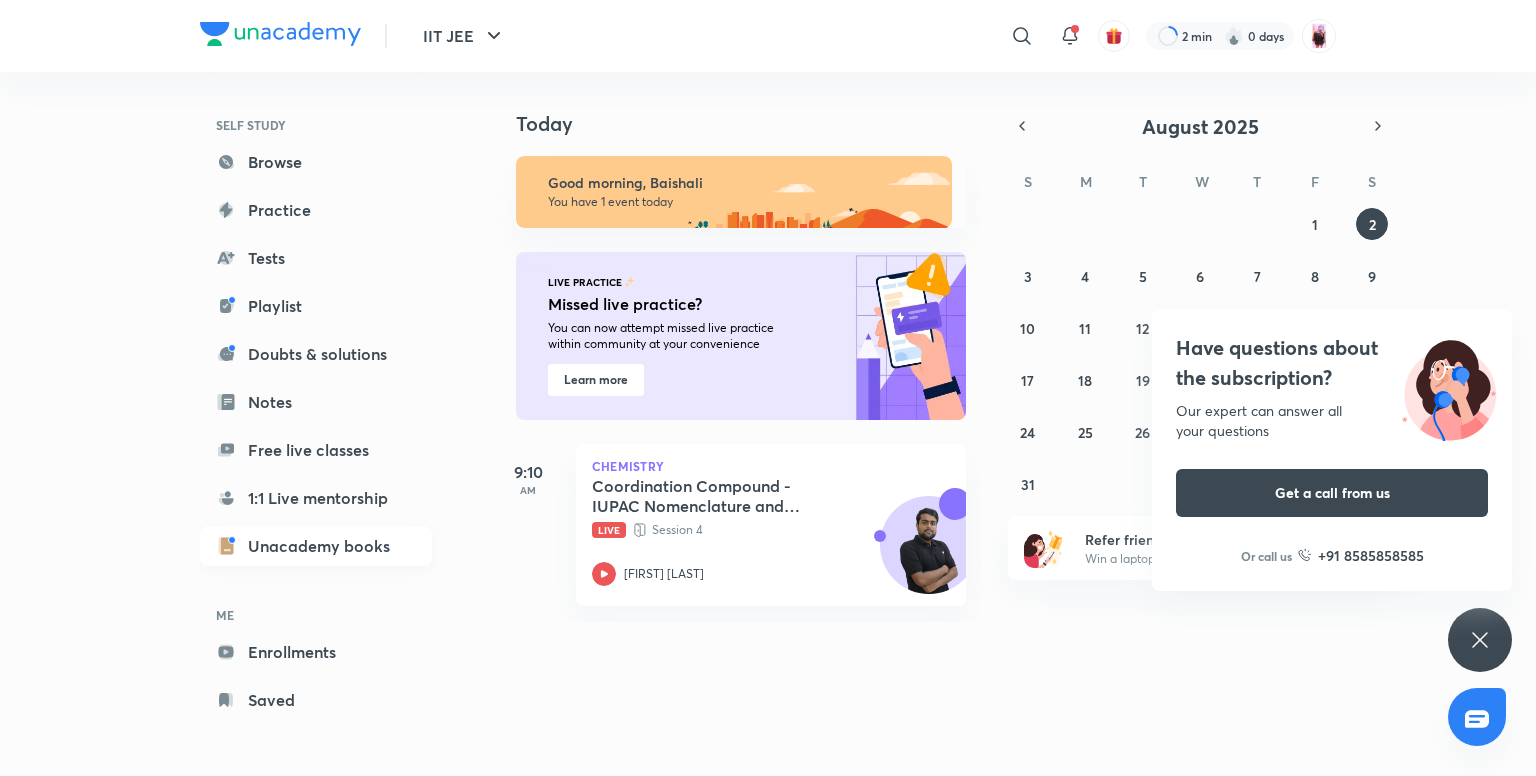 click on "Unacademy books" at bounding box center [316, 546] 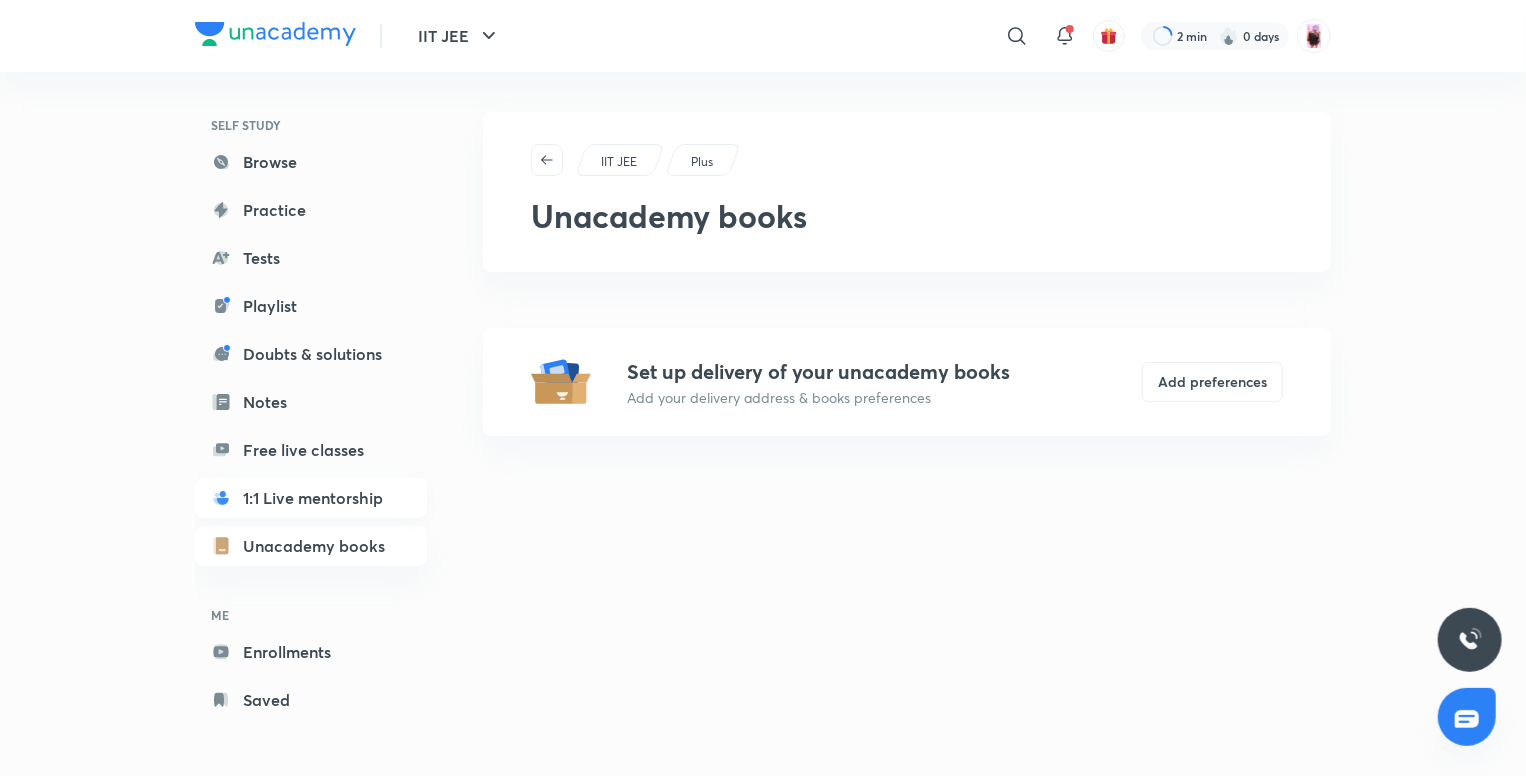 scroll, scrollTop: 0, scrollLeft: 0, axis: both 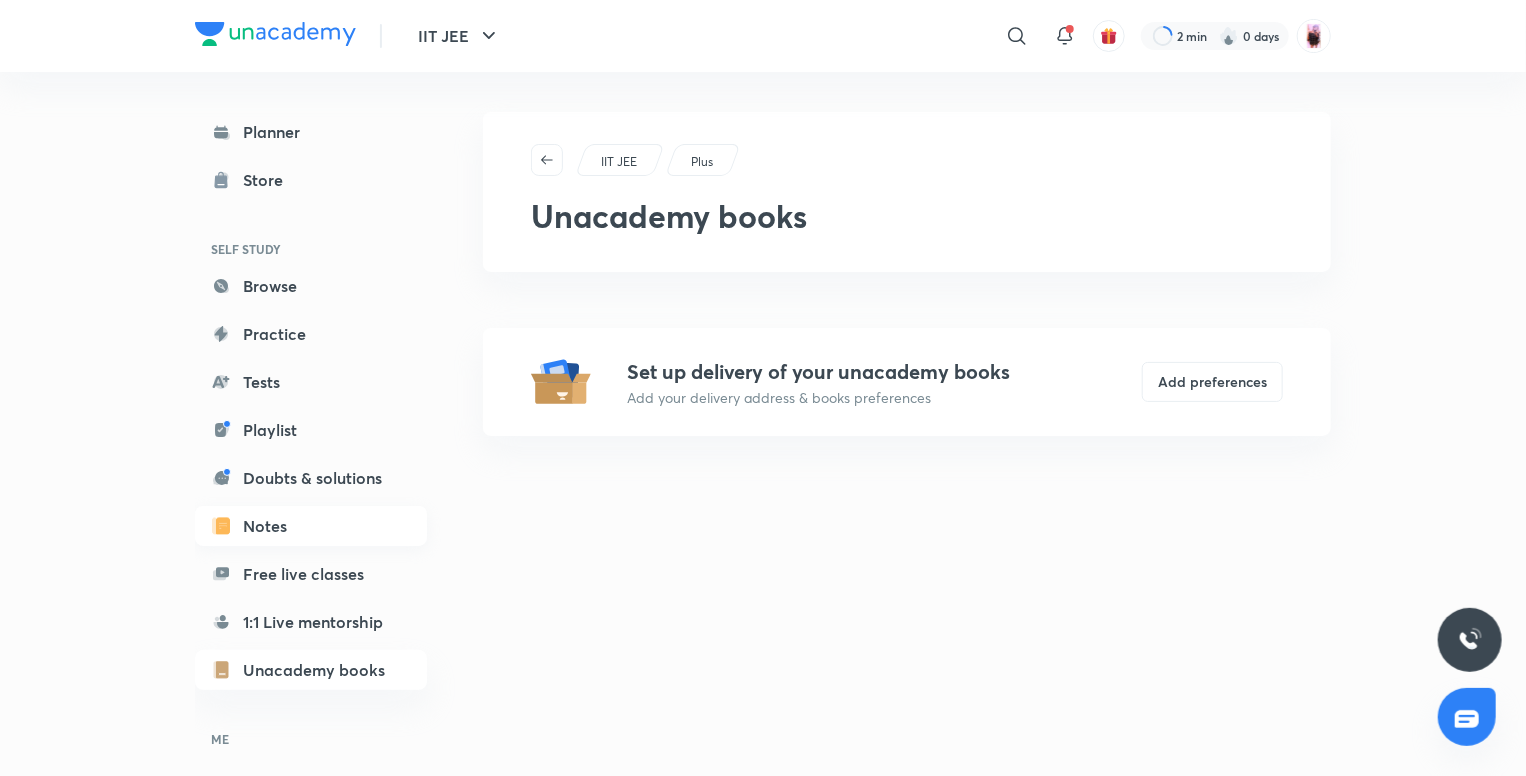 click on "Notes" at bounding box center [311, 526] 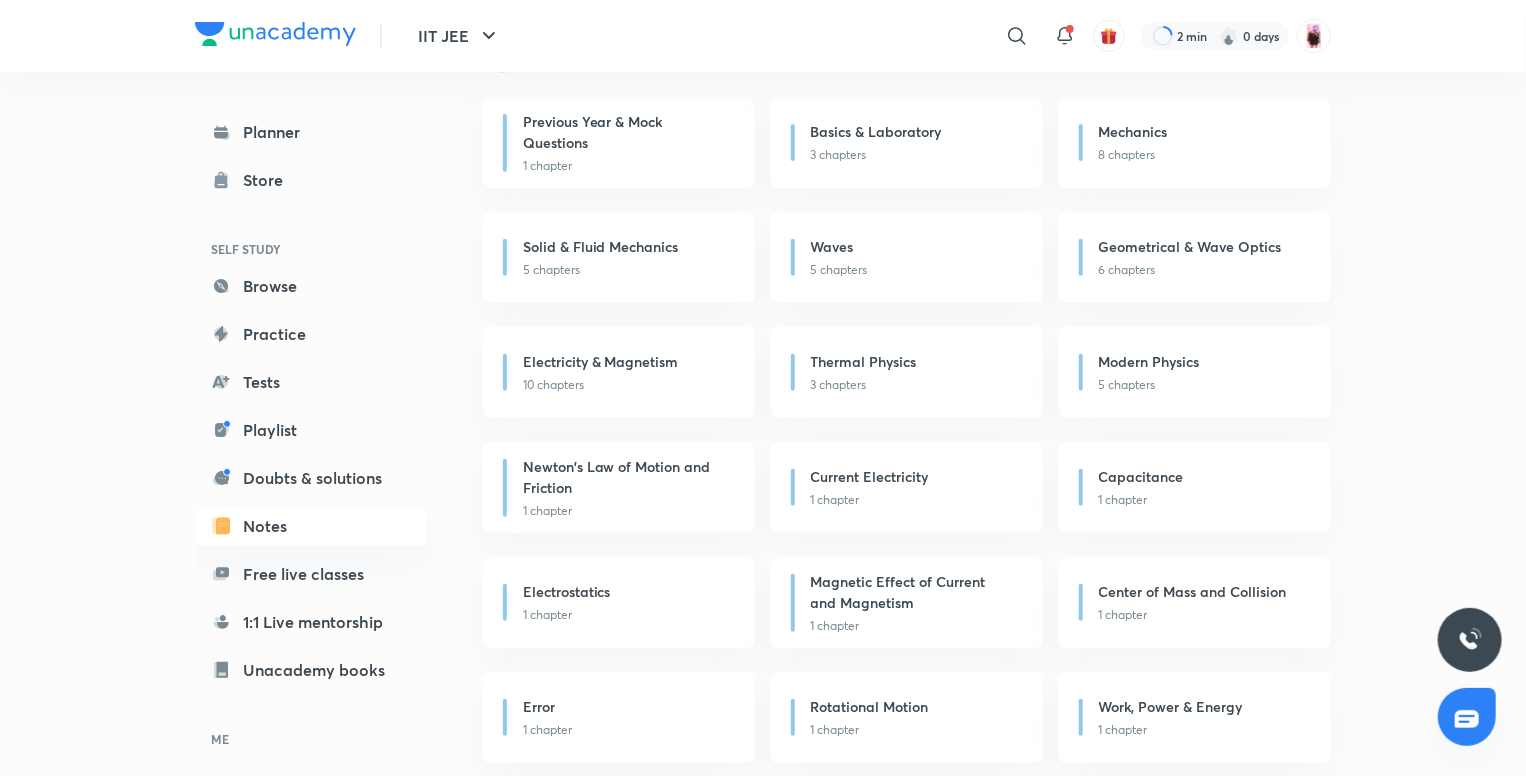 scroll, scrollTop: 0, scrollLeft: 0, axis: both 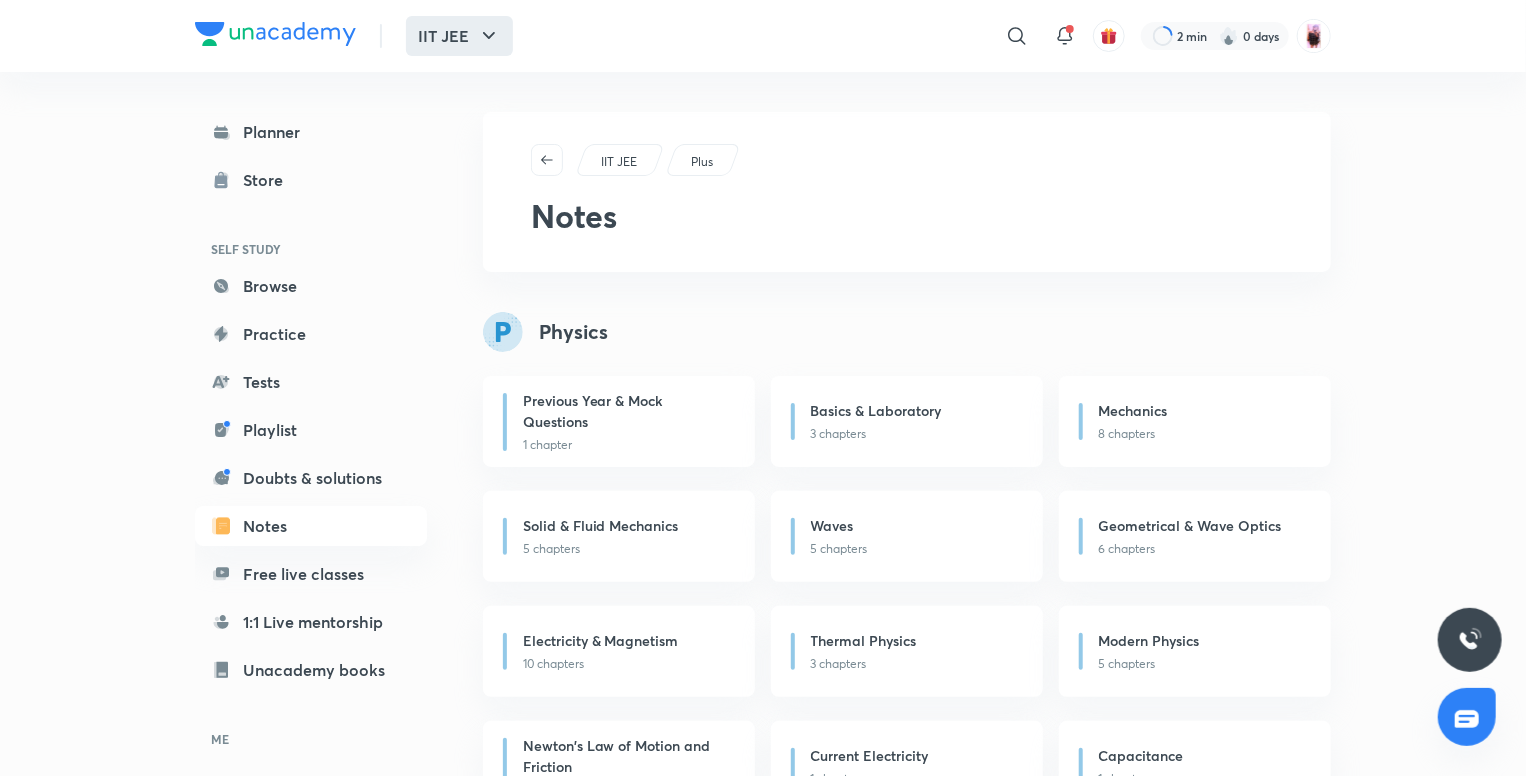 click on "IIT JEE" at bounding box center [459, 36] 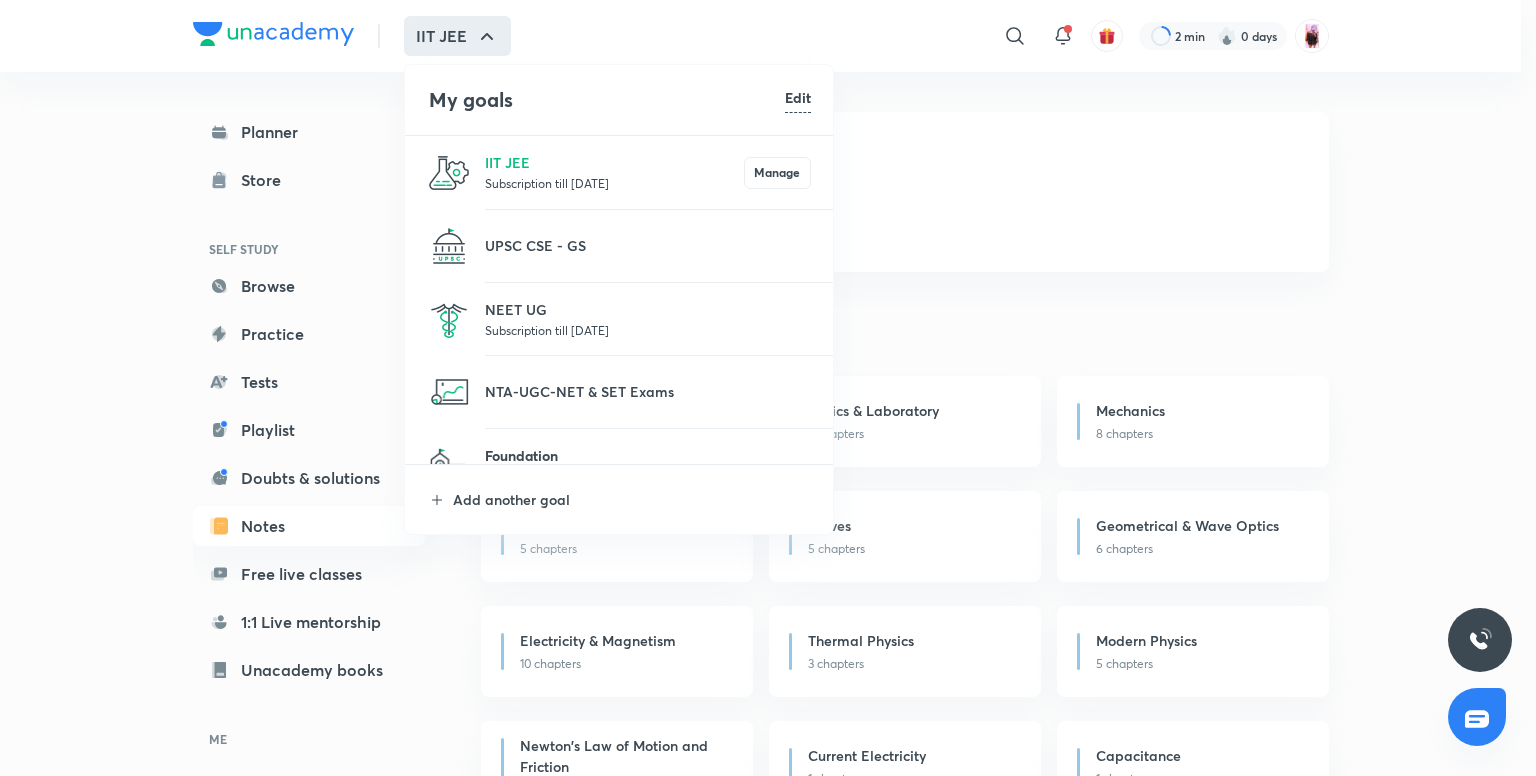click on "Foundation" at bounding box center (648, 455) 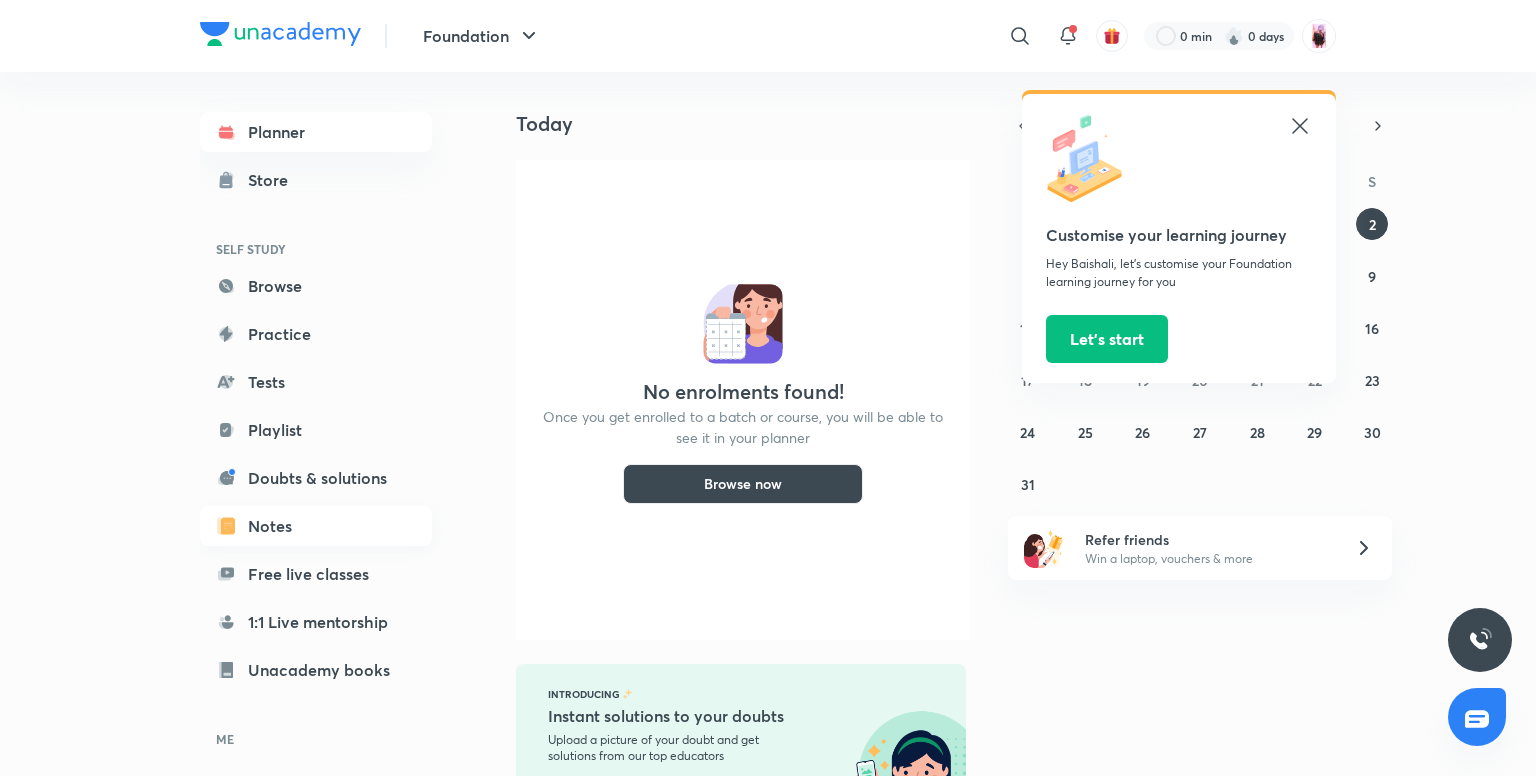 click on "Notes" at bounding box center (316, 526) 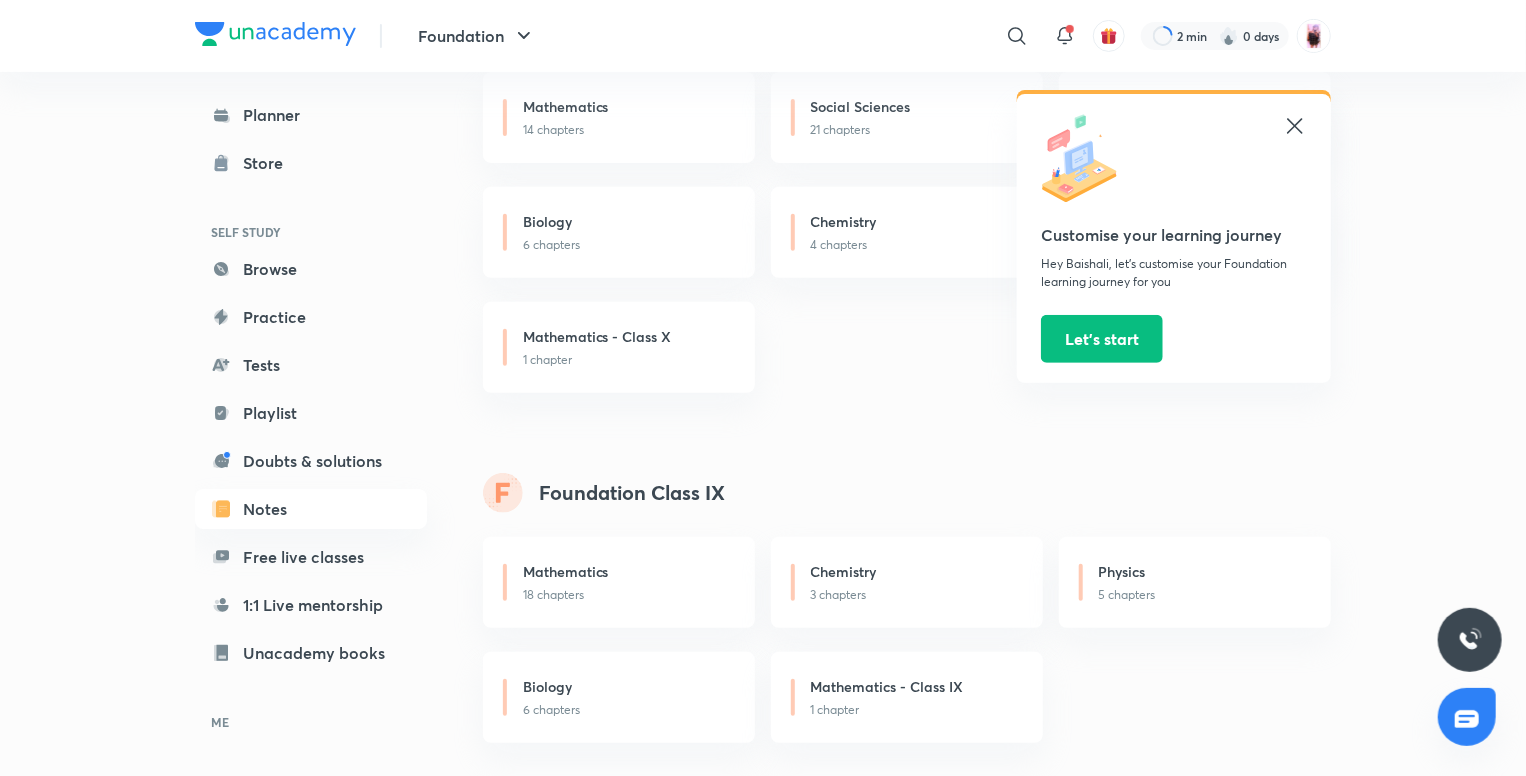 scroll, scrollTop: 307, scrollLeft: 0, axis: vertical 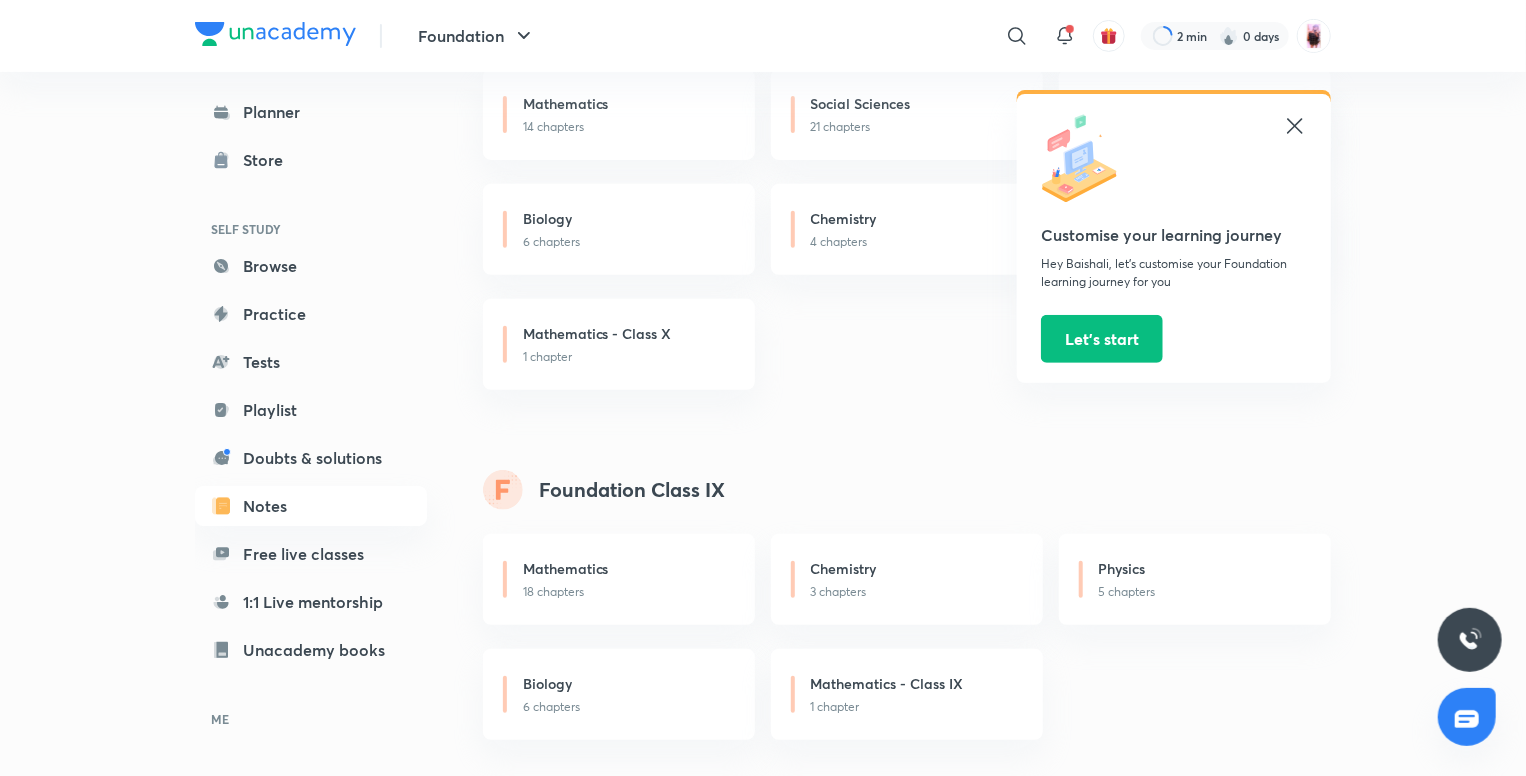 click on "Chemistry 3 chapters" at bounding box center (907, 579) 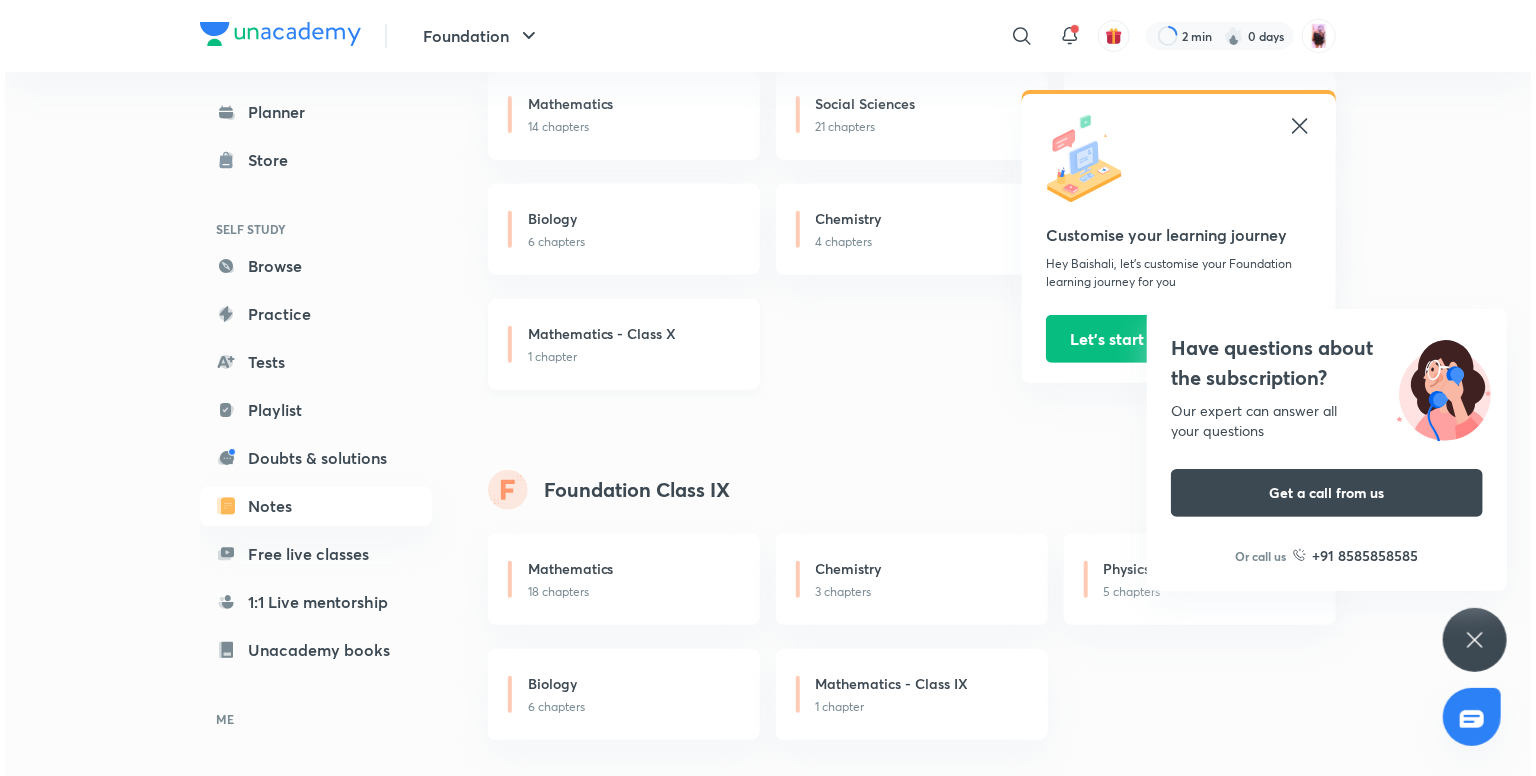 scroll, scrollTop: 0, scrollLeft: 0, axis: both 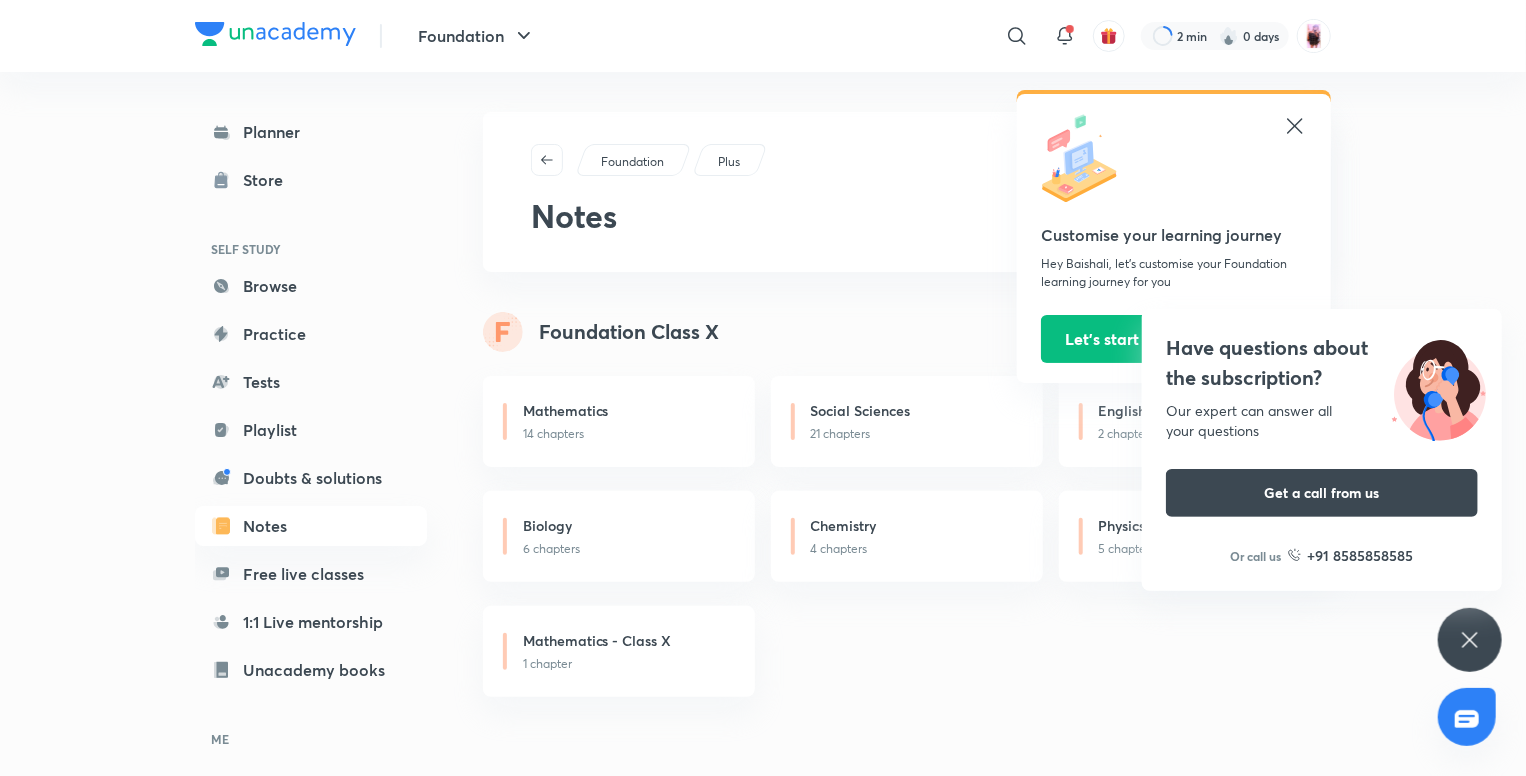 click on "Plus" at bounding box center [729, 162] 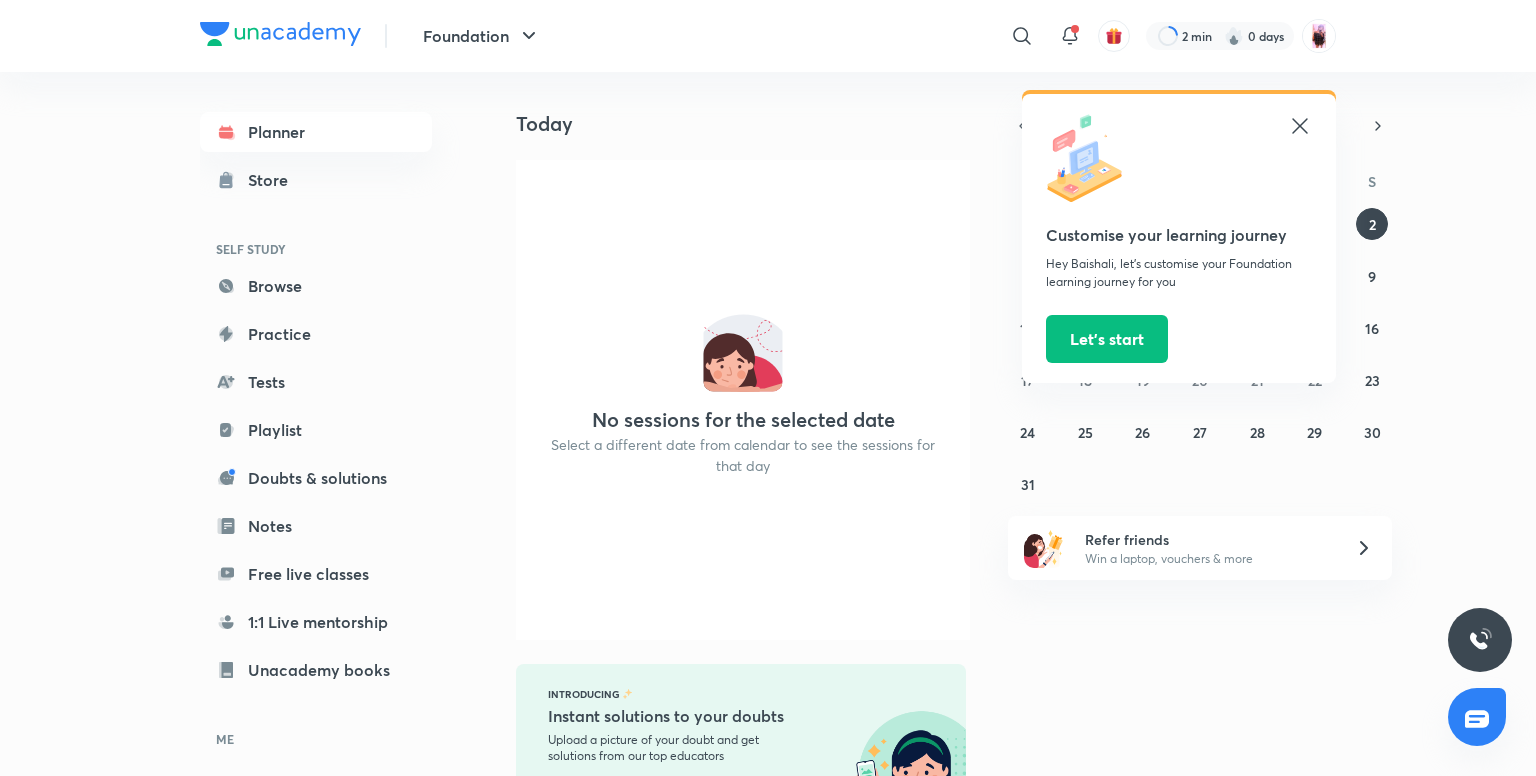 click on "Foundation ​ Customise your learning journey Hey Baishali, let’s customise your Foundation learning journey for you Let’s start 2 min 0 days" at bounding box center [768, 36] 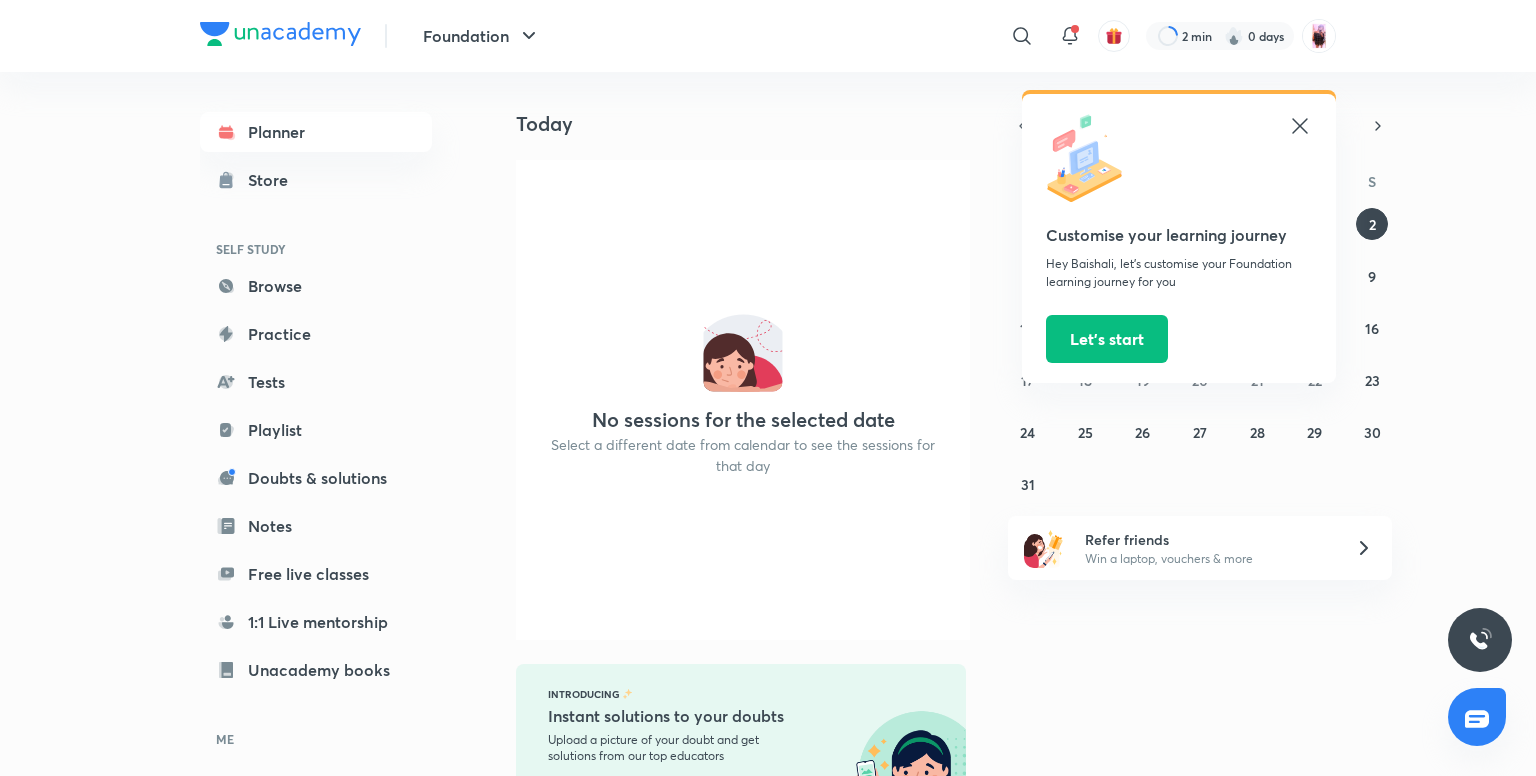 click at bounding box center [280, 34] 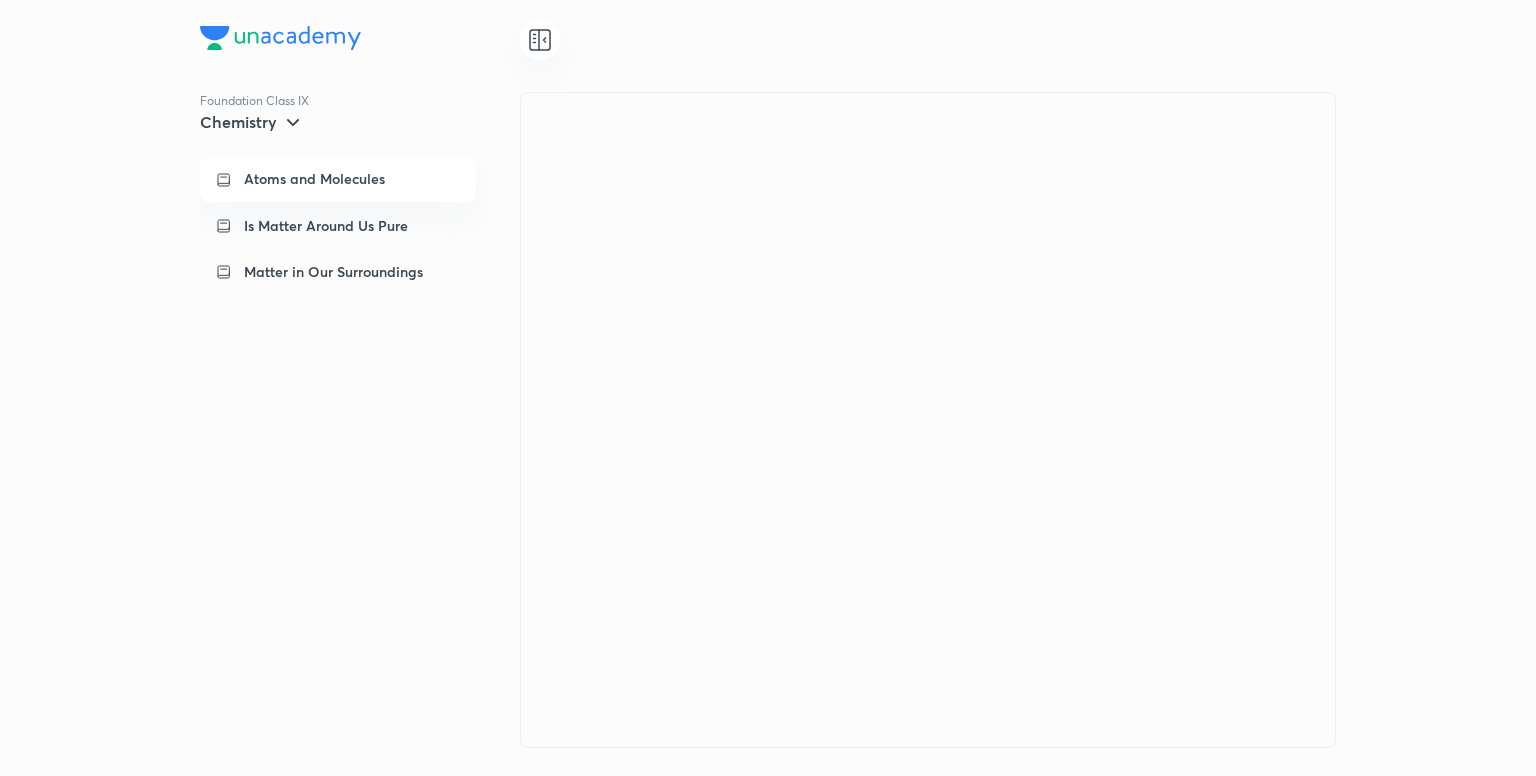 scroll, scrollTop: 0, scrollLeft: 0, axis: both 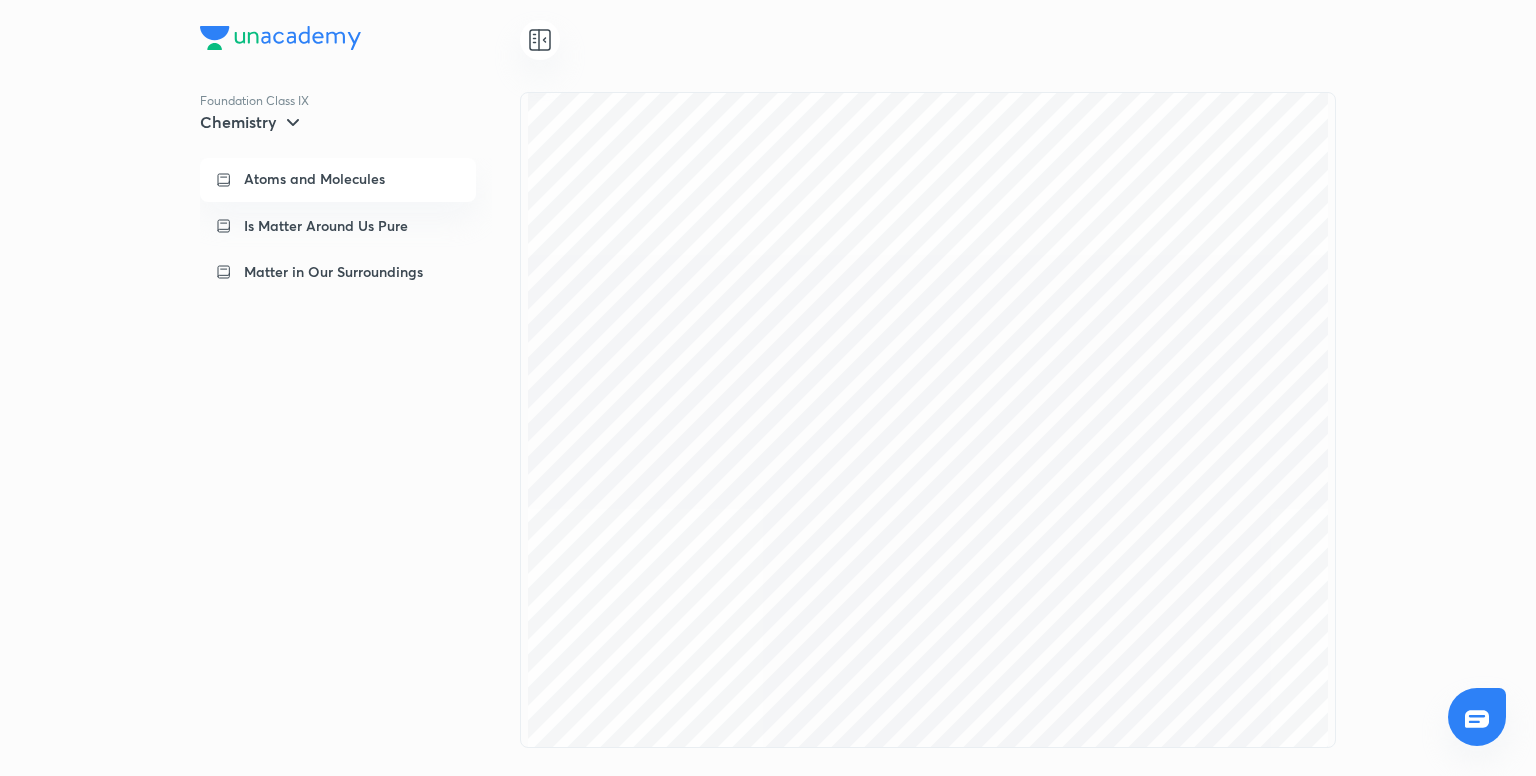 click on "Atoms and Molecules" at bounding box center (314, 179) 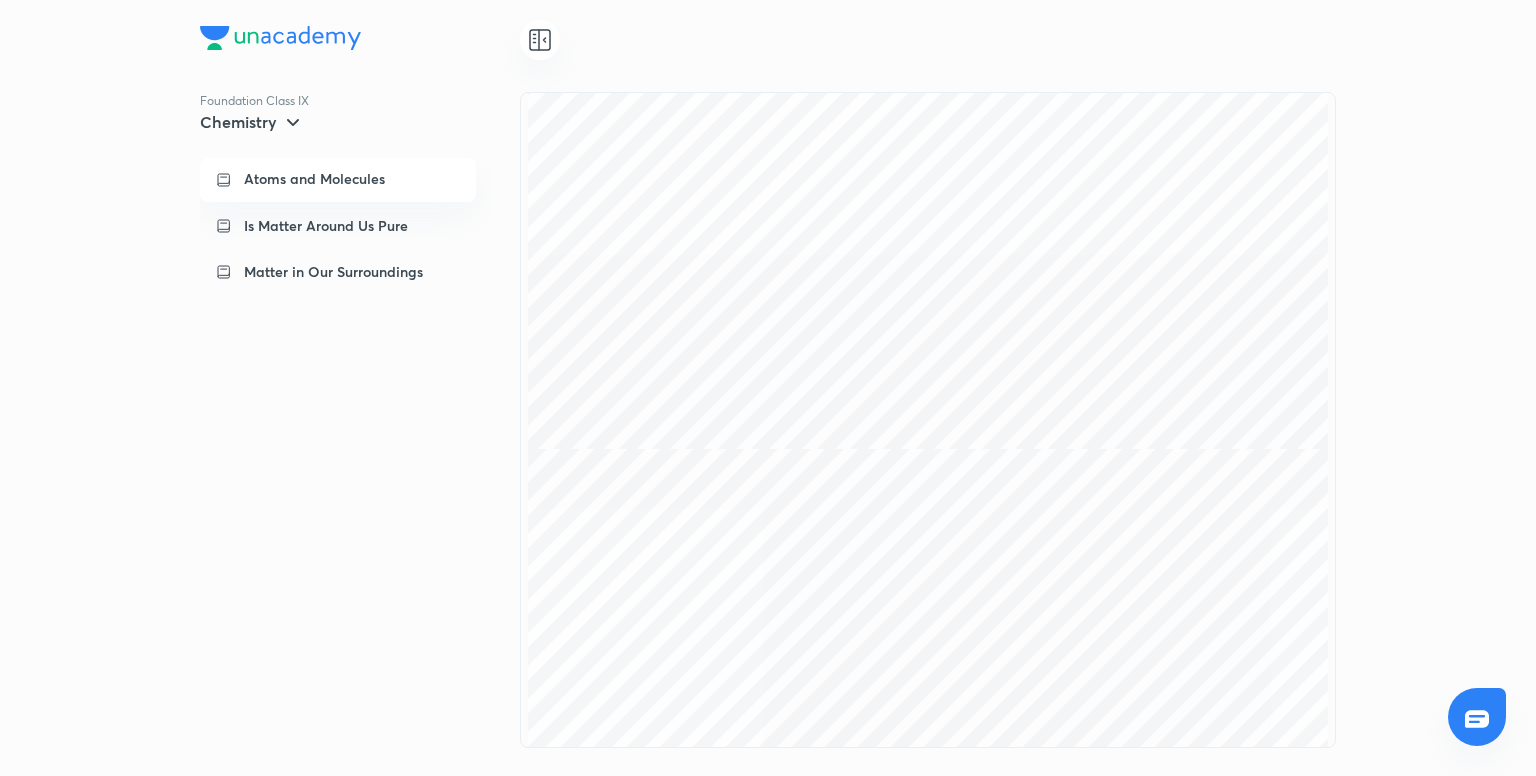 scroll, scrollTop: 9740, scrollLeft: 0, axis: vertical 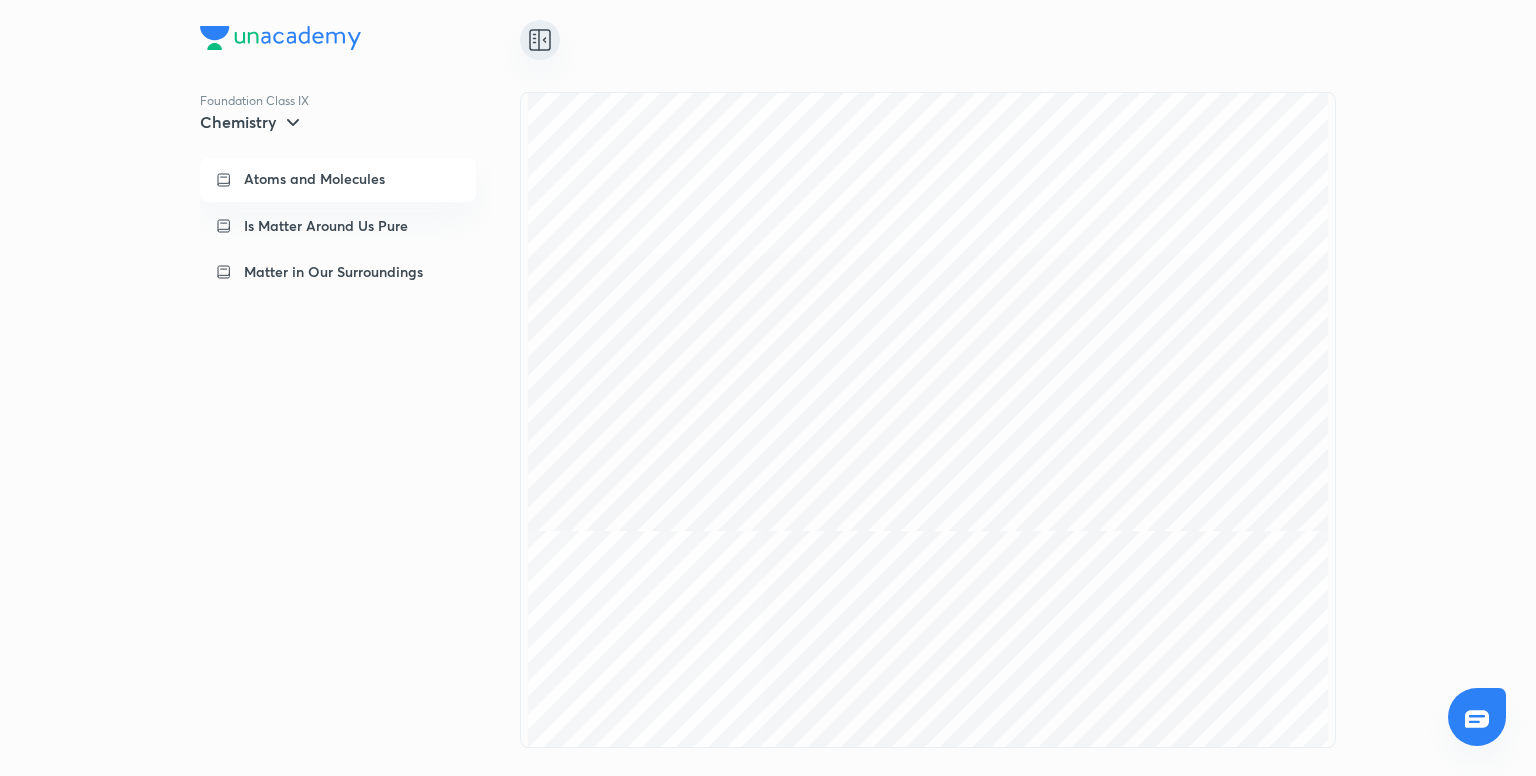 click 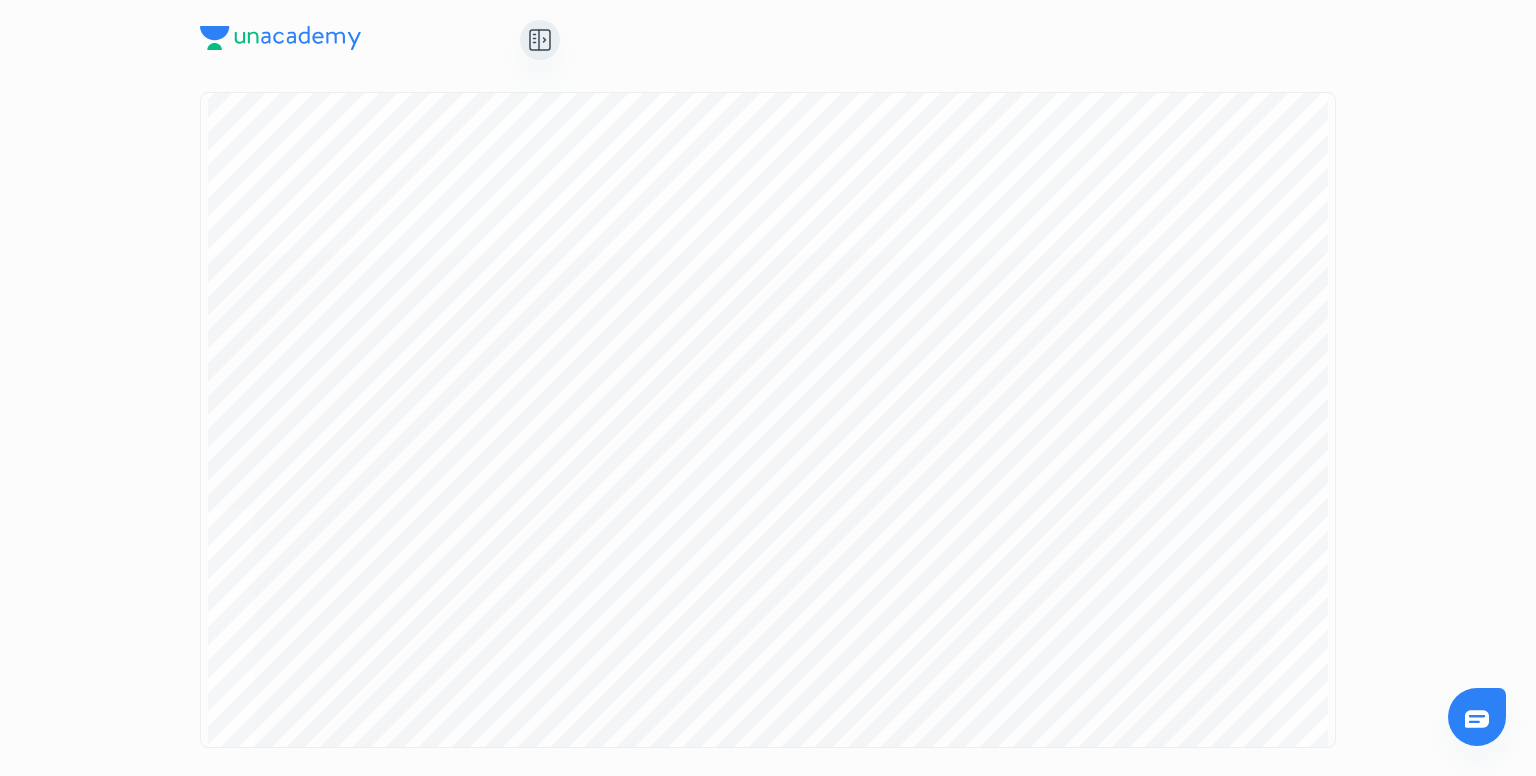 scroll, scrollTop: 66, scrollLeft: 0, axis: vertical 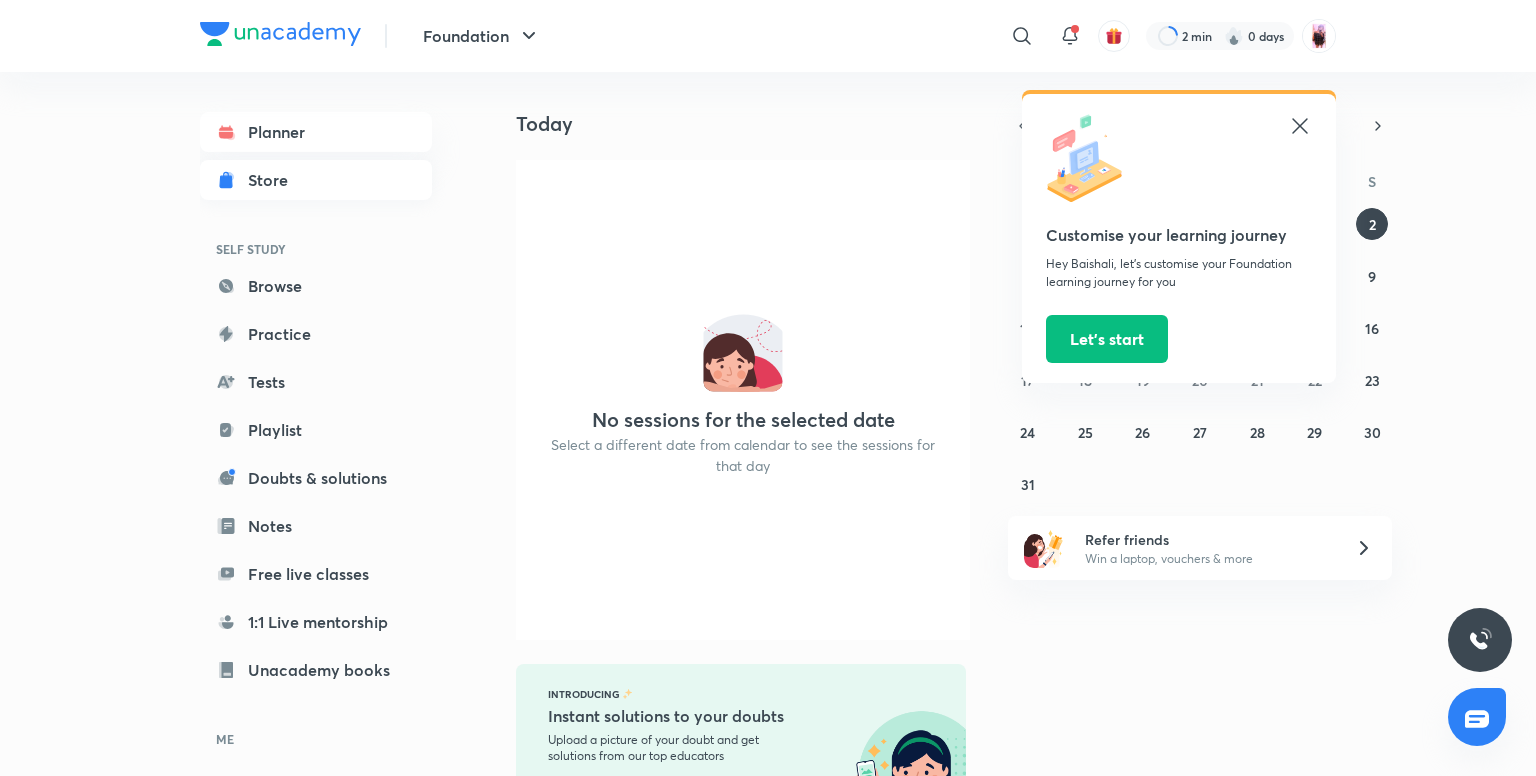 click on "Store" at bounding box center [316, 180] 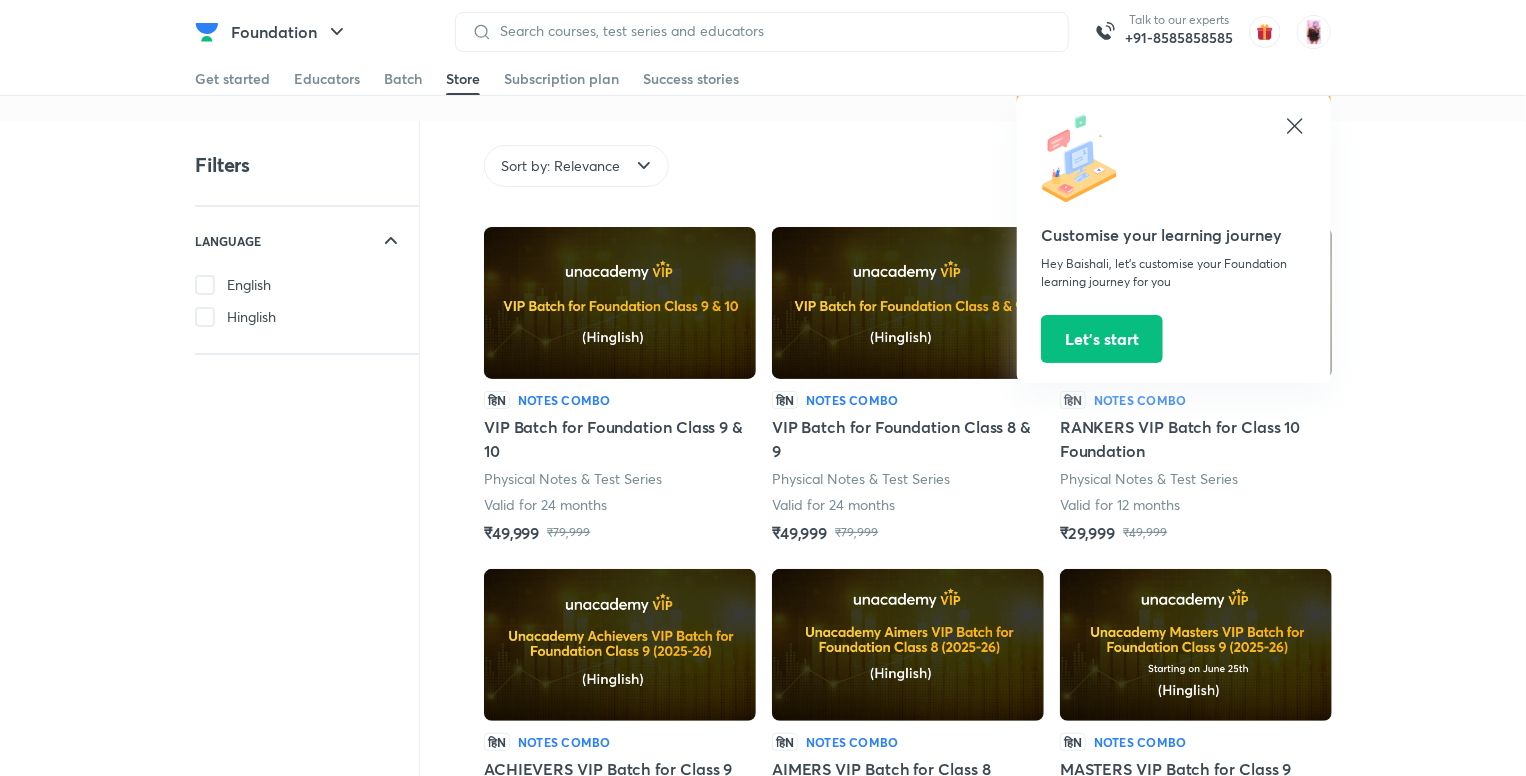 click on "Customise your learning journey Hey Baishali, let’s customise your Foundation learning journey for you Let’s start" at bounding box center [1174, 238] 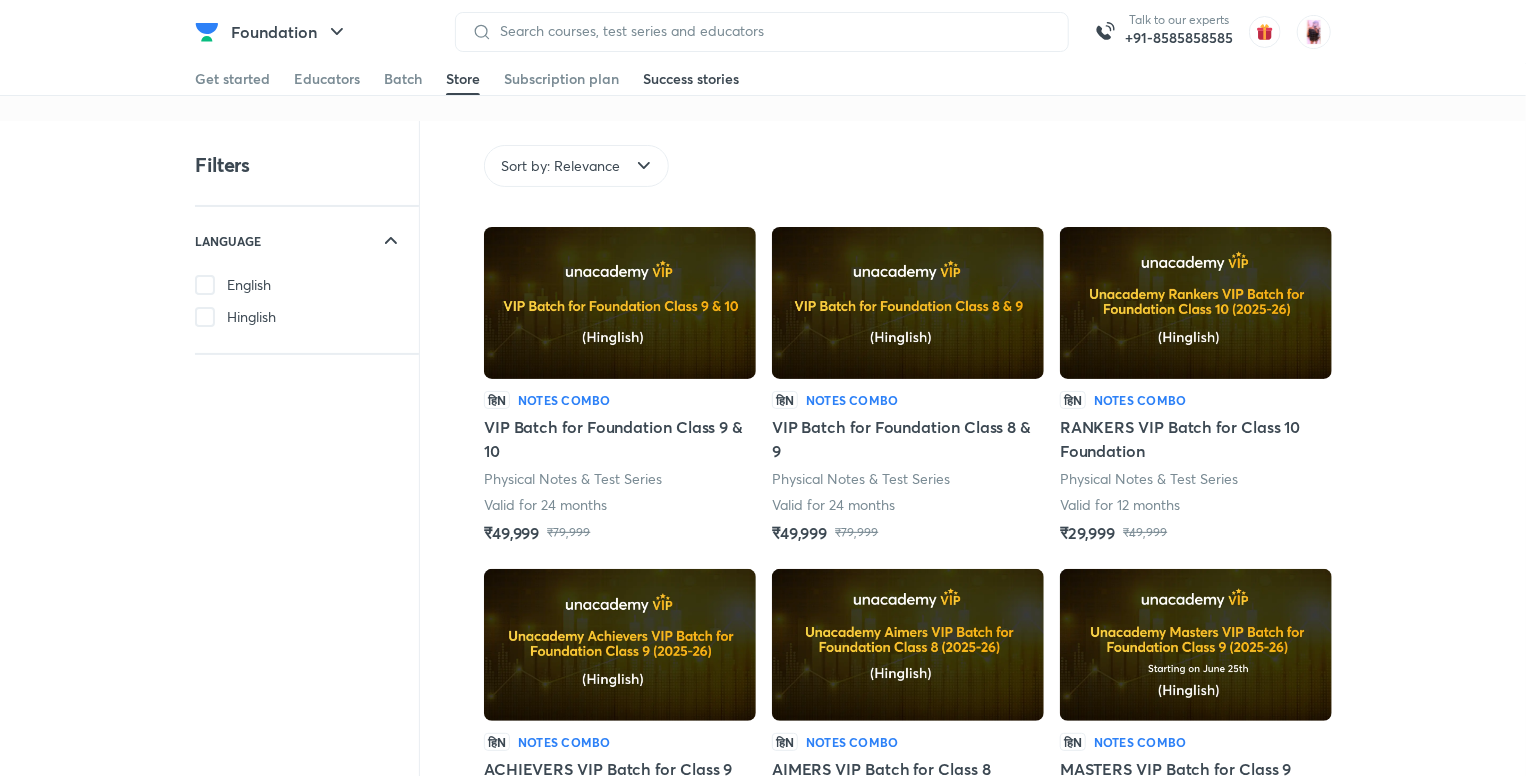 click on "Success stories" at bounding box center (691, 79) 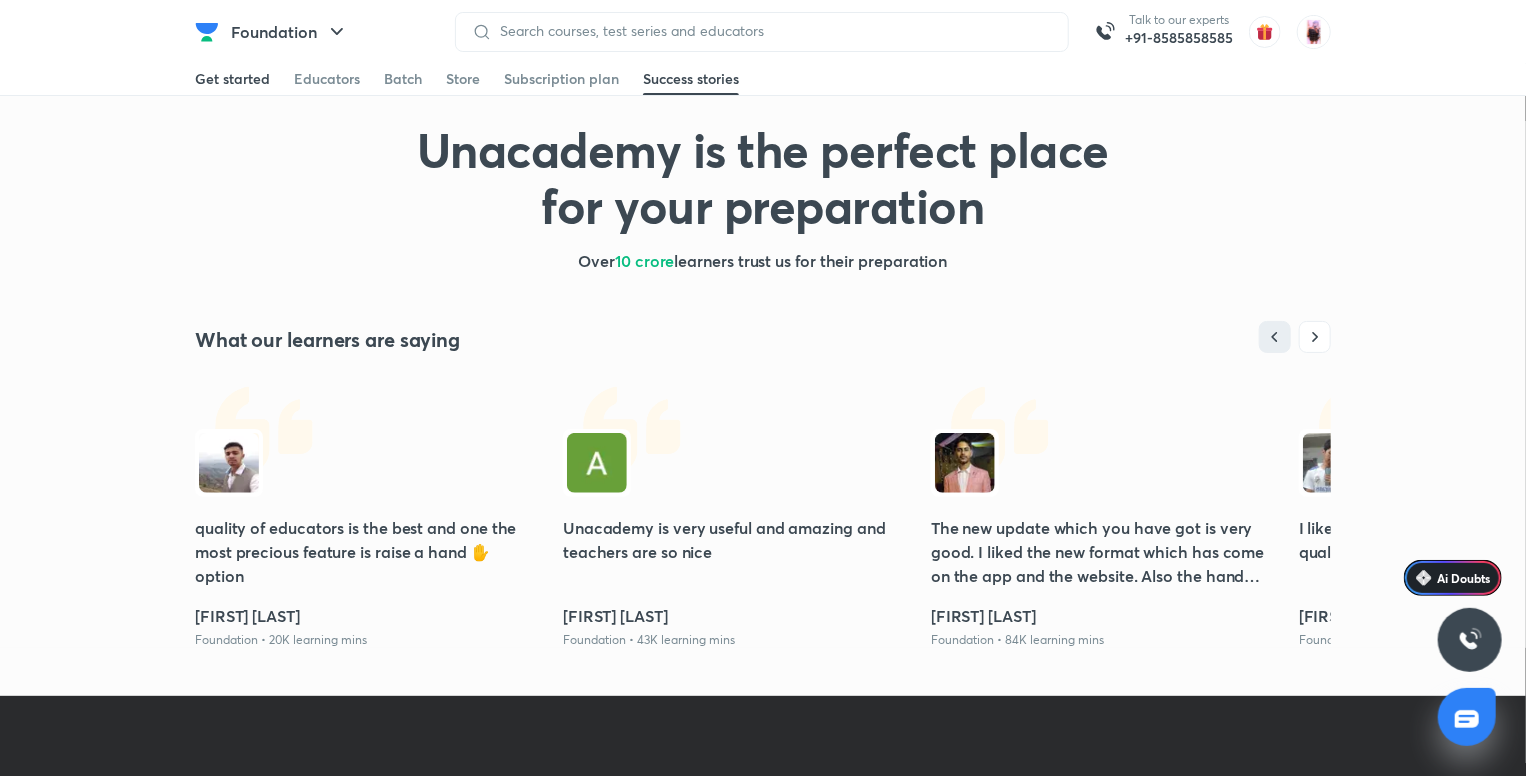 click on "Get started" at bounding box center (232, 79) 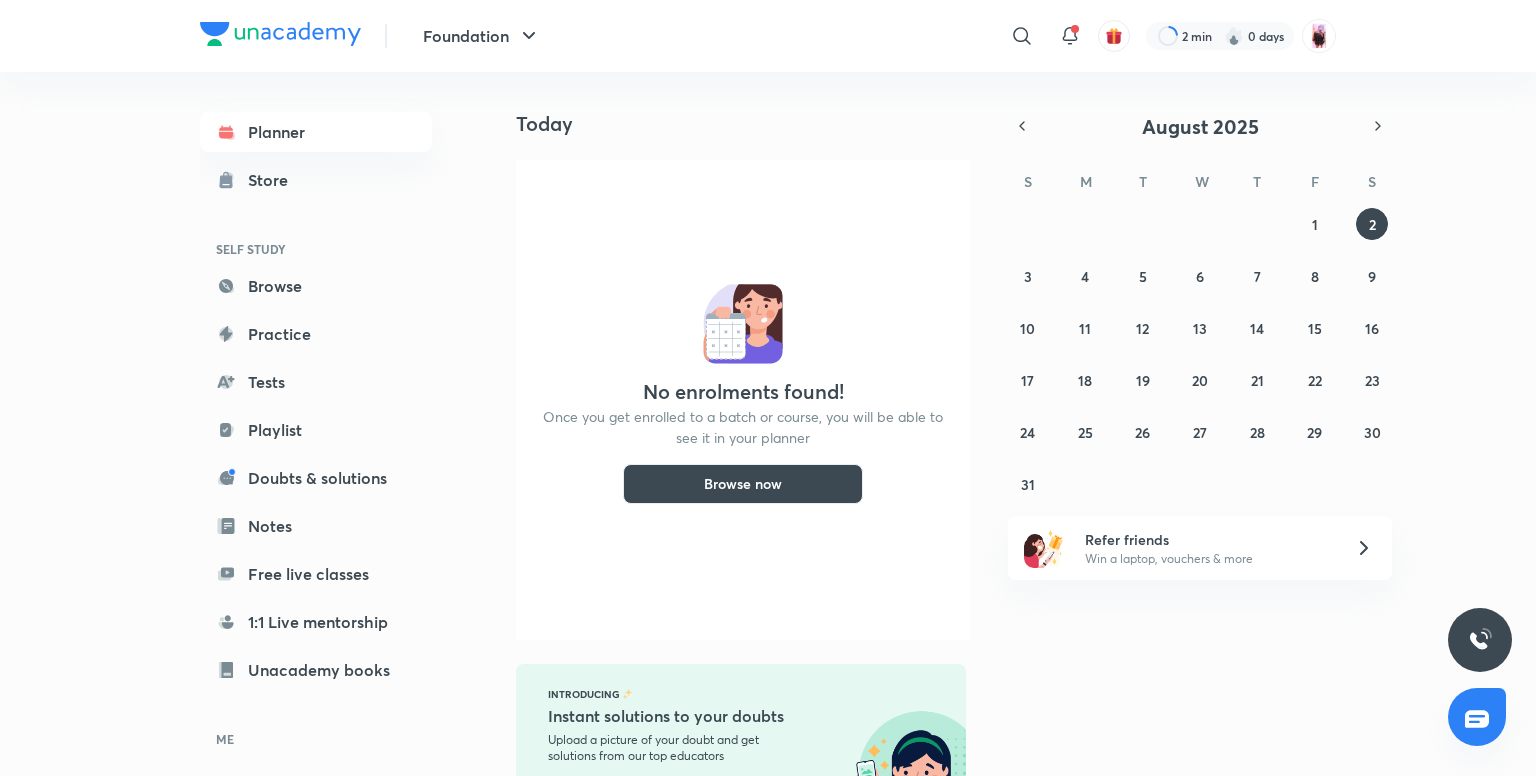 scroll, scrollTop: 87, scrollLeft: 0, axis: vertical 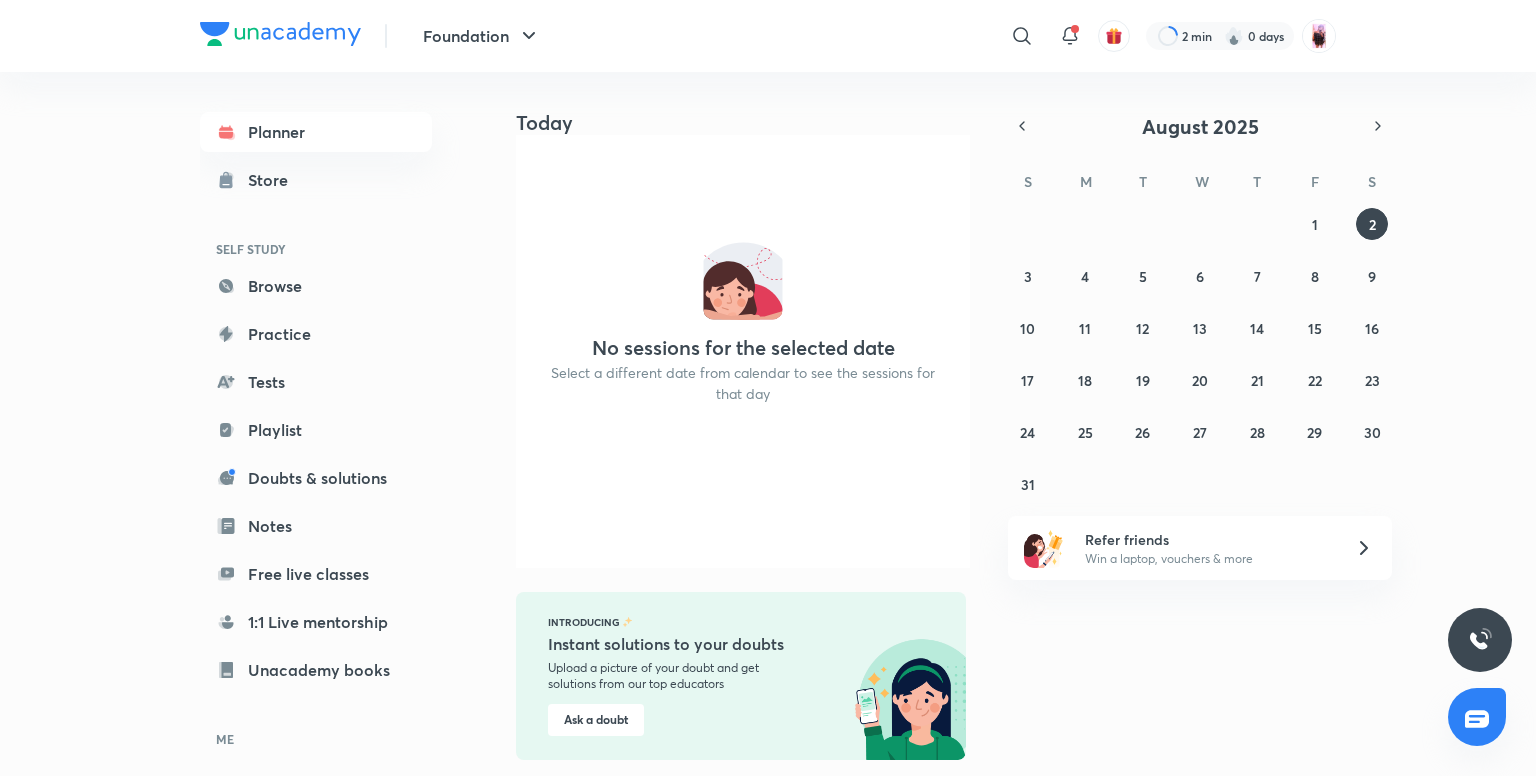 click at bounding box center [280, 34] 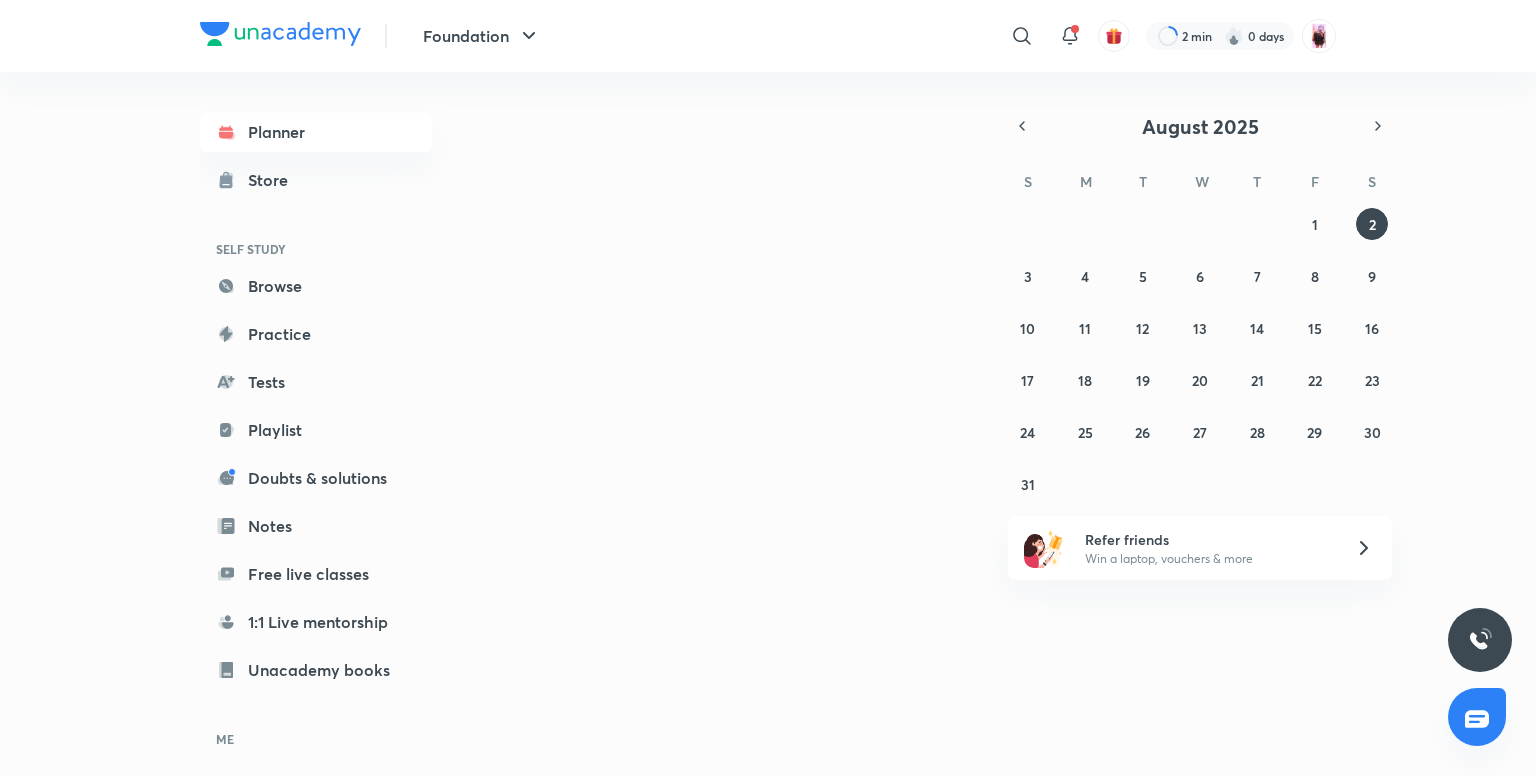 scroll, scrollTop: 0, scrollLeft: 0, axis: both 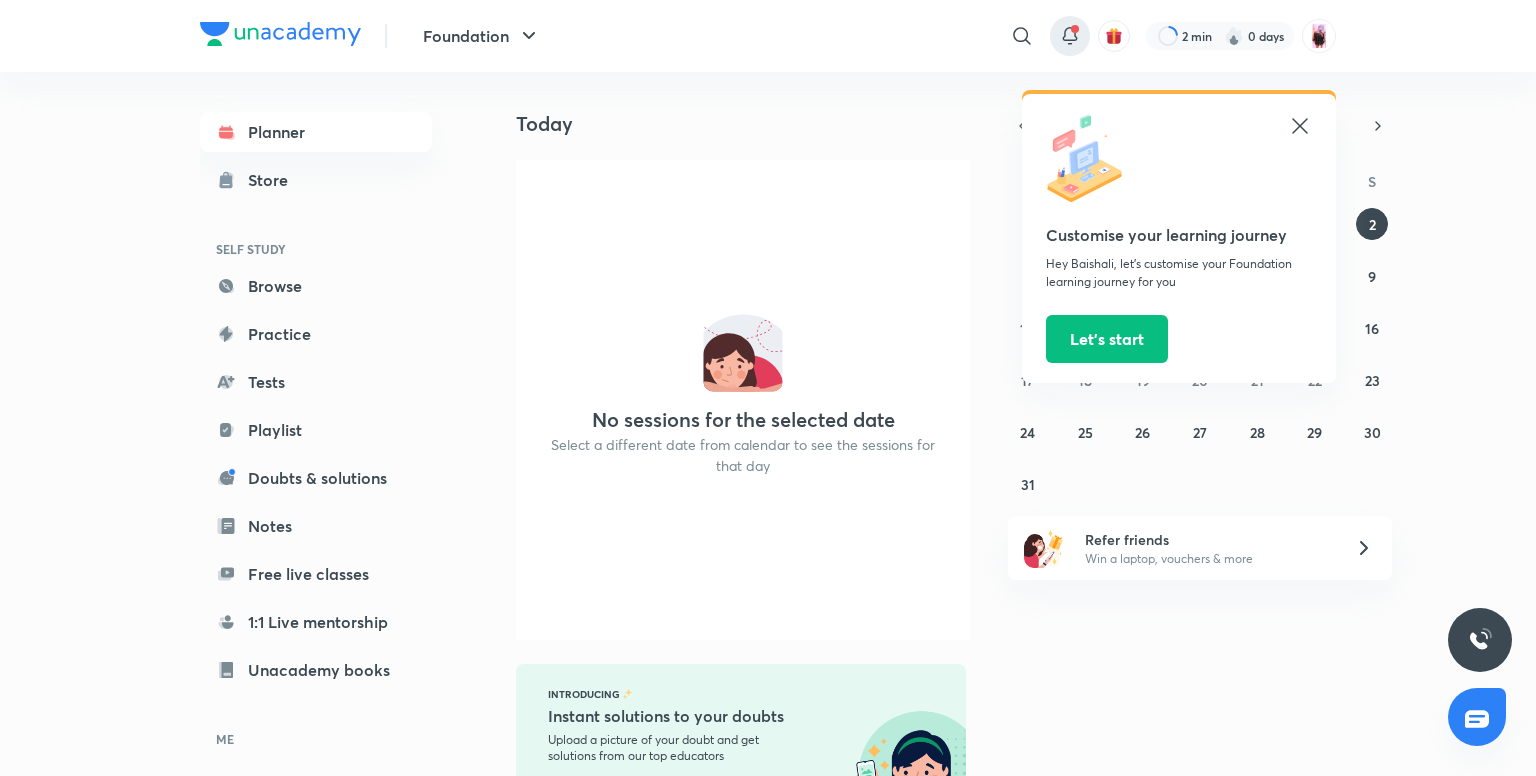 click at bounding box center (1075, 29) 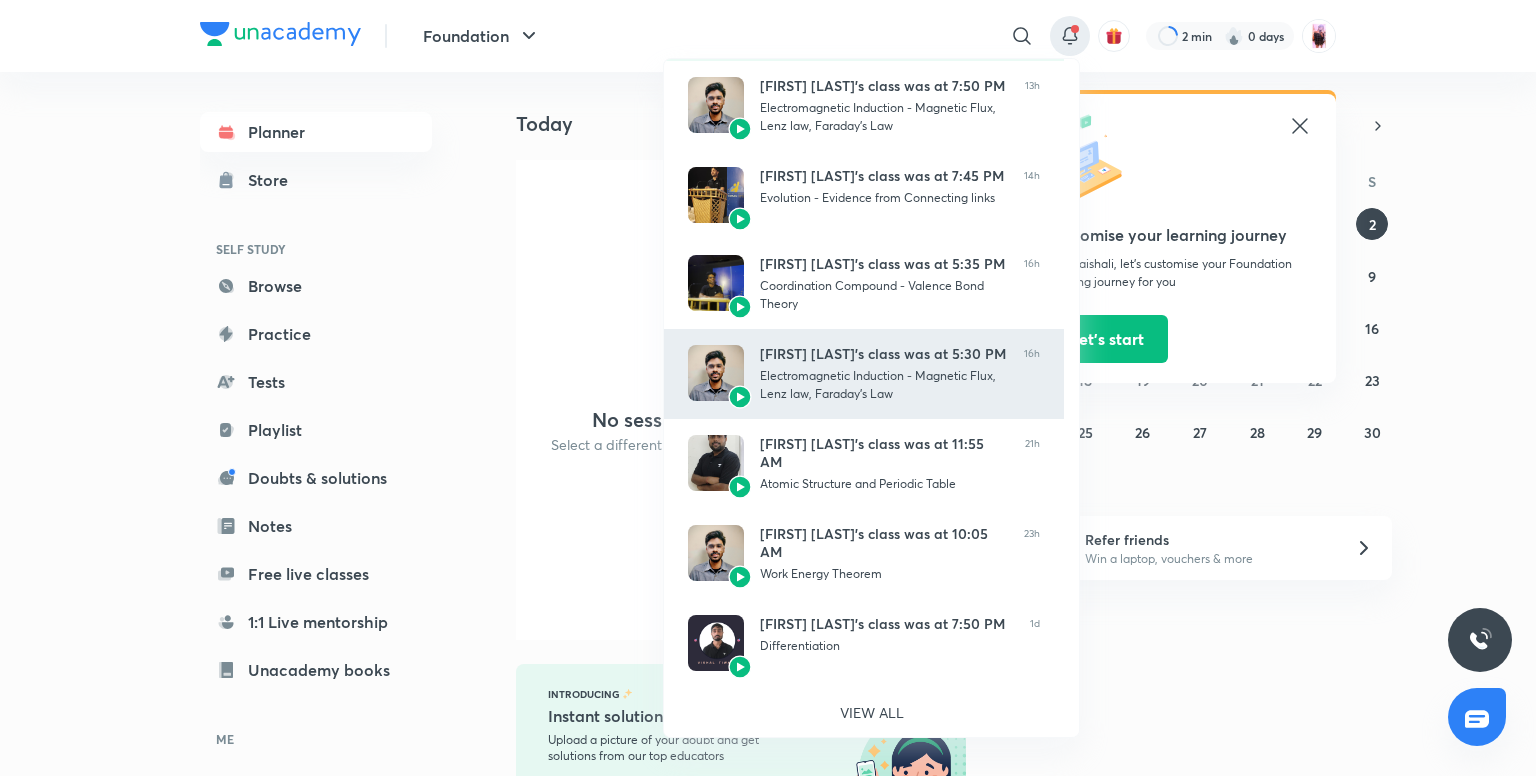 scroll, scrollTop: 100, scrollLeft: 0, axis: vertical 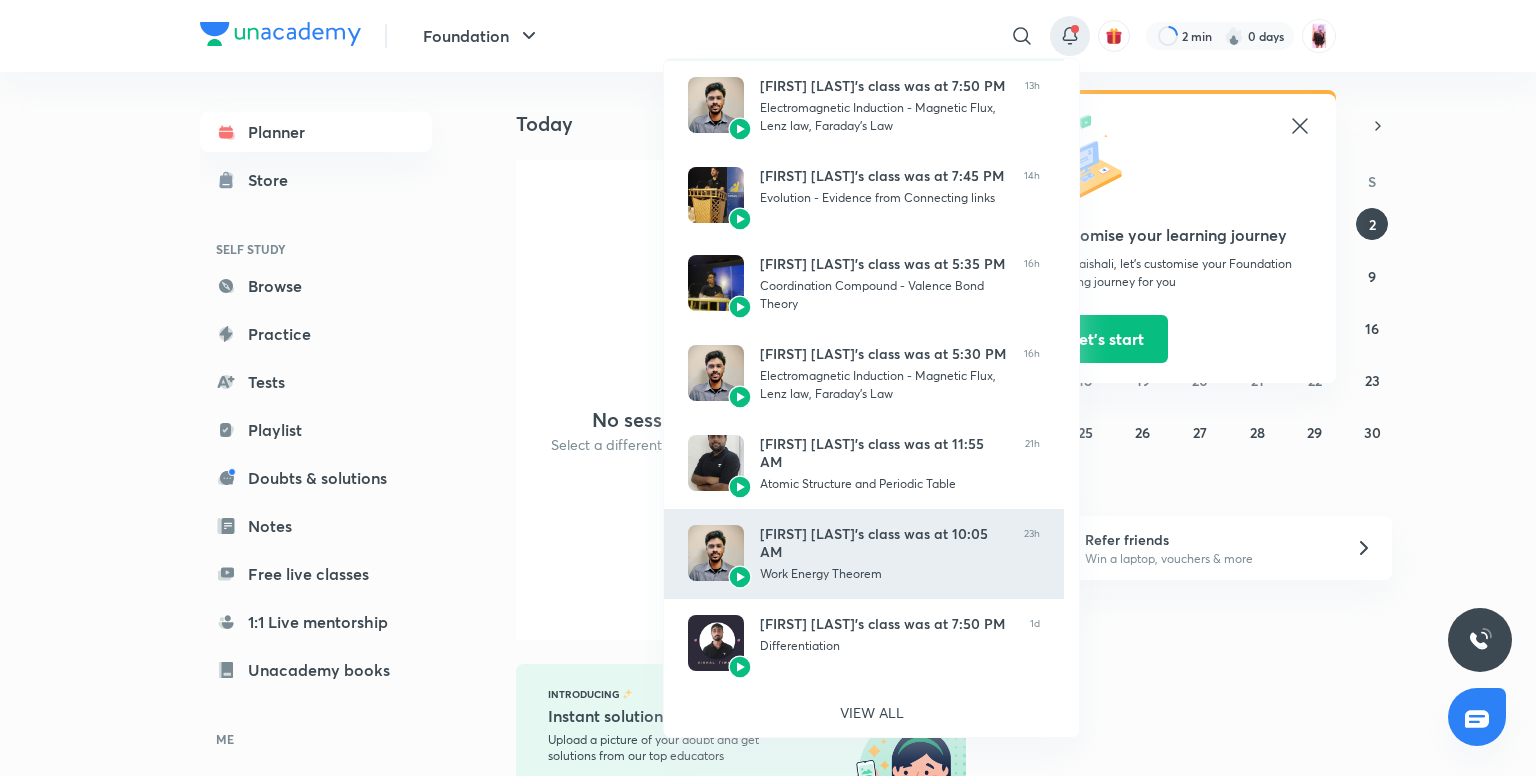 click on "[FIRST] [LAST]’s class was at 10:05 AM Work Energy Theorem" at bounding box center (884, 554) 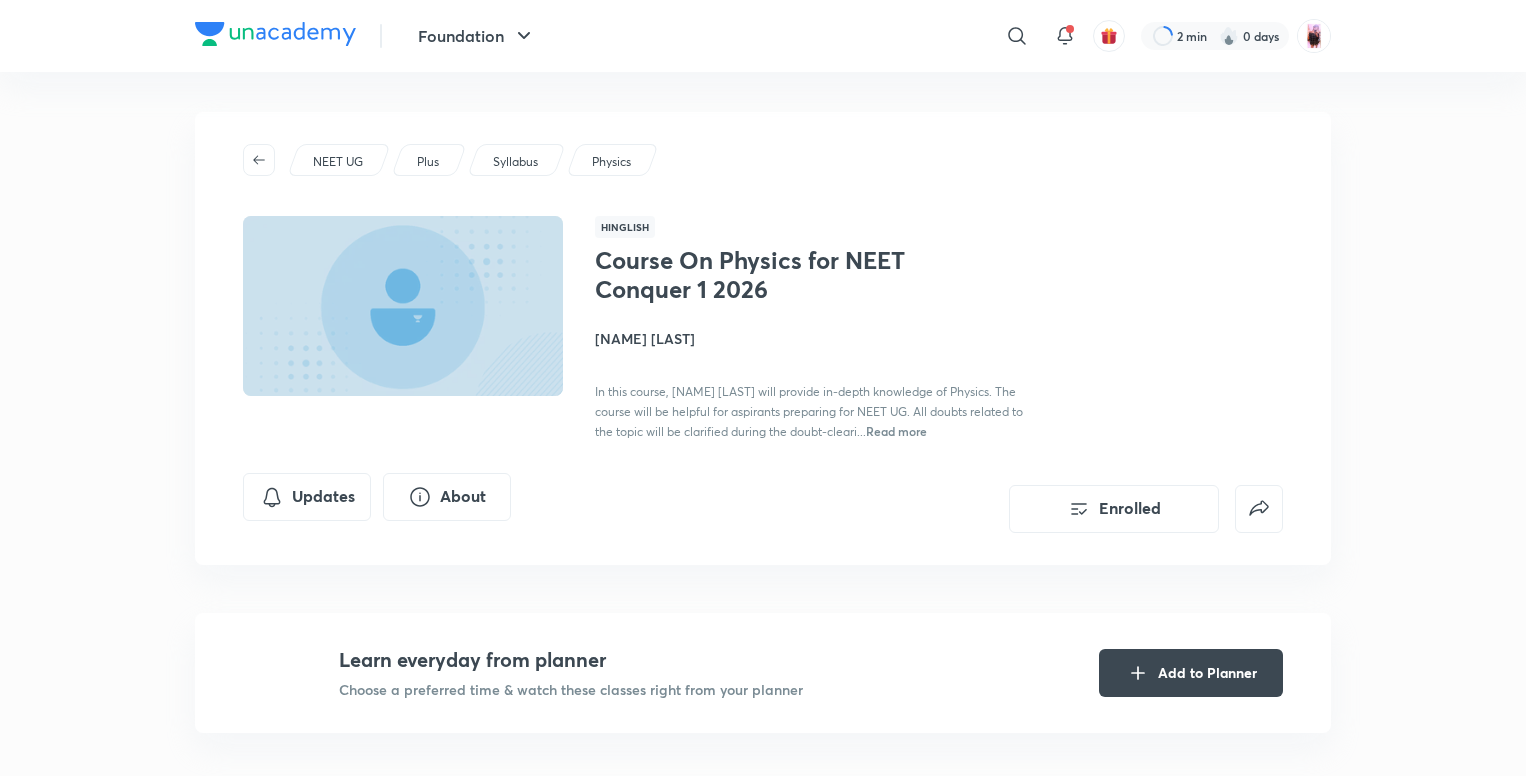scroll, scrollTop: 0, scrollLeft: 0, axis: both 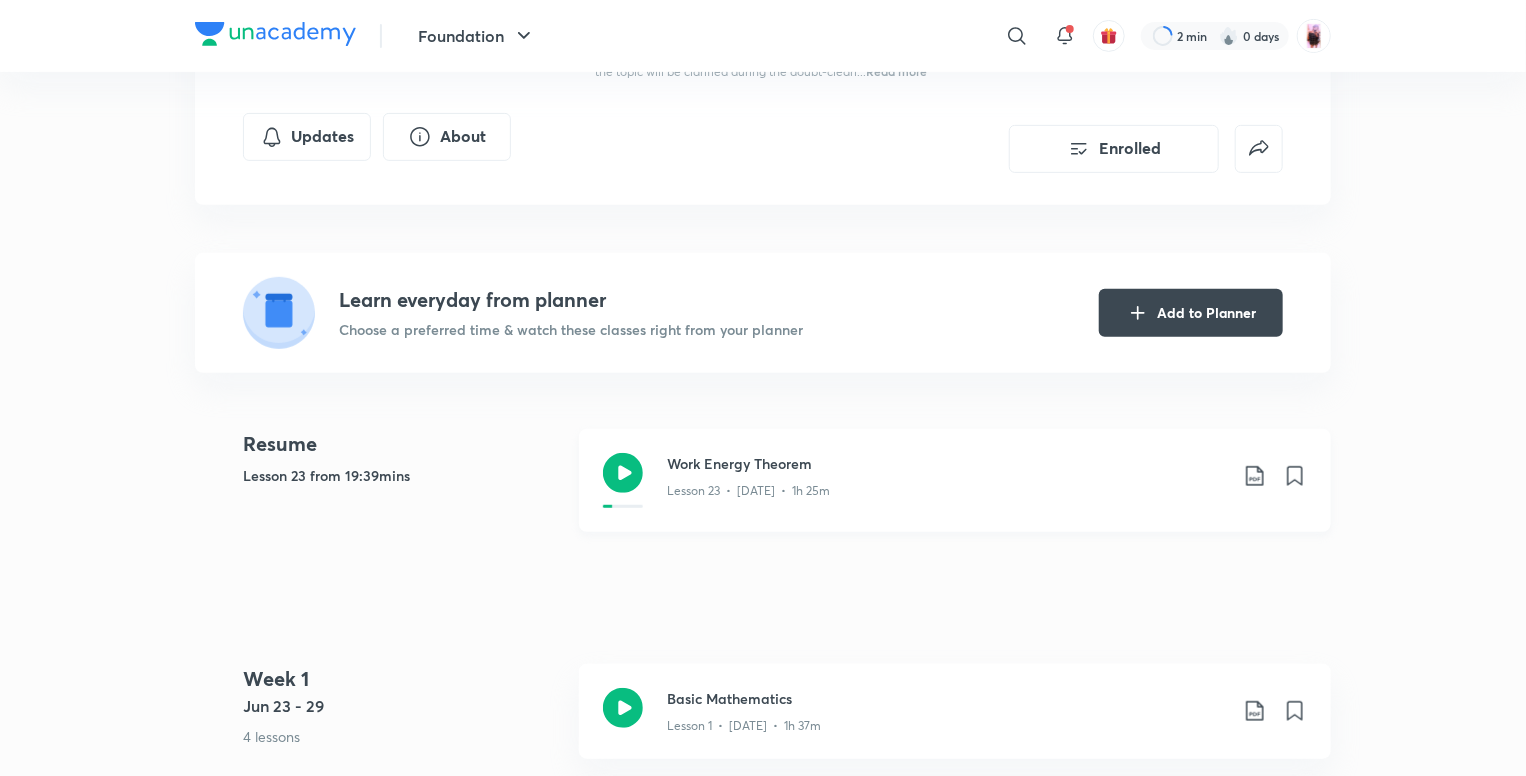 click 